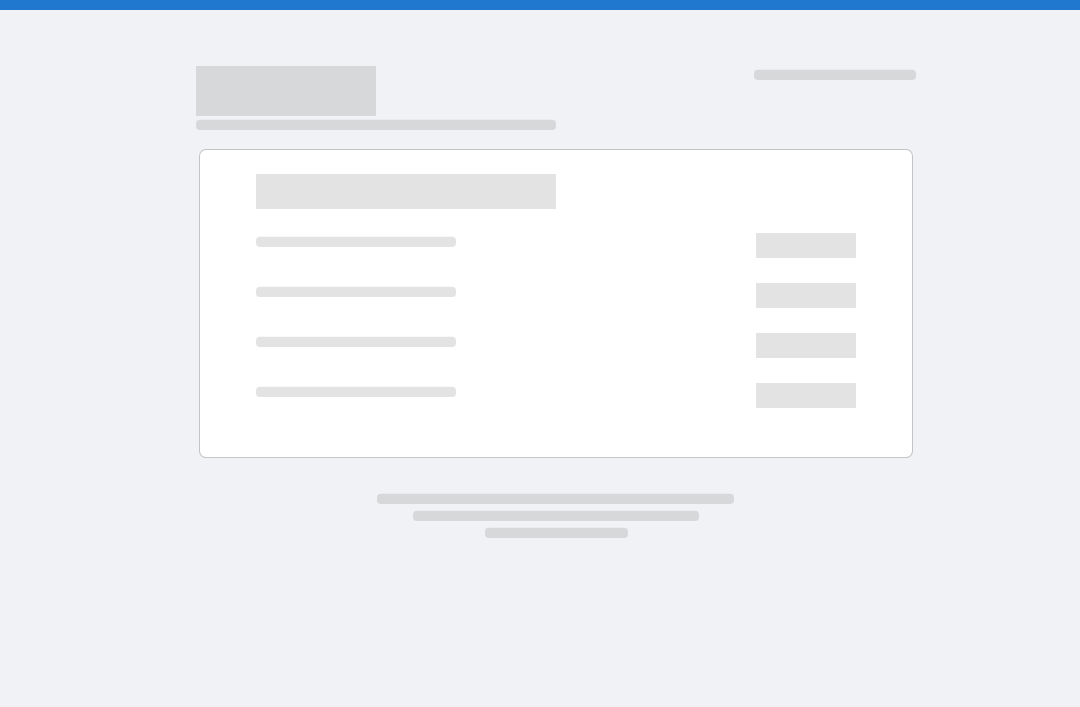 scroll, scrollTop: 0, scrollLeft: 0, axis: both 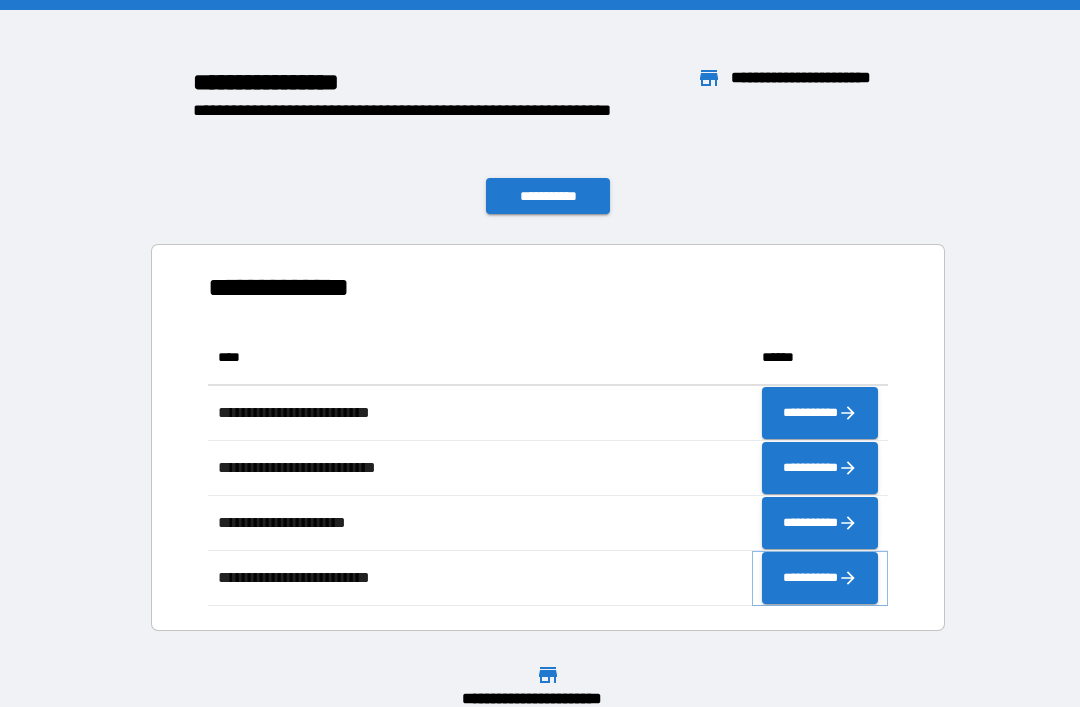 click on "**********" at bounding box center [820, 578] 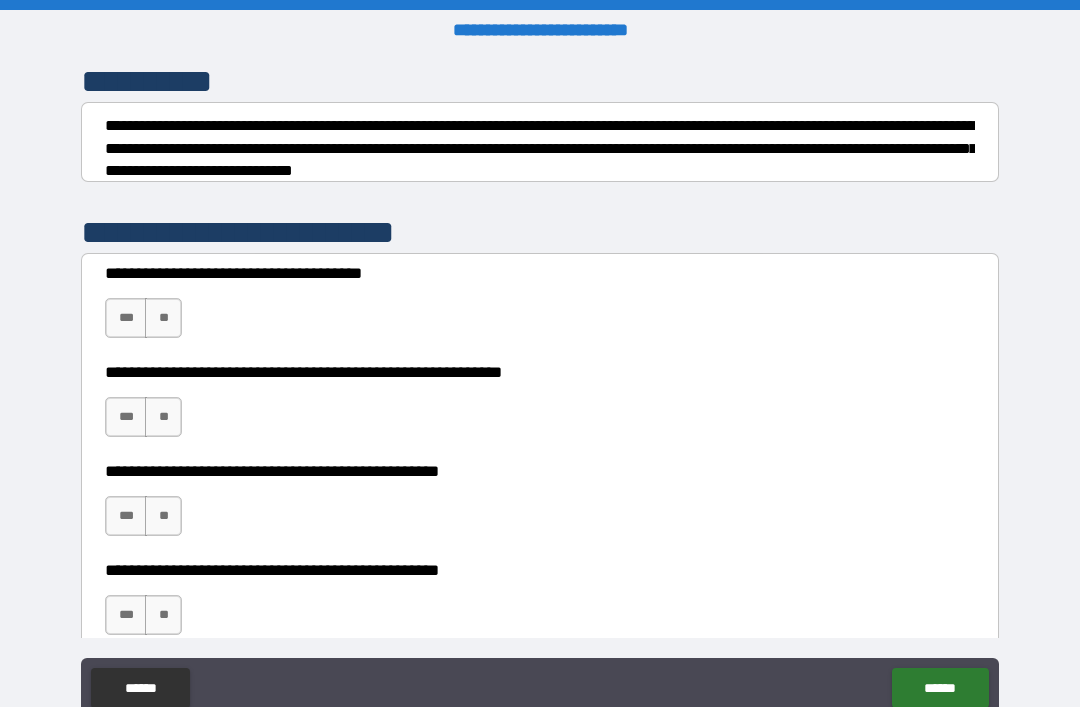 scroll, scrollTop: 274, scrollLeft: 0, axis: vertical 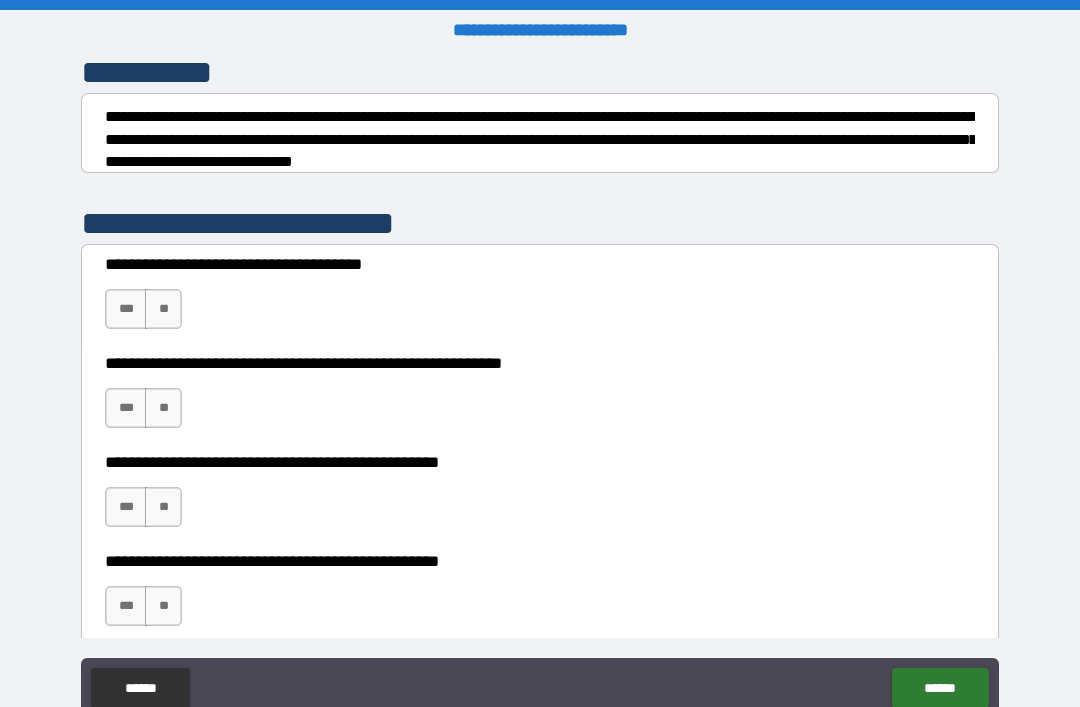 click on "**" at bounding box center (163, 309) 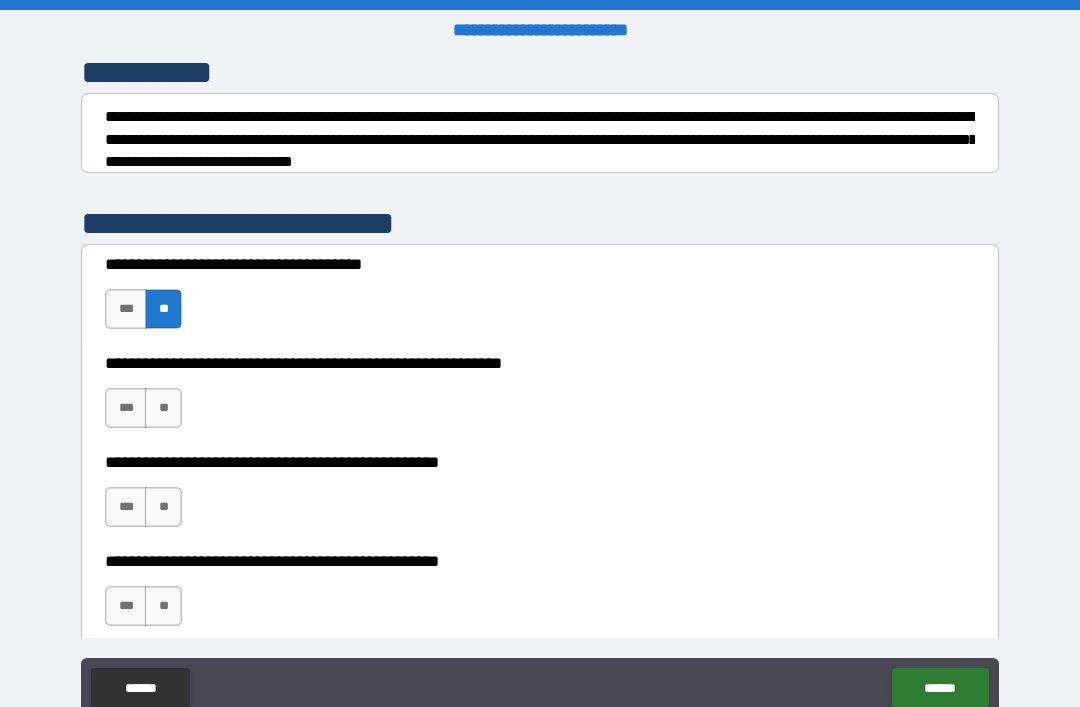 click on "**" at bounding box center (163, 408) 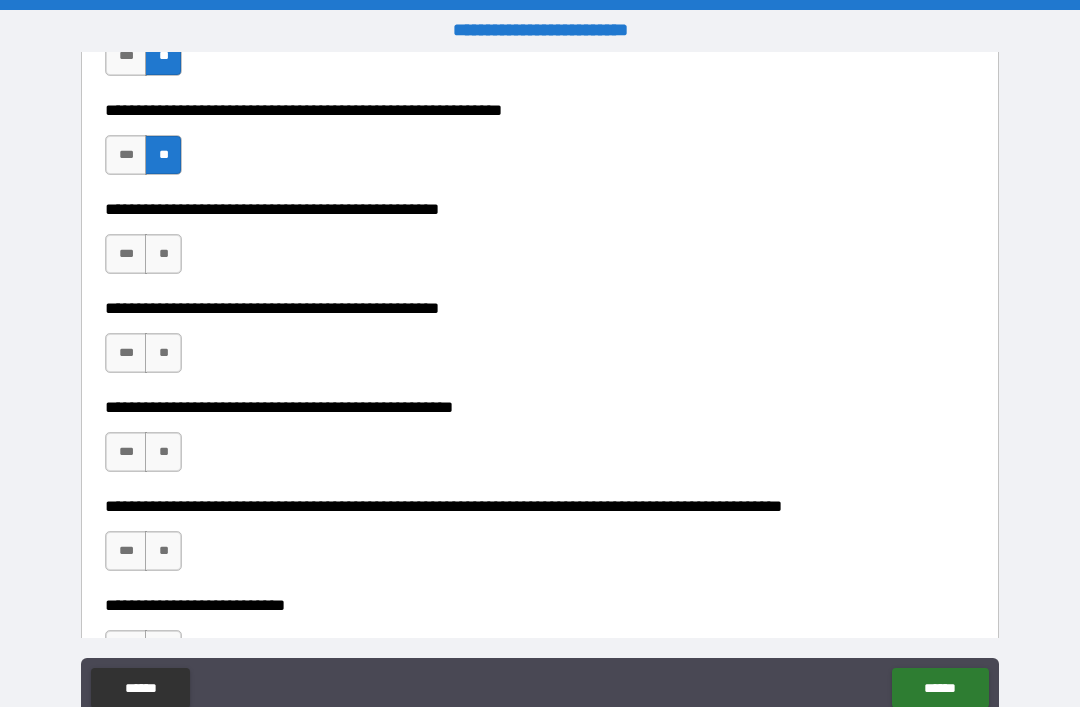 scroll, scrollTop: 528, scrollLeft: 0, axis: vertical 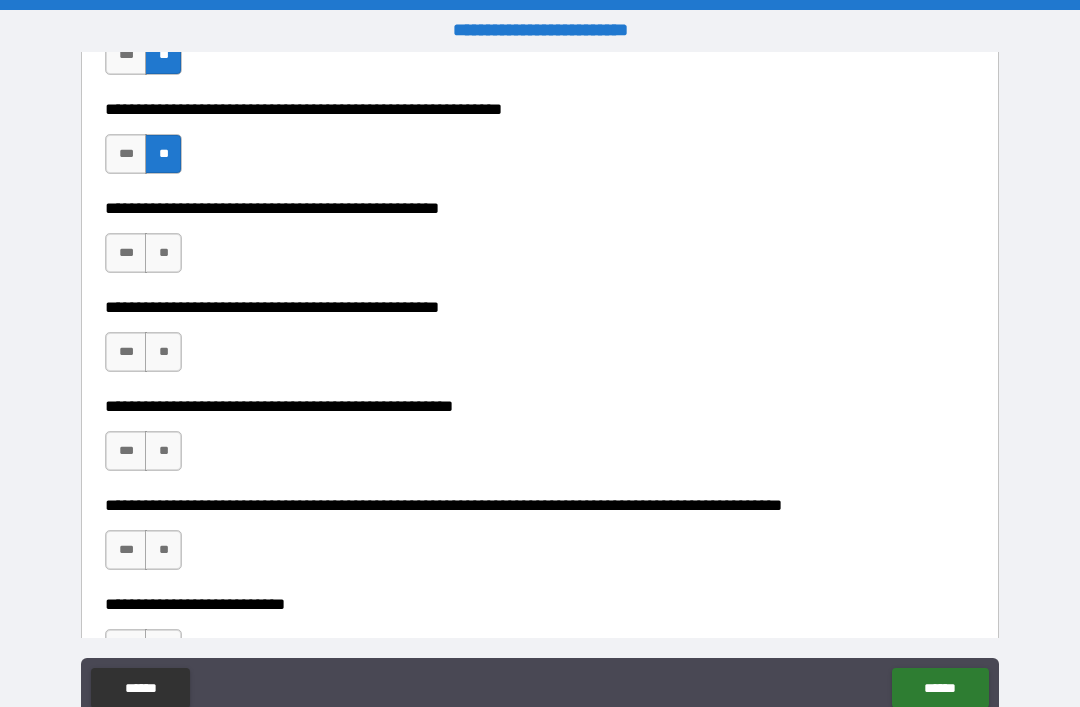 click on "**" at bounding box center [163, 253] 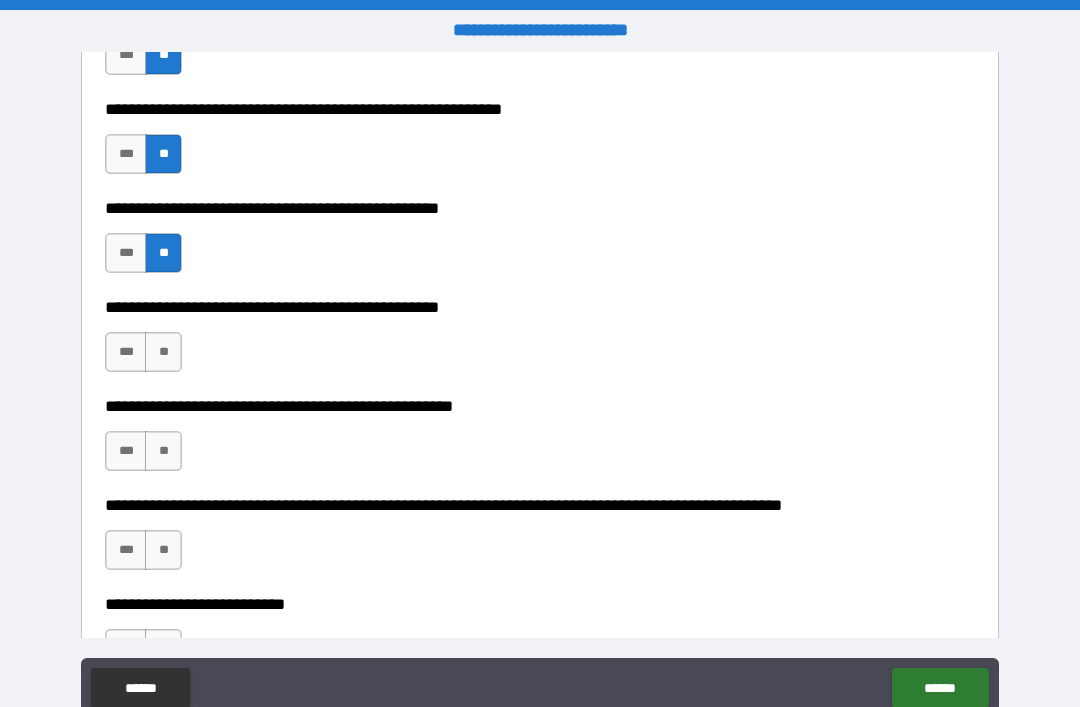 click on "***" at bounding box center (126, 352) 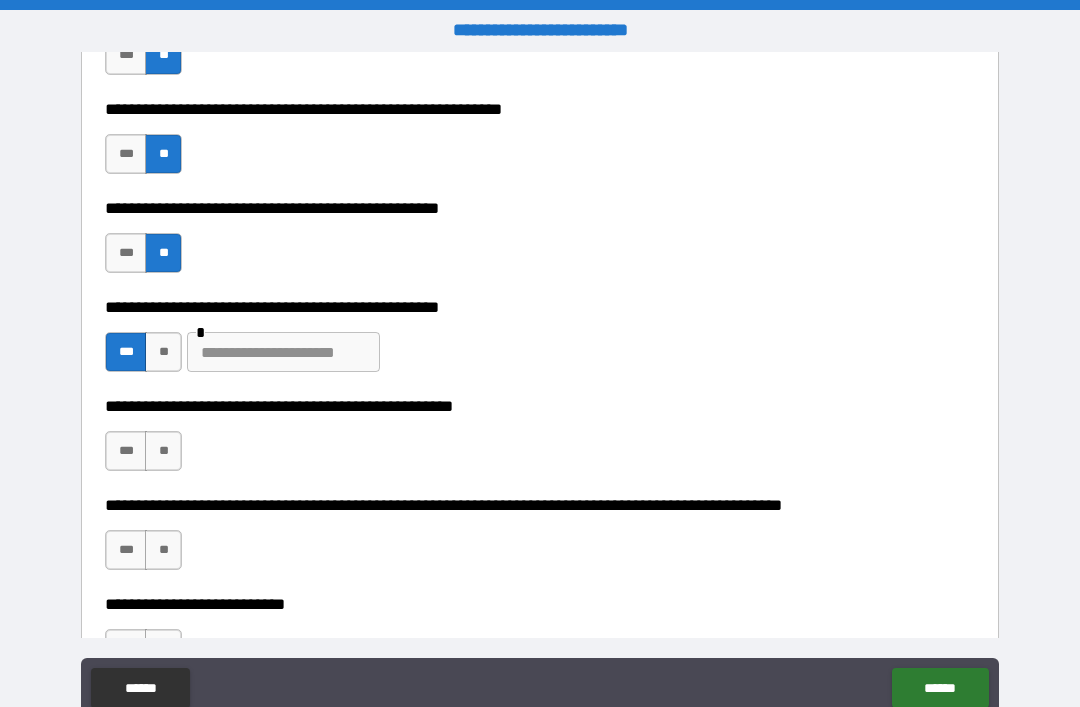 click on "**" at bounding box center (163, 451) 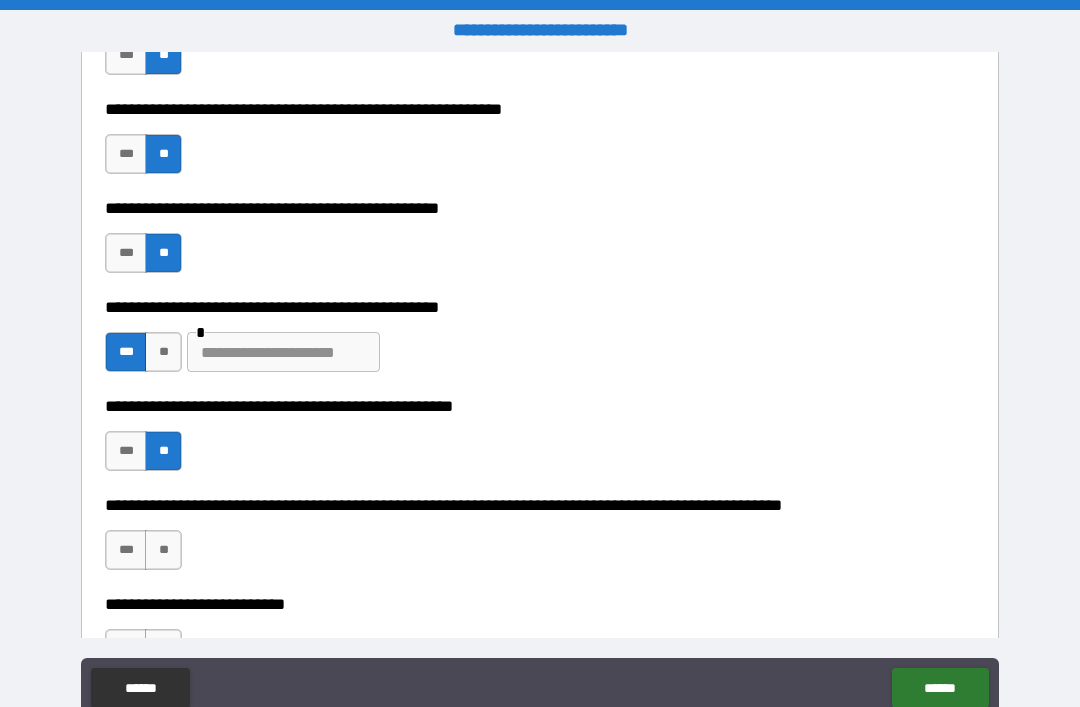 click at bounding box center [283, 352] 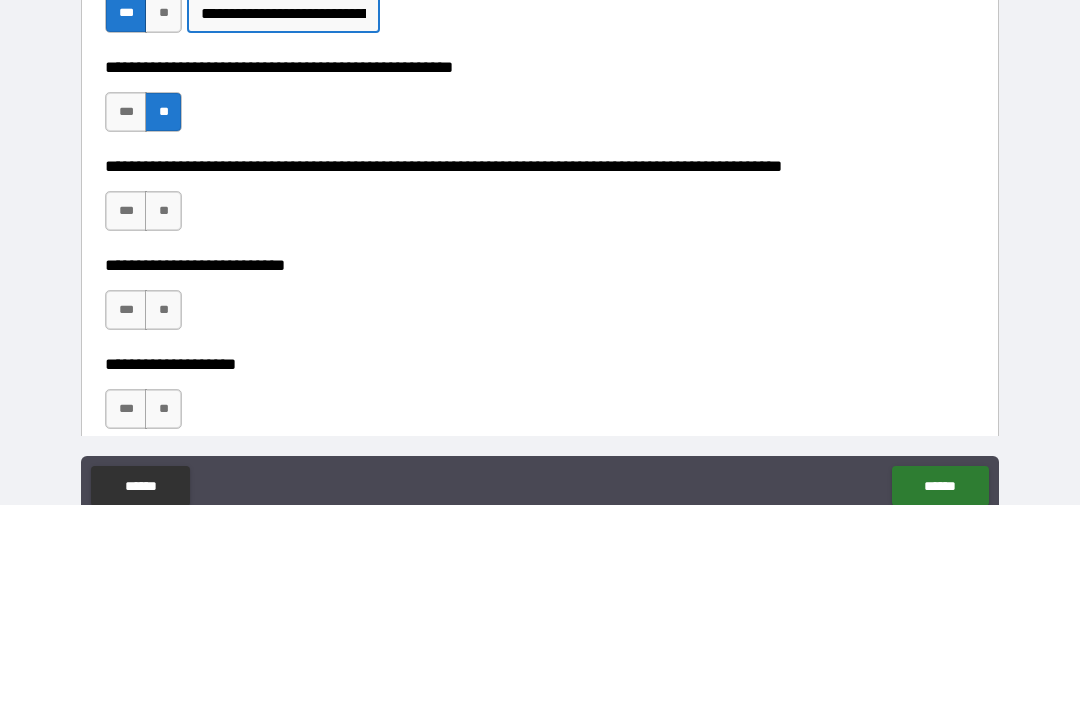 scroll, scrollTop: 676, scrollLeft: 0, axis: vertical 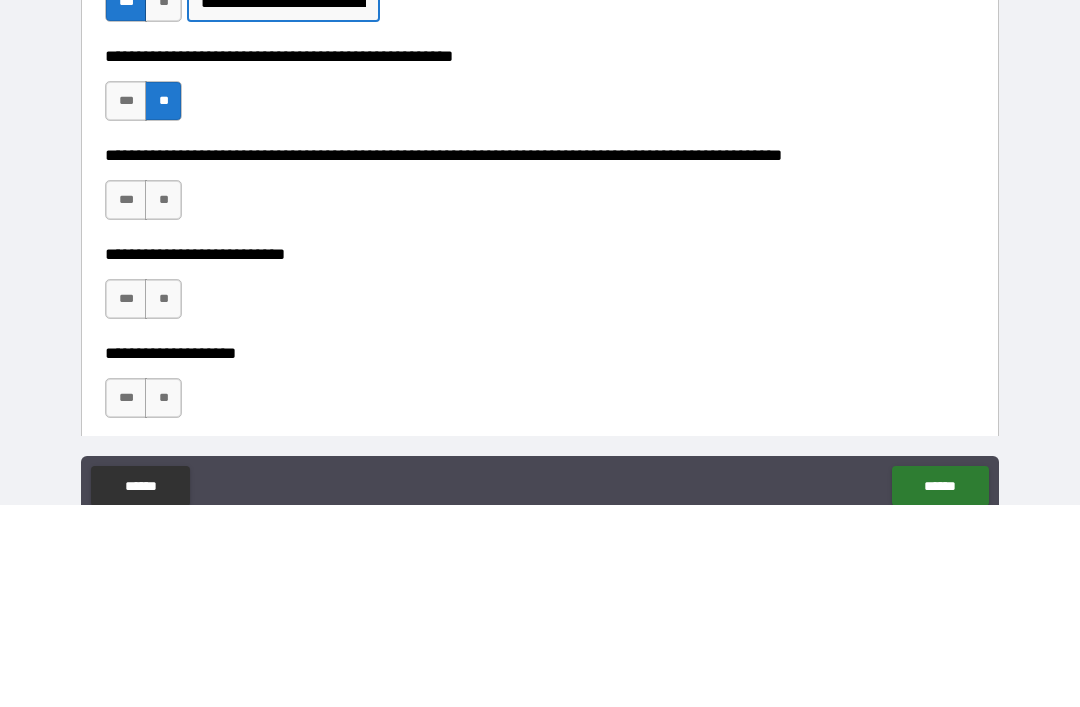 type on "**********" 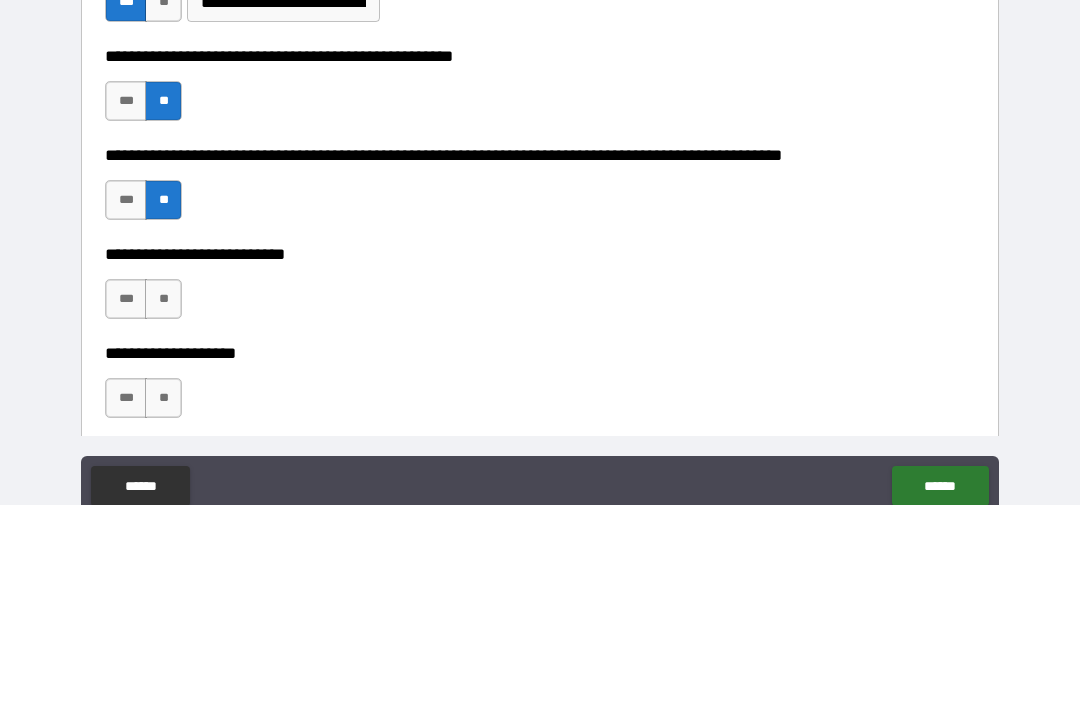 scroll, scrollTop: 64, scrollLeft: 0, axis: vertical 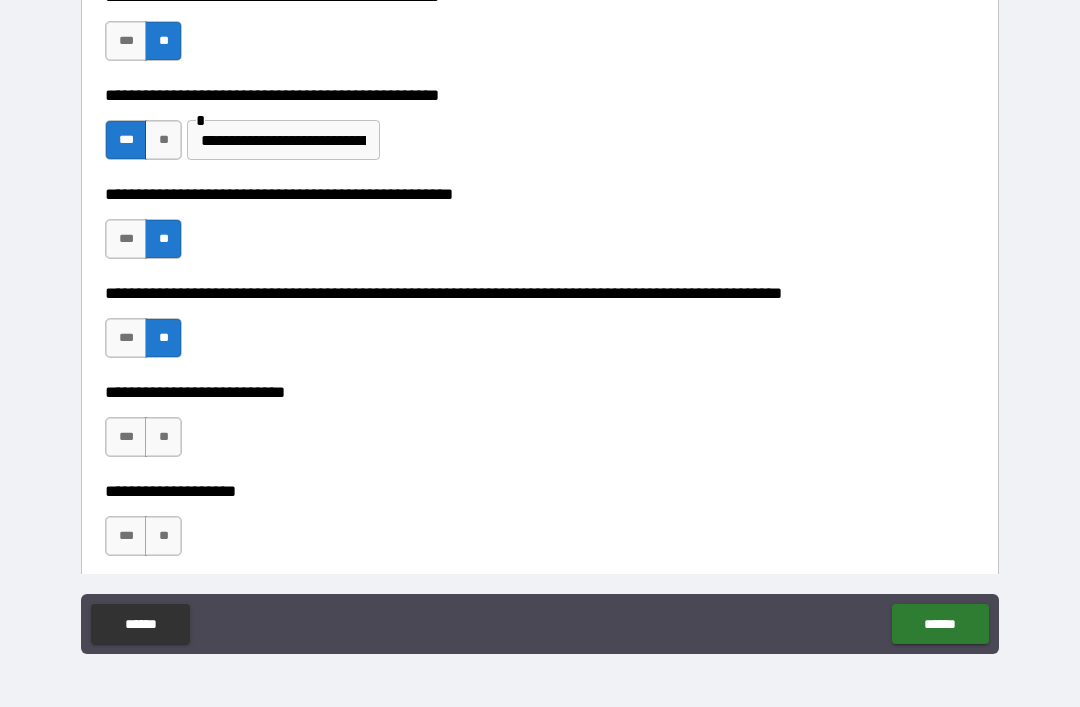 click on "**" at bounding box center [163, 437] 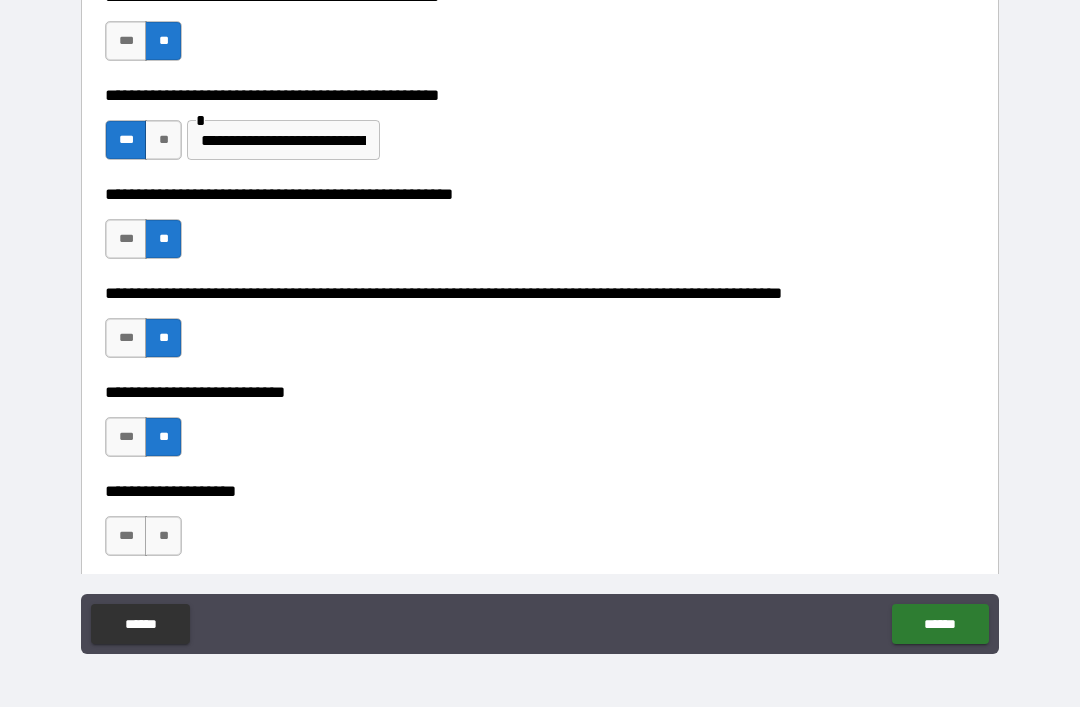 click on "**" at bounding box center (163, 536) 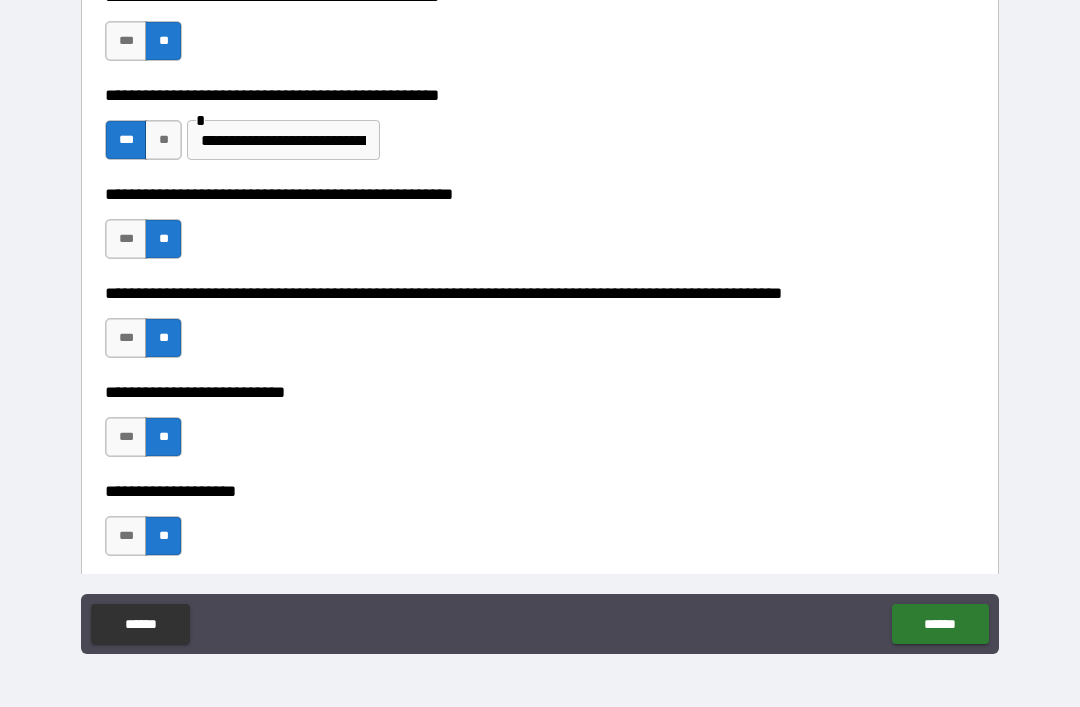 click on "******" at bounding box center (940, 624) 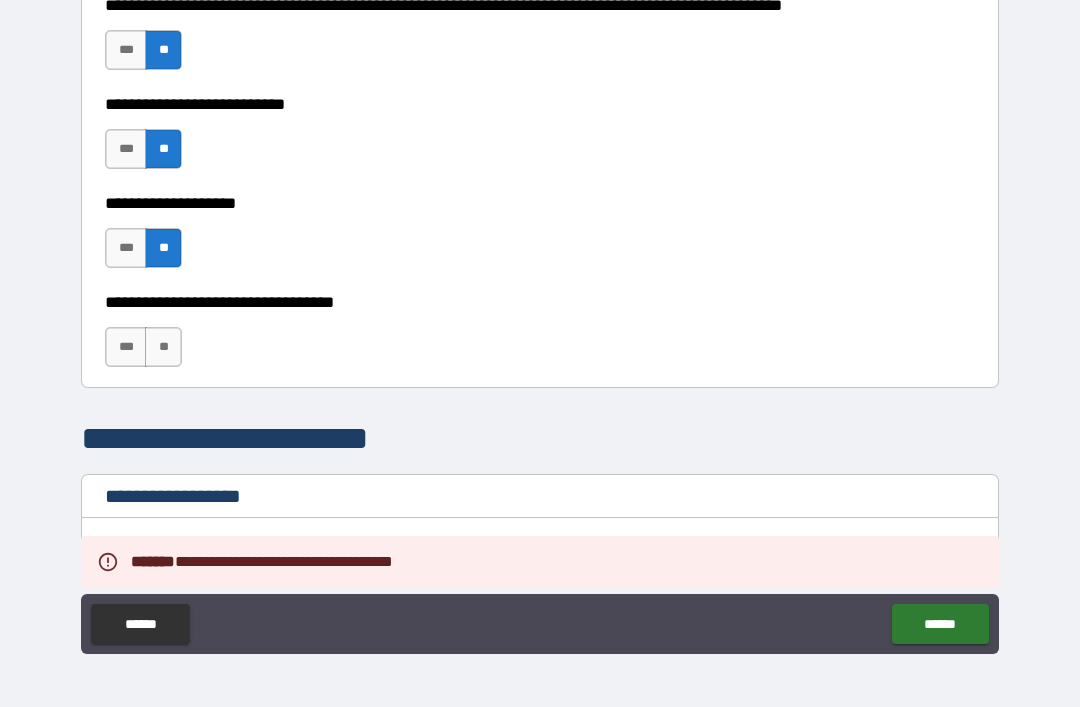 scroll, scrollTop: 965, scrollLeft: 0, axis: vertical 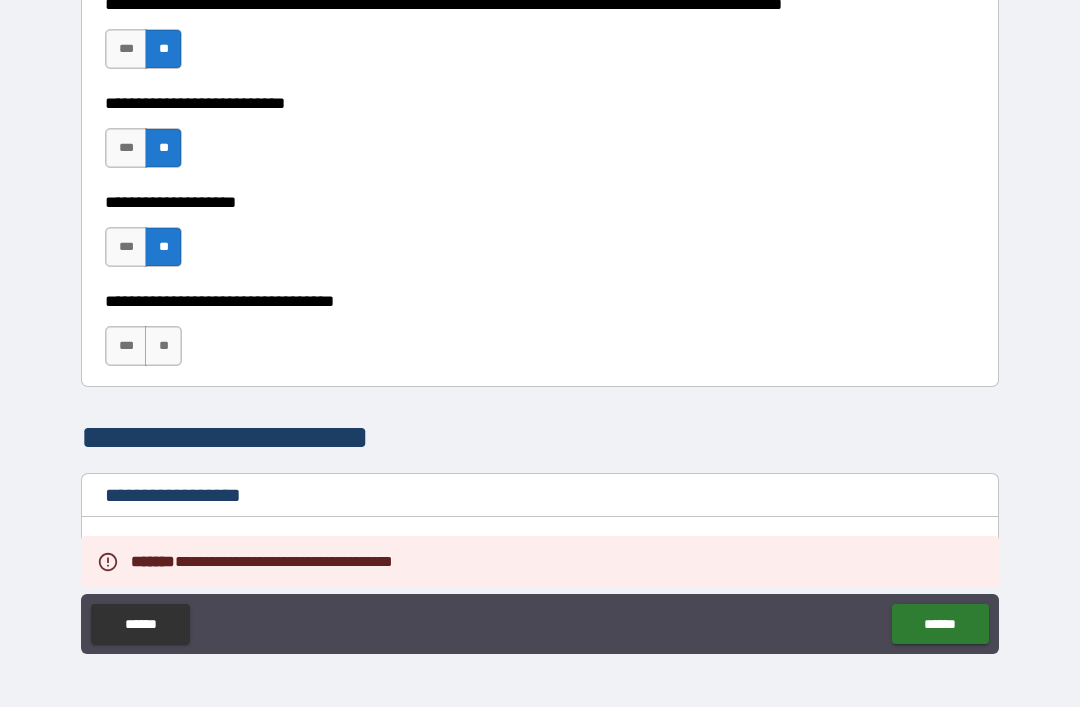 click on "**" at bounding box center [163, 346] 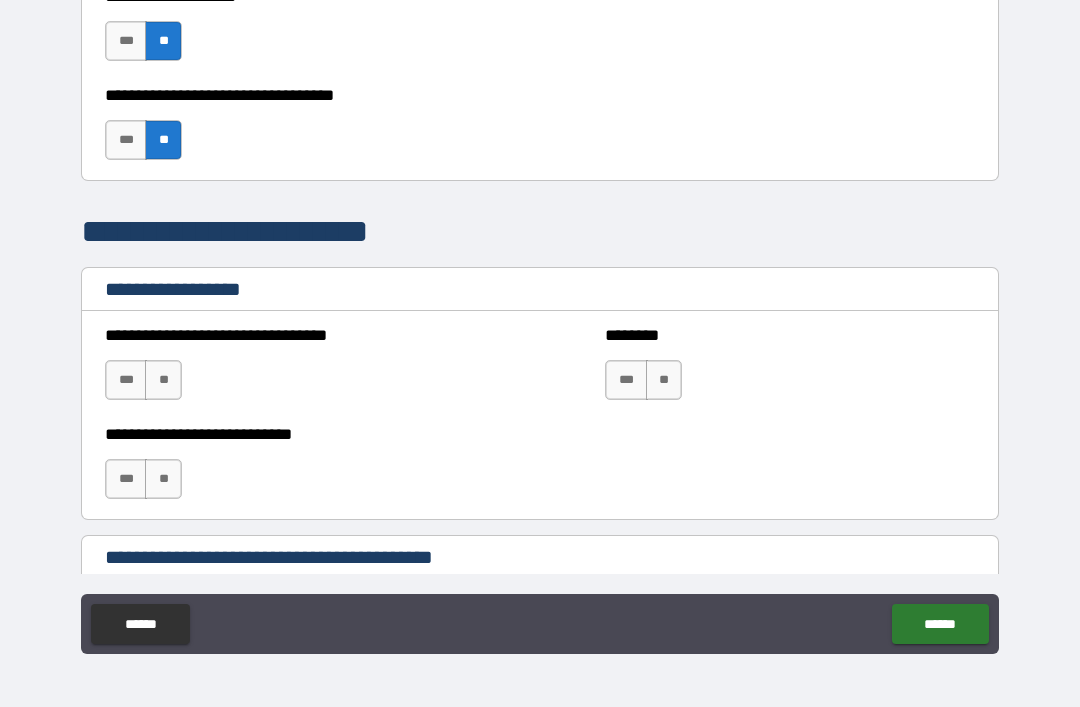 scroll, scrollTop: 1196, scrollLeft: 0, axis: vertical 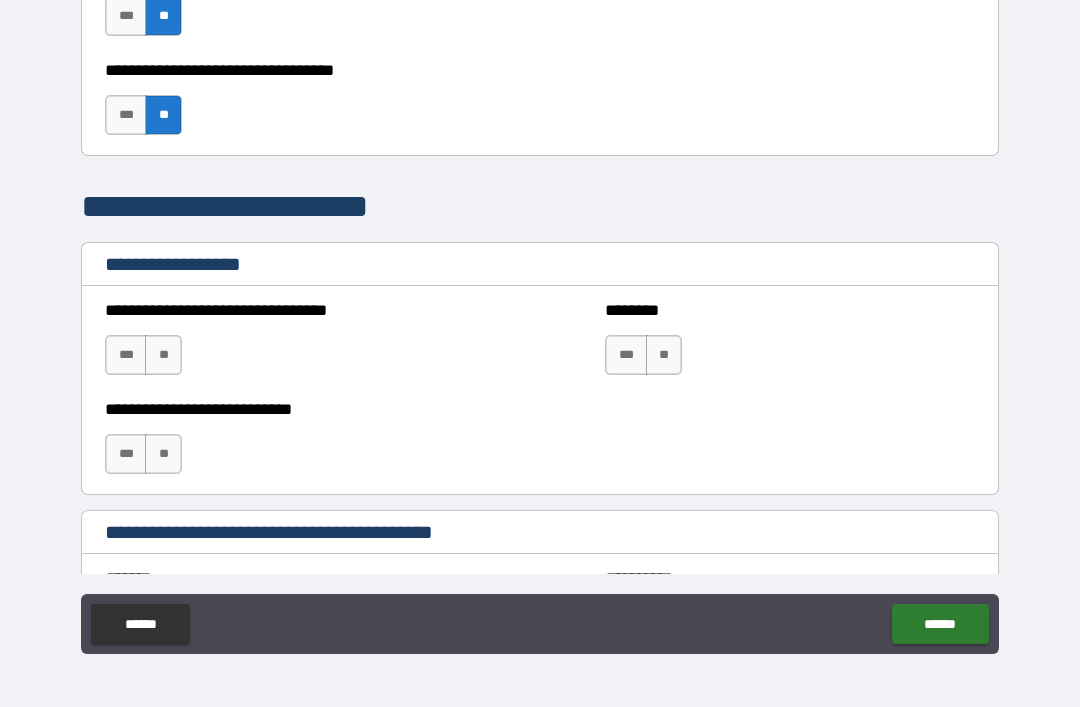 click on "**" at bounding box center [163, 355] 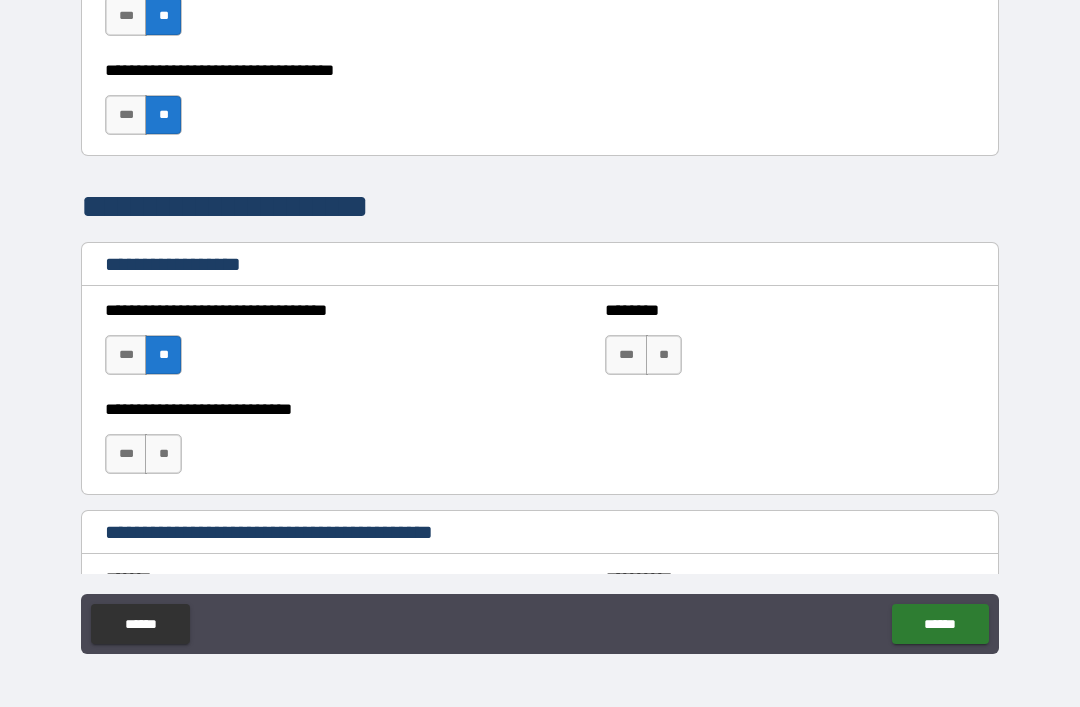 click on "**" at bounding box center (163, 454) 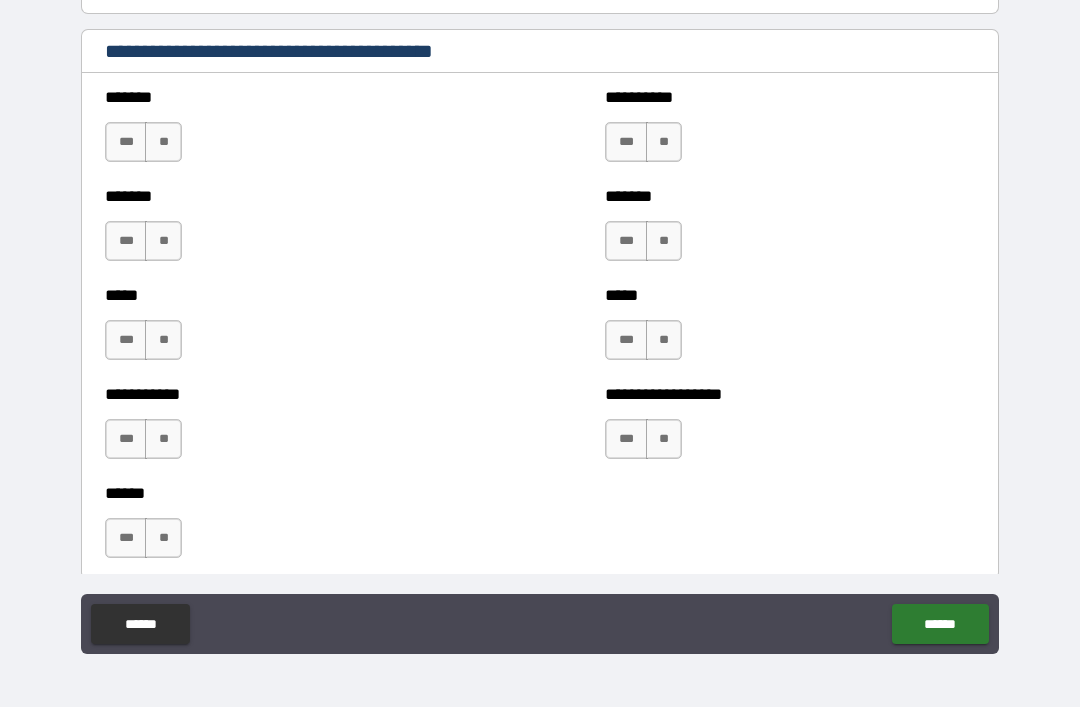 scroll, scrollTop: 1674, scrollLeft: 0, axis: vertical 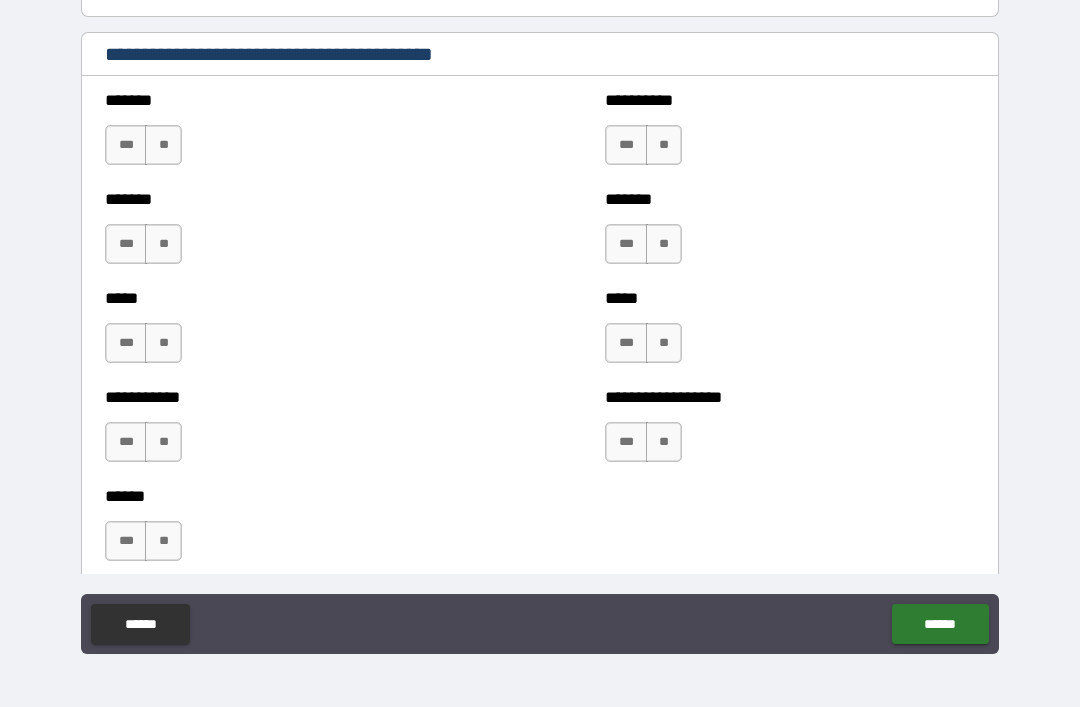 click on "**" at bounding box center [163, 145] 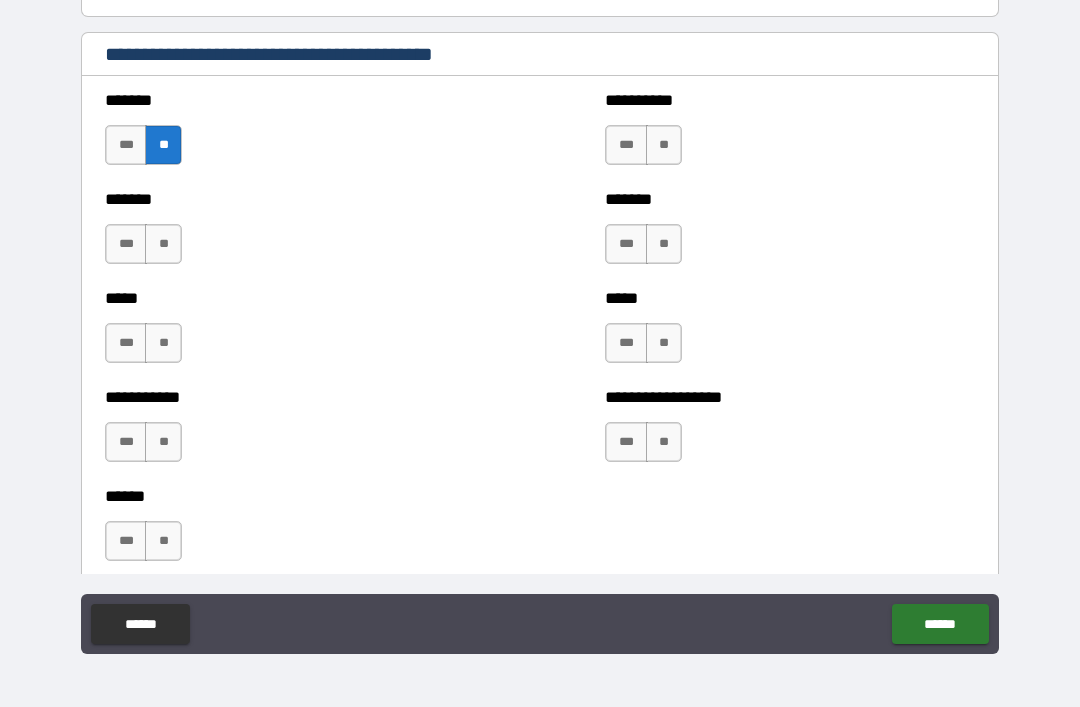 click on "**" at bounding box center [163, 244] 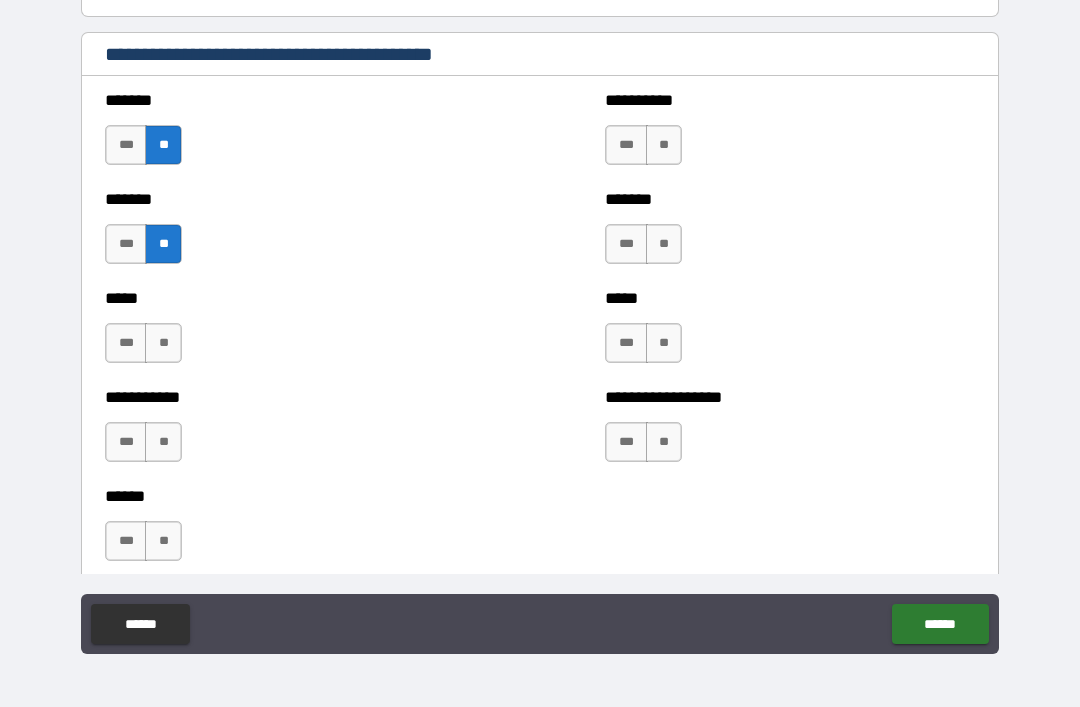 click on "**" at bounding box center [163, 343] 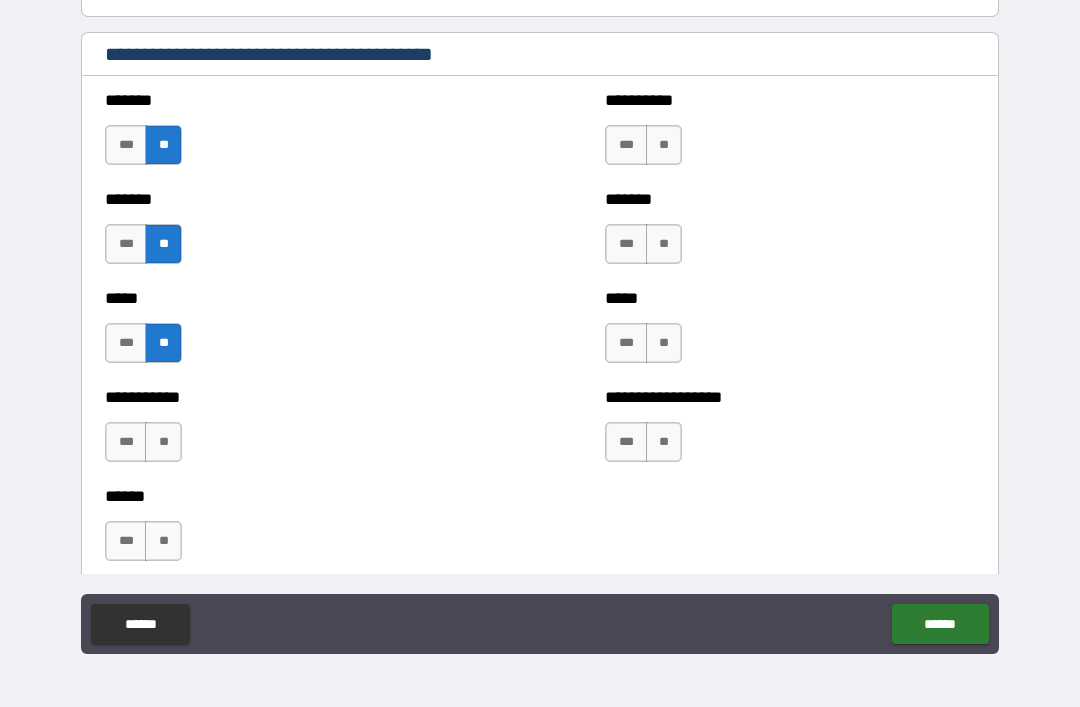 click on "**" at bounding box center (163, 442) 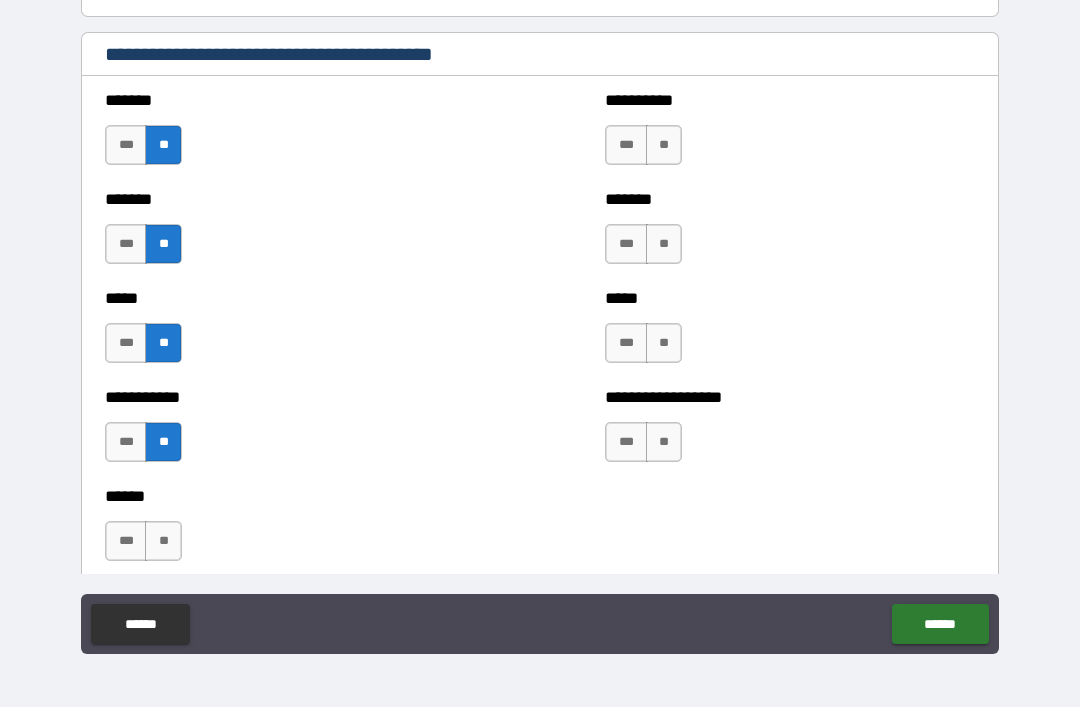 click on "**" at bounding box center (163, 541) 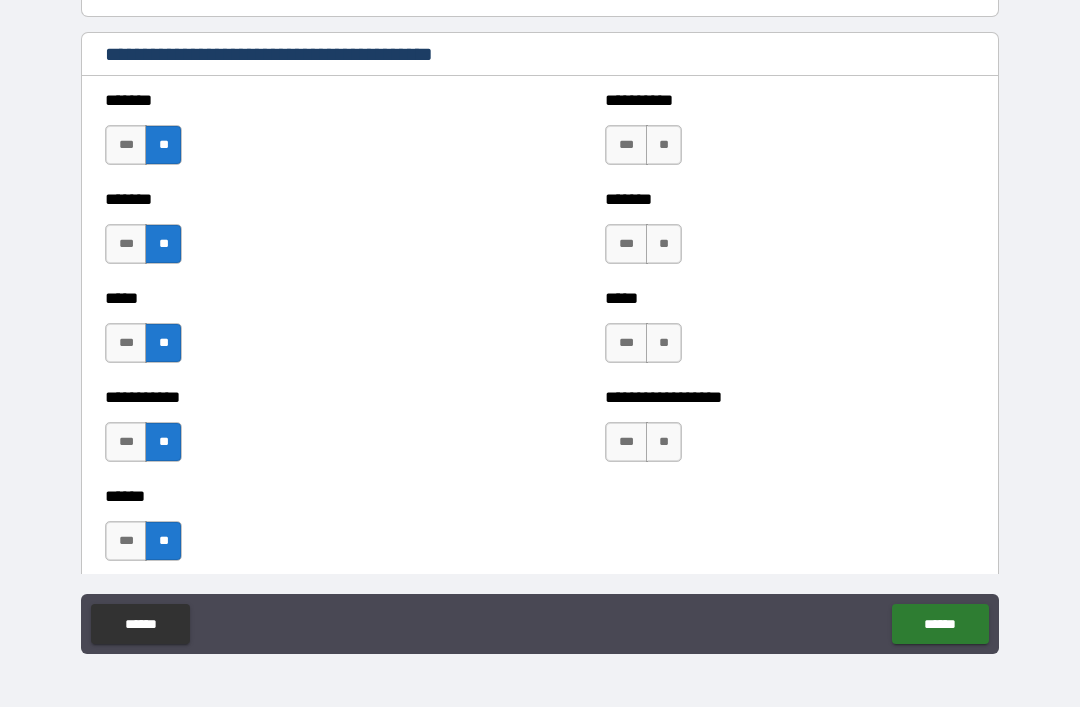 click on "**" at bounding box center [664, 442] 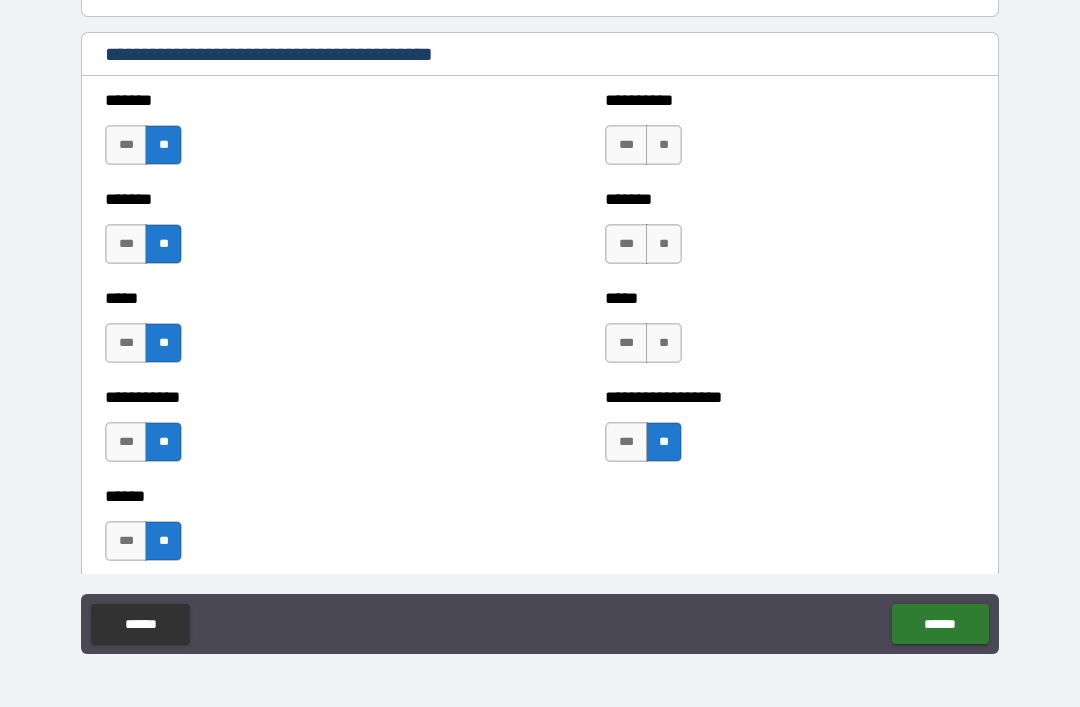 click on "**" at bounding box center [664, 343] 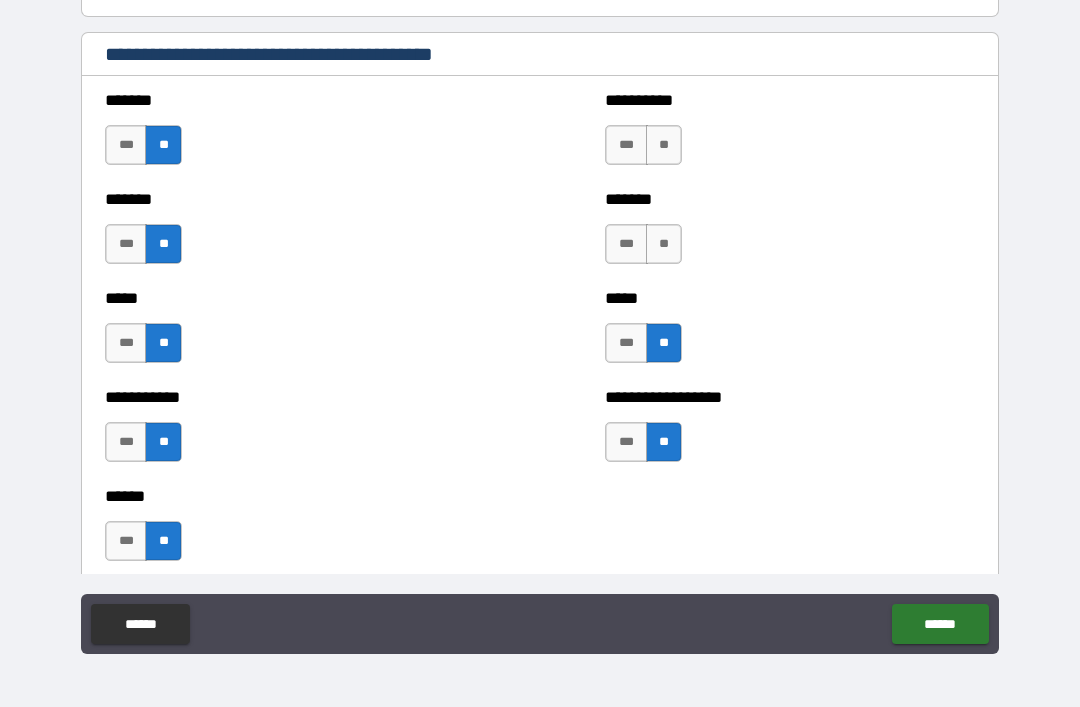 click on "**" at bounding box center [664, 244] 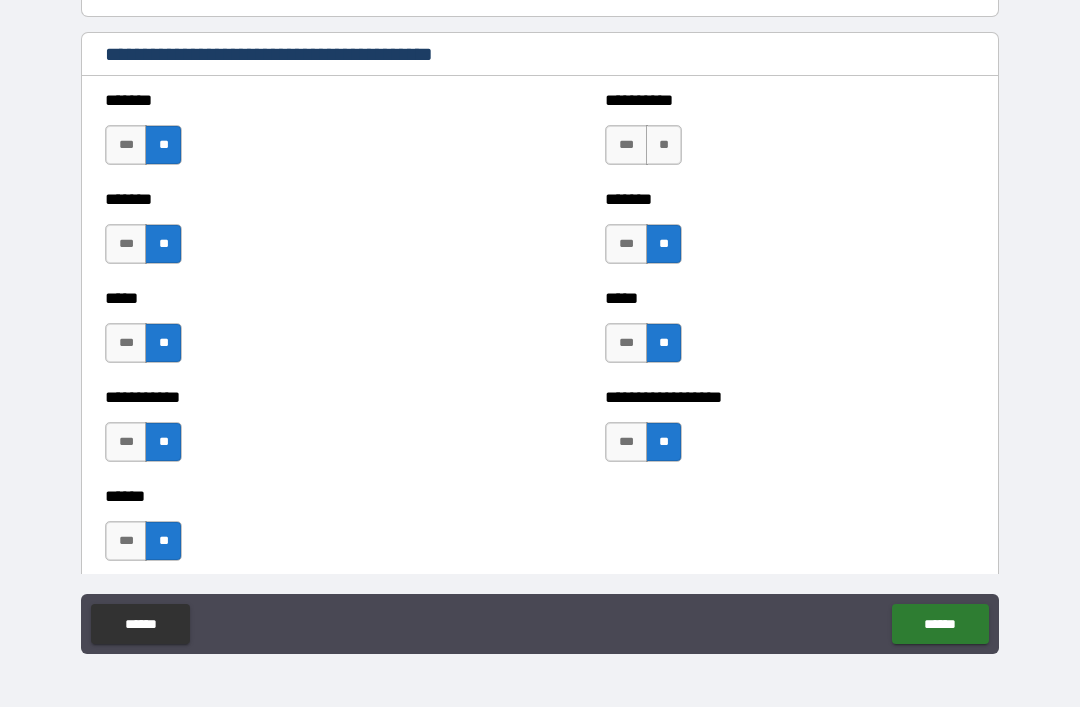 click on "**" at bounding box center [664, 145] 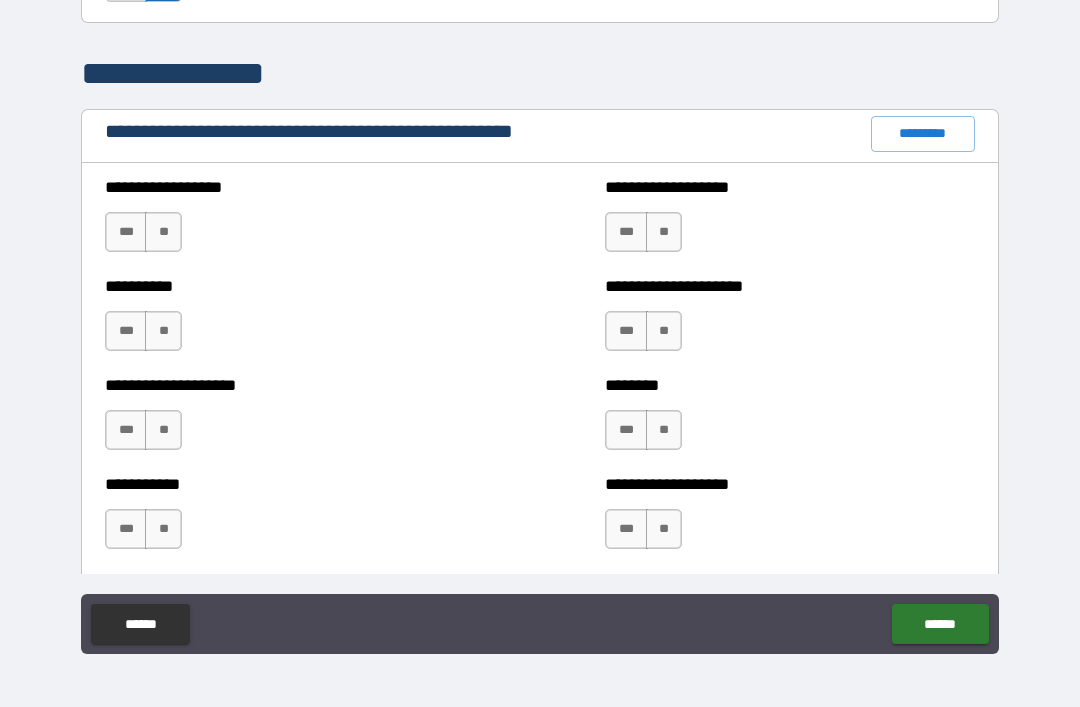 scroll, scrollTop: 2243, scrollLeft: 0, axis: vertical 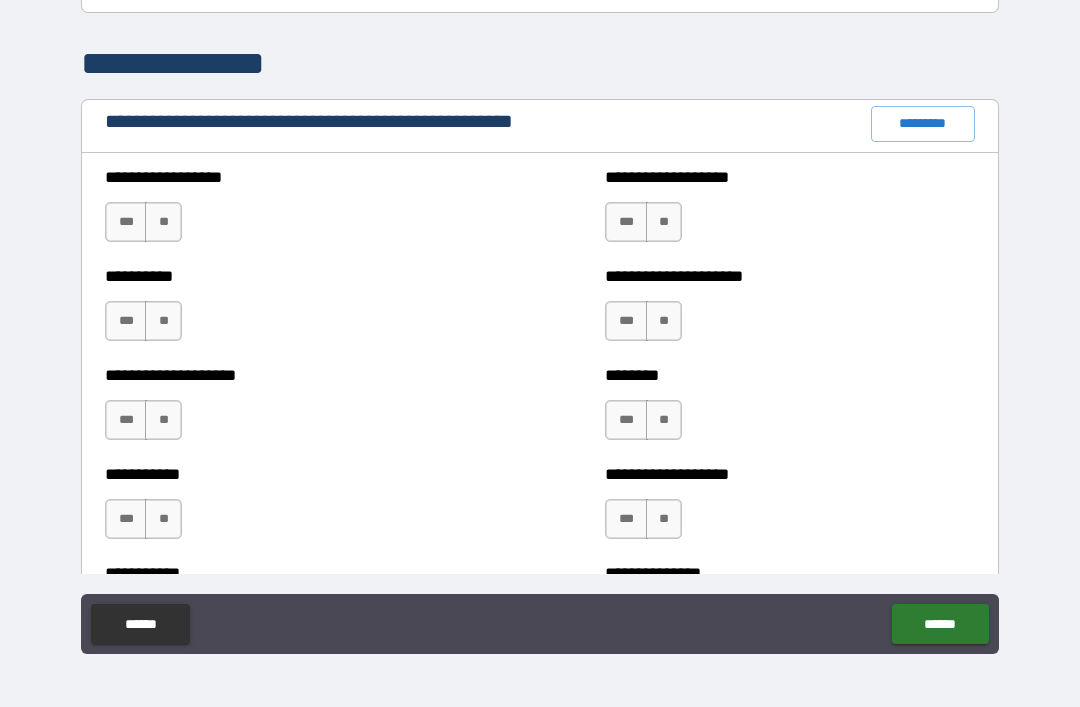 click on "**" at bounding box center [163, 222] 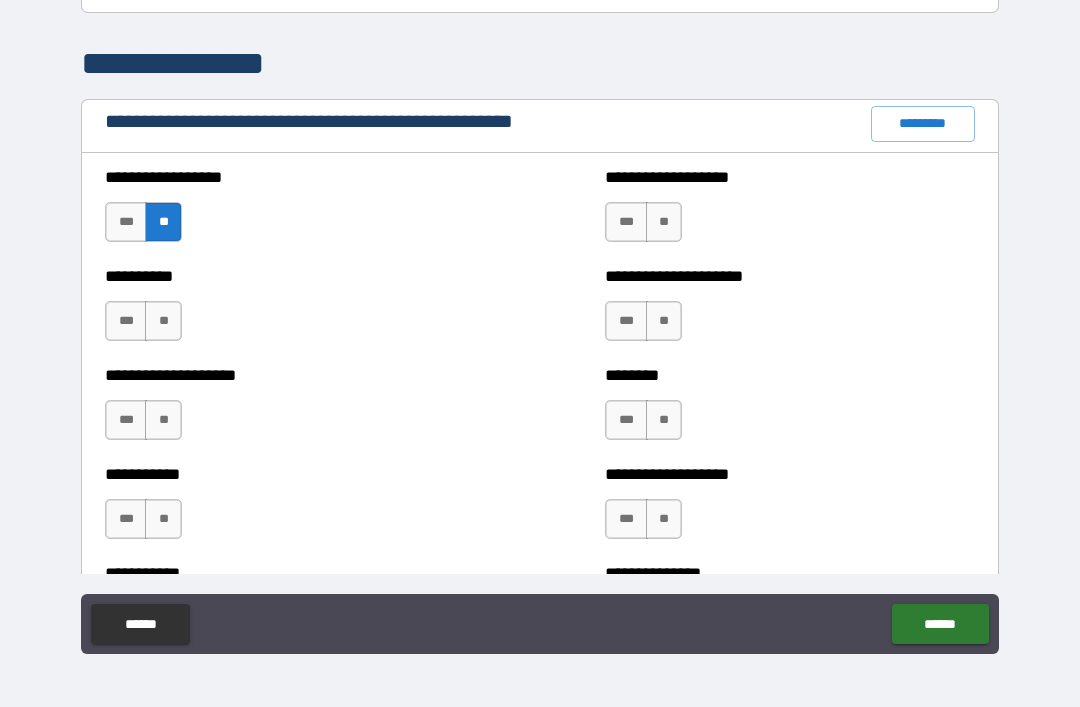 click on "**" at bounding box center (163, 321) 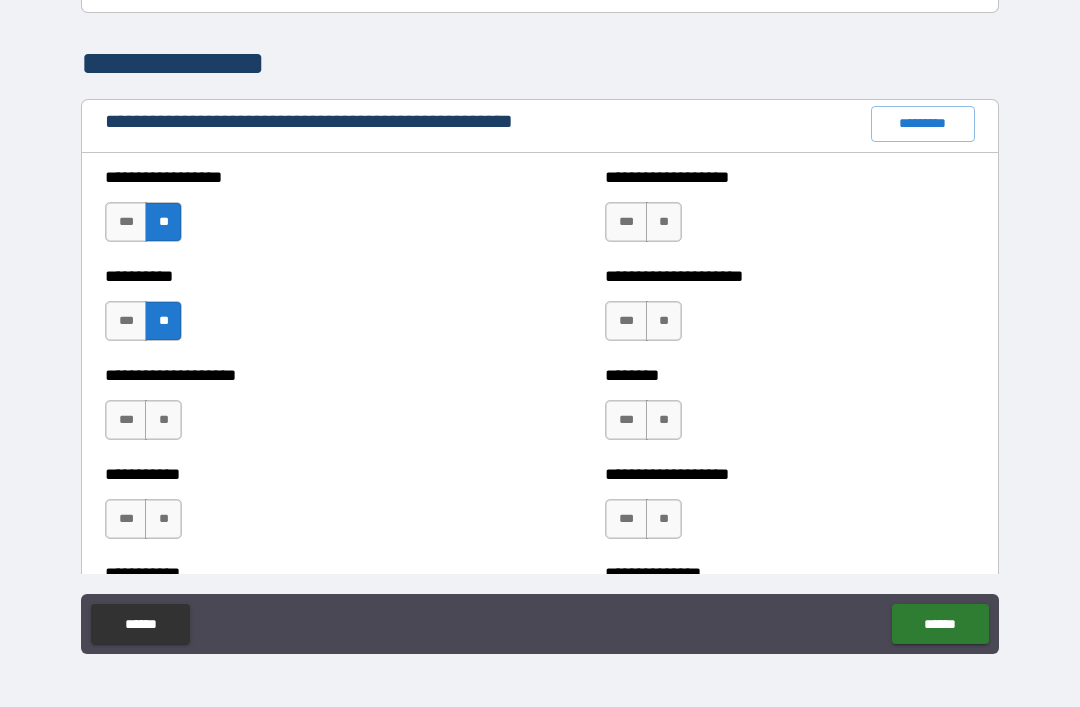 click on "**" at bounding box center (163, 420) 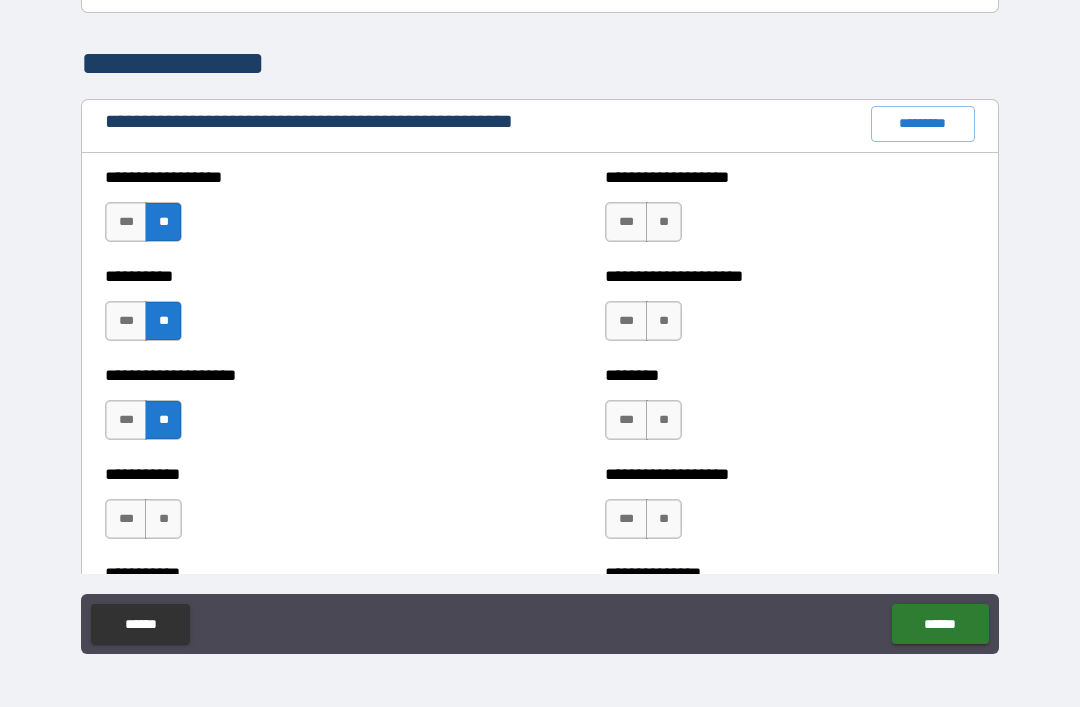 click on "**" at bounding box center (163, 519) 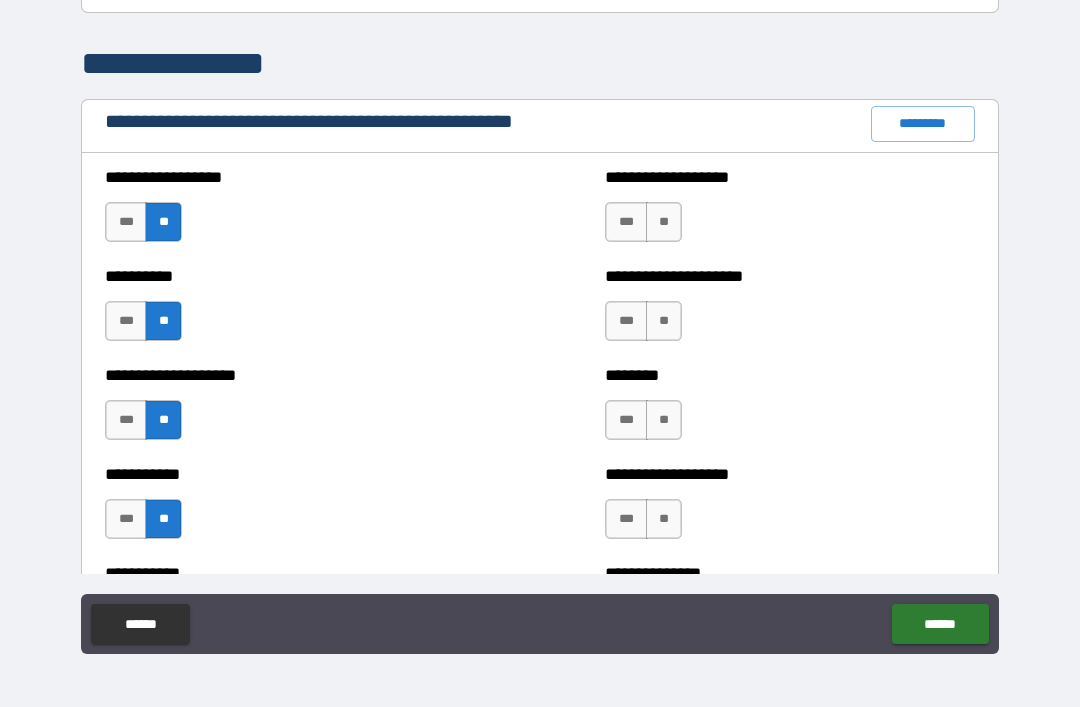 click on "**" at bounding box center [664, 222] 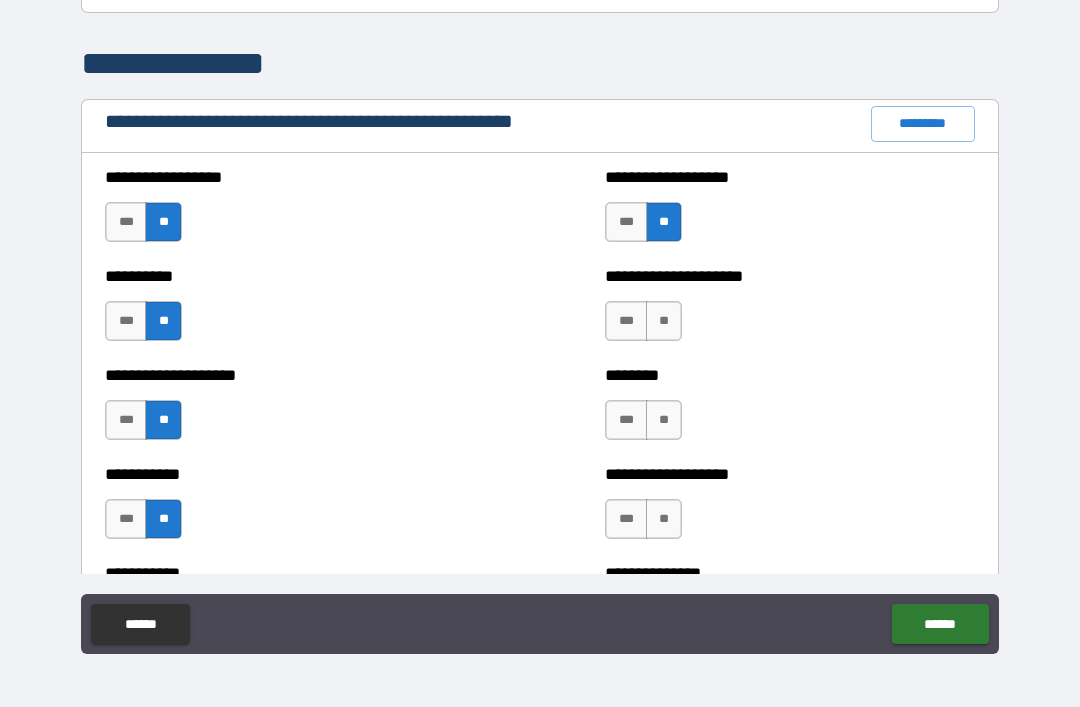 click on "**" at bounding box center [664, 321] 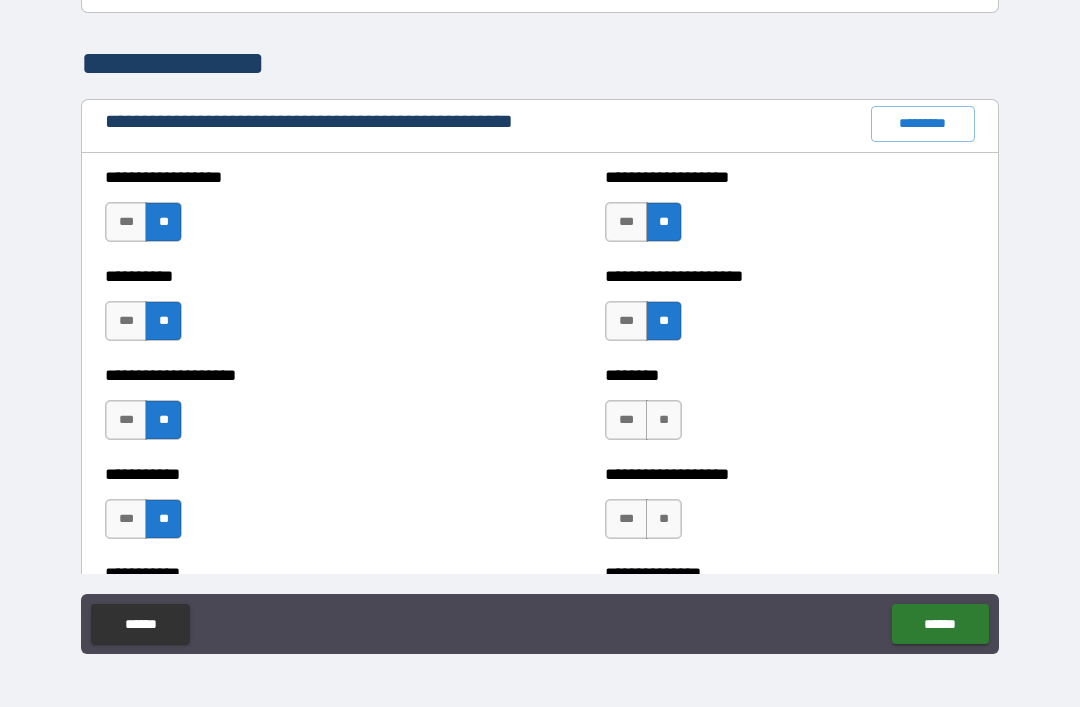 click on "**" at bounding box center [664, 420] 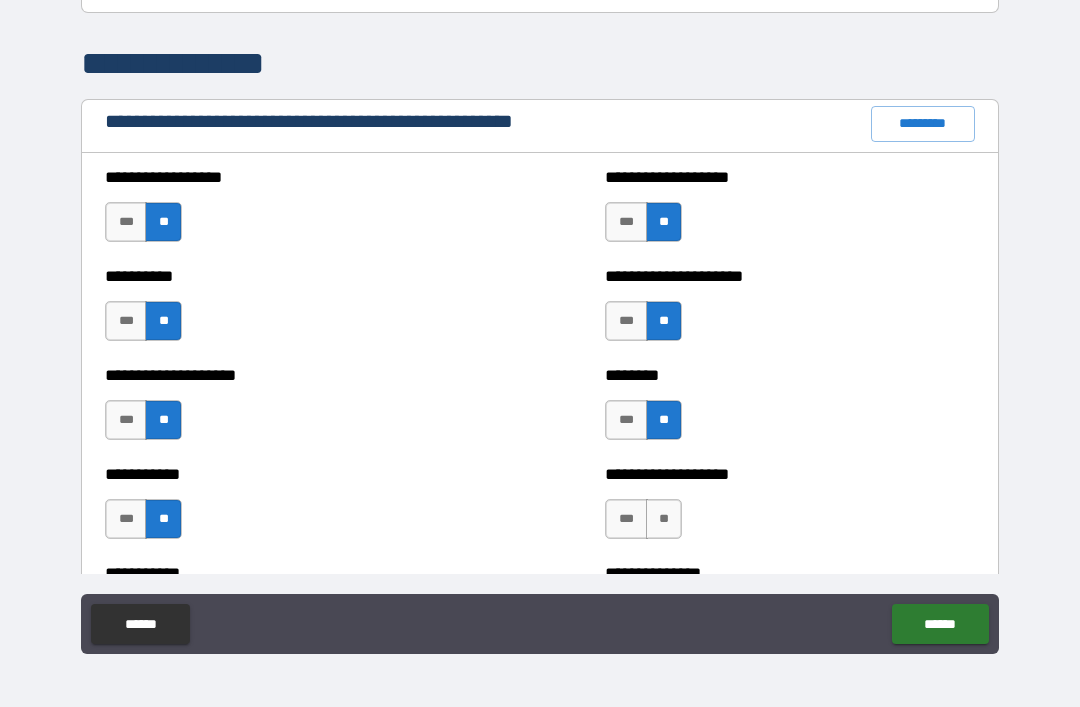 click on "**" at bounding box center [664, 519] 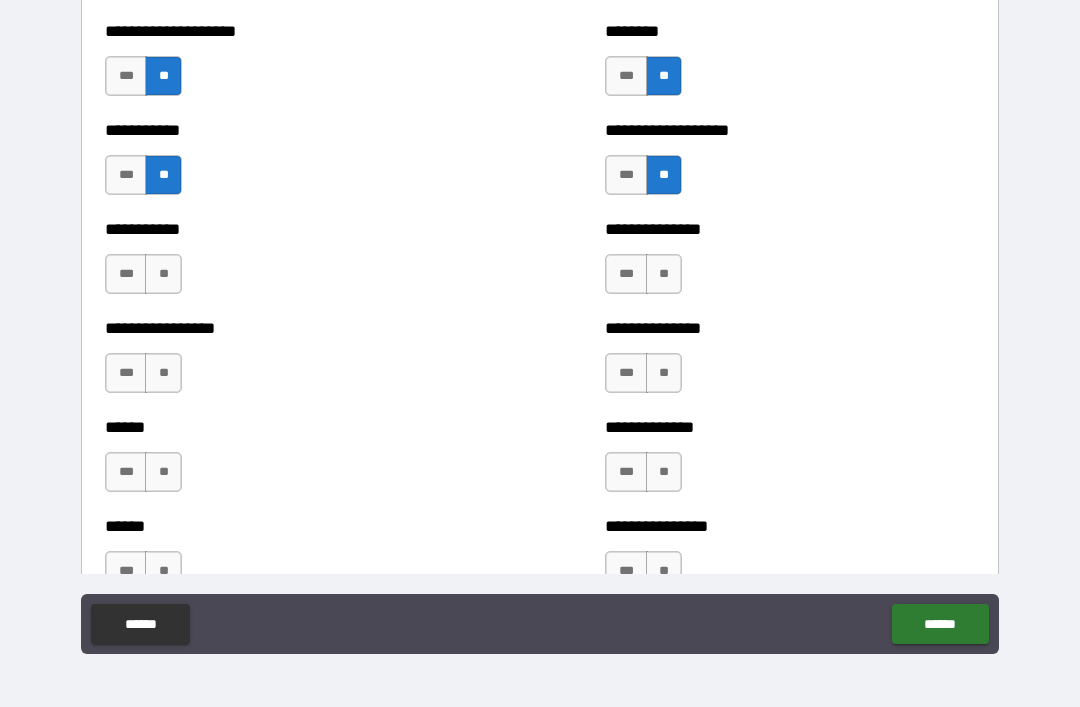 scroll, scrollTop: 2584, scrollLeft: 0, axis: vertical 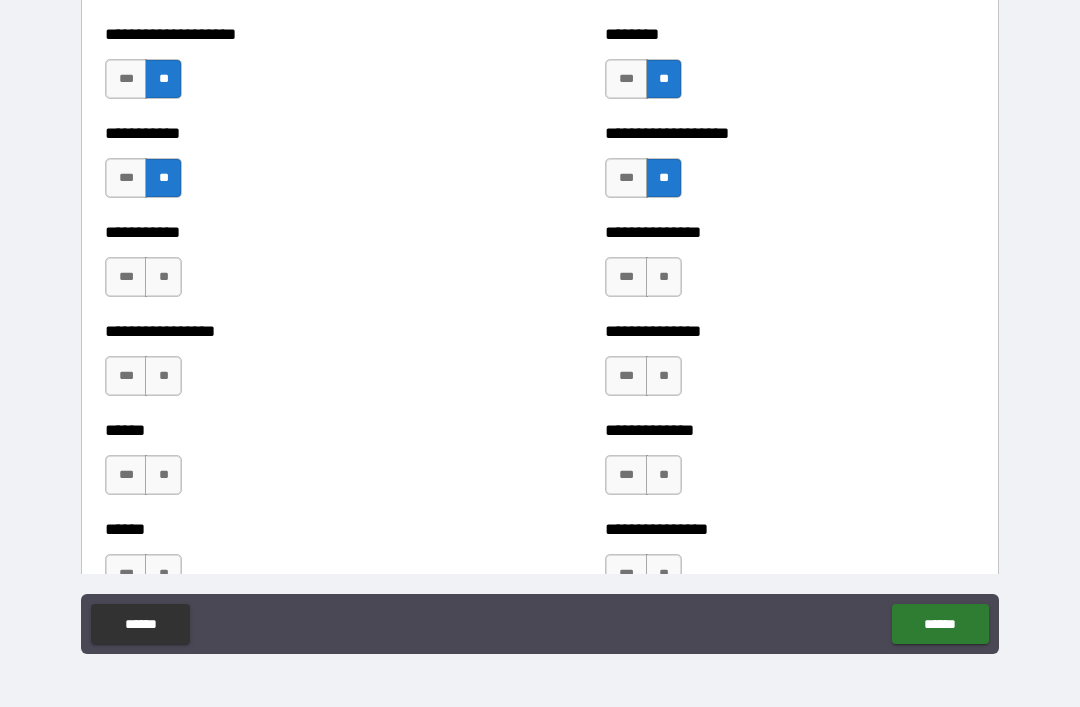 click on "**" at bounding box center (163, 277) 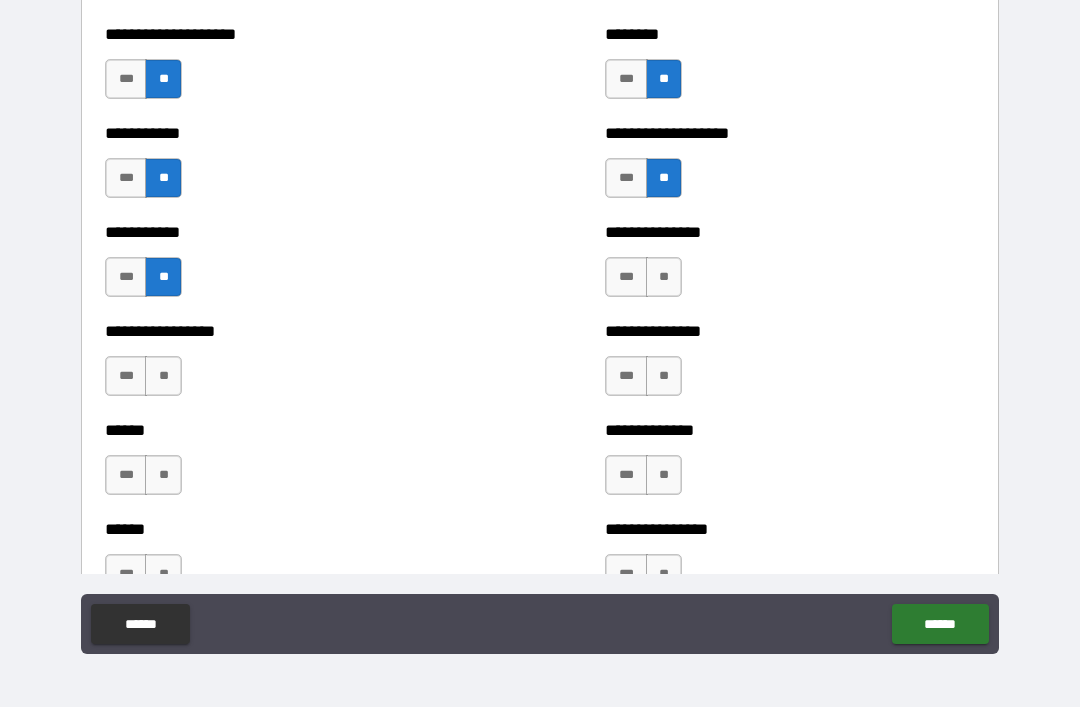 click on "**" at bounding box center (163, 376) 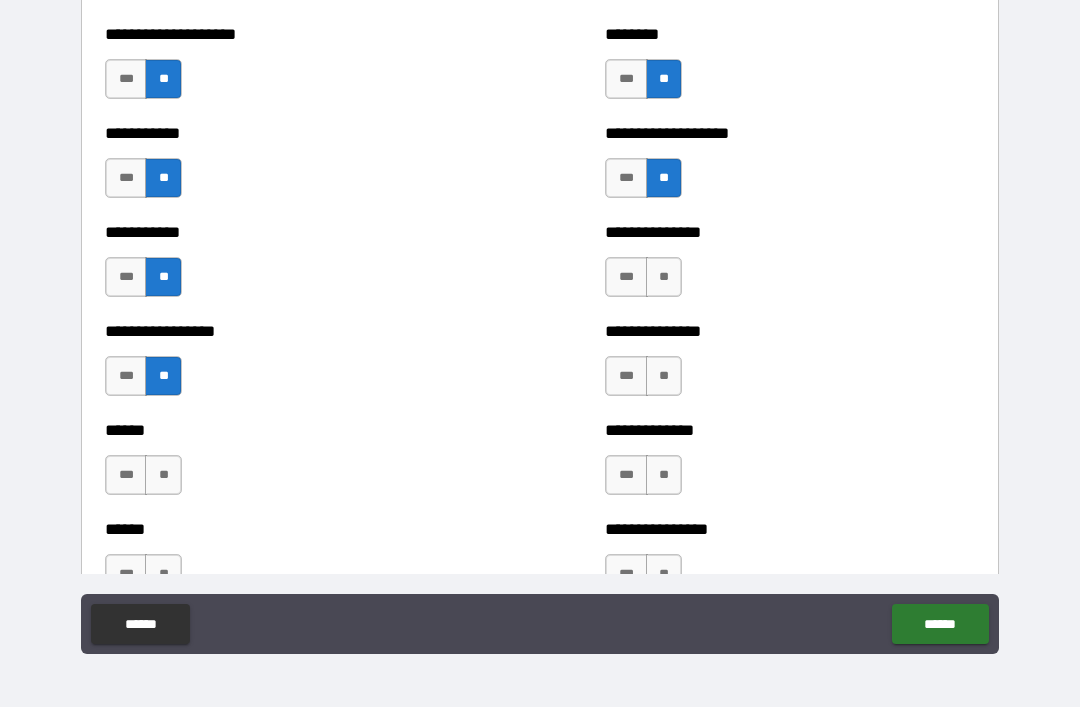 click on "**" at bounding box center [163, 475] 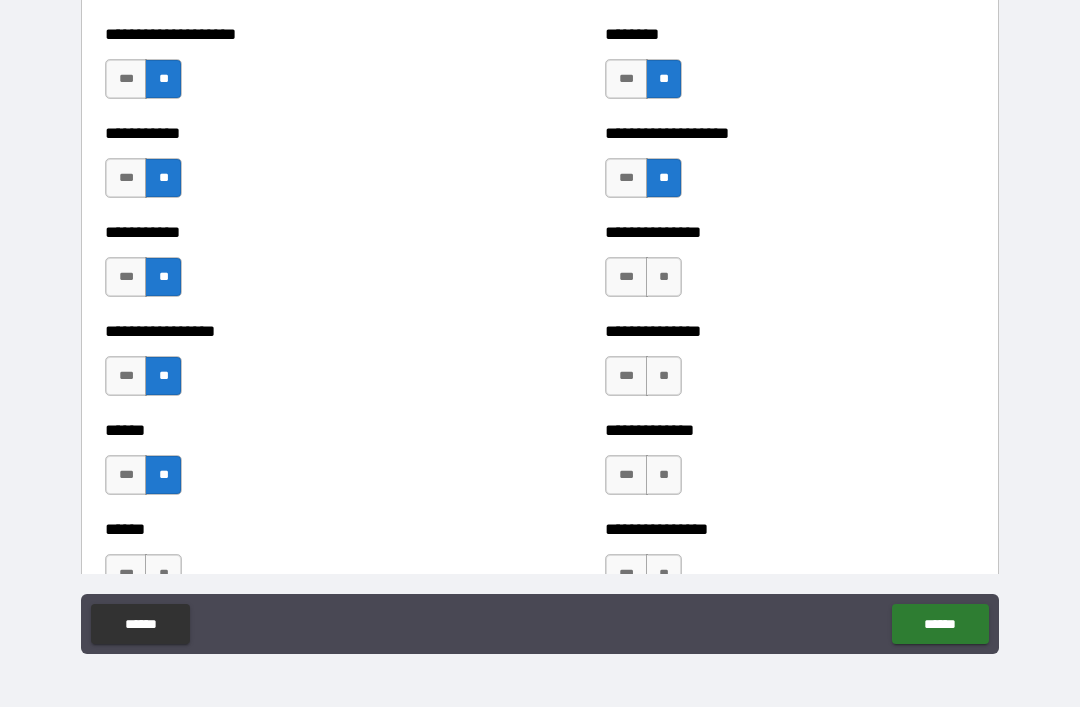 click on "**" at bounding box center [664, 277] 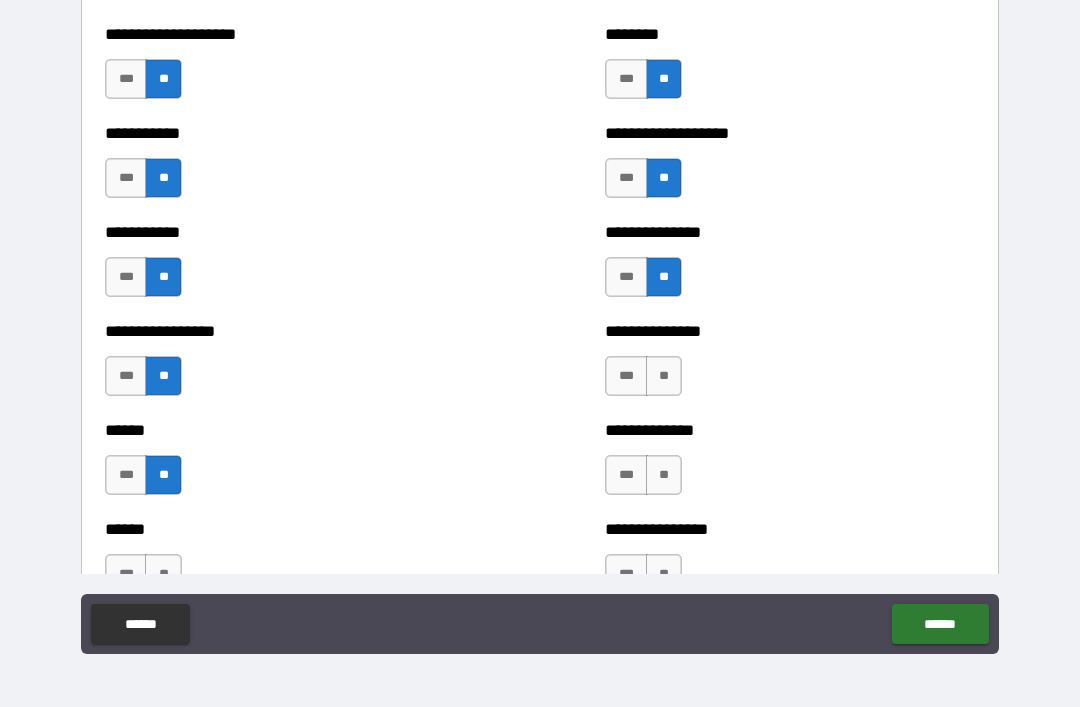 click on "**" at bounding box center [664, 376] 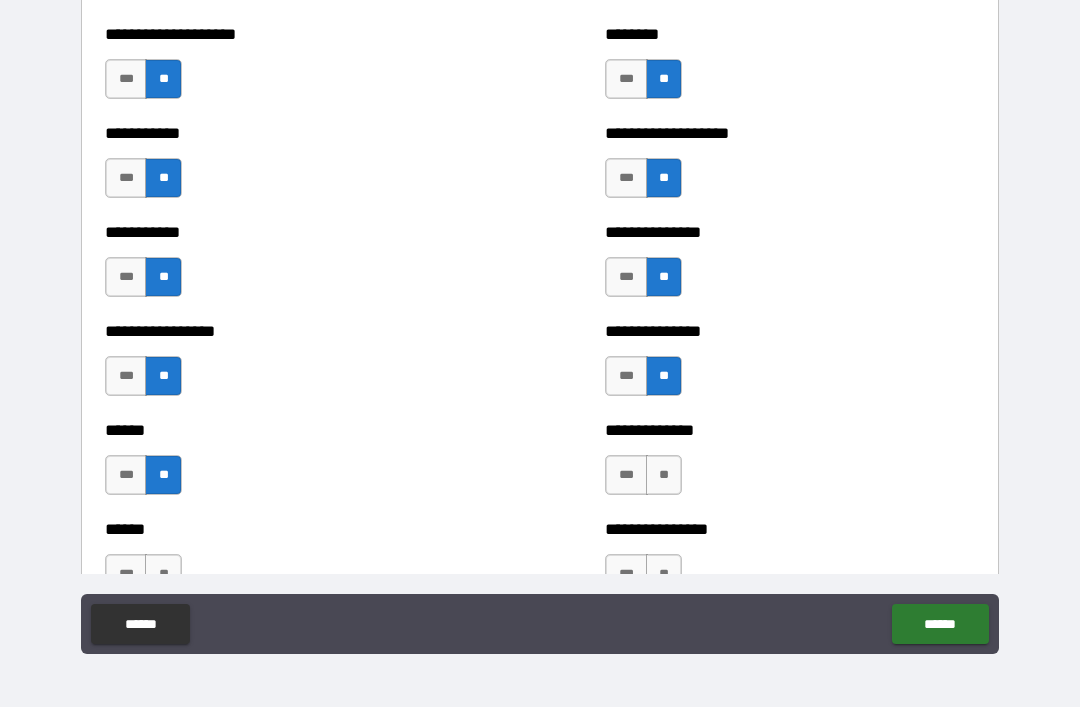 click on "**" at bounding box center [664, 475] 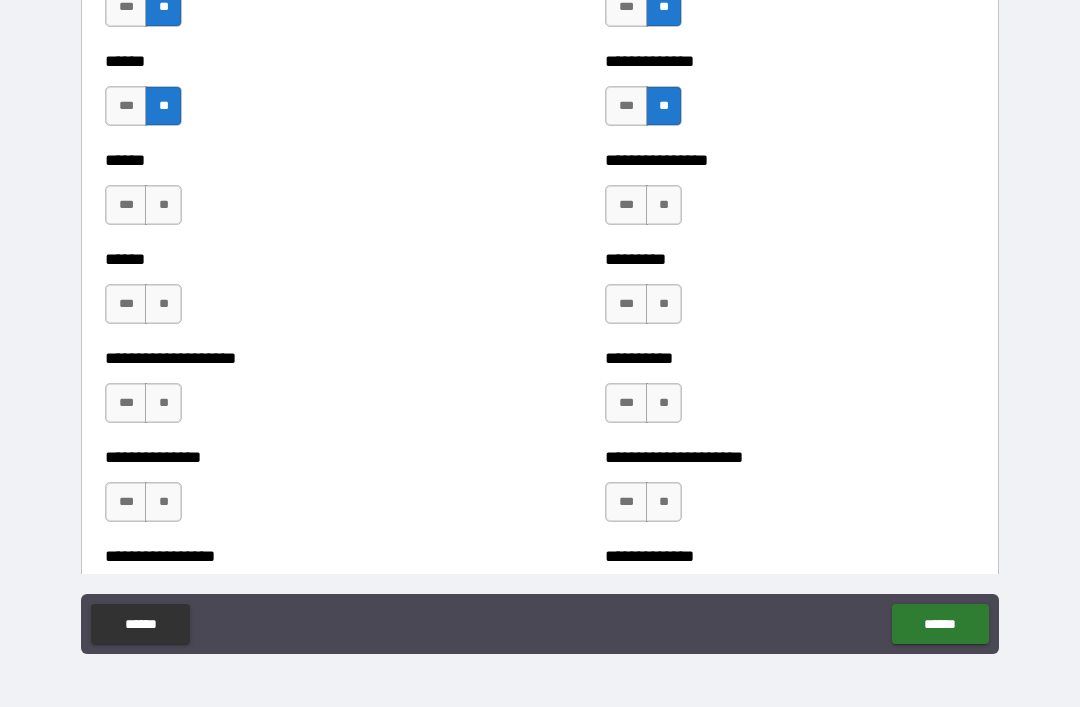 scroll, scrollTop: 2951, scrollLeft: 0, axis: vertical 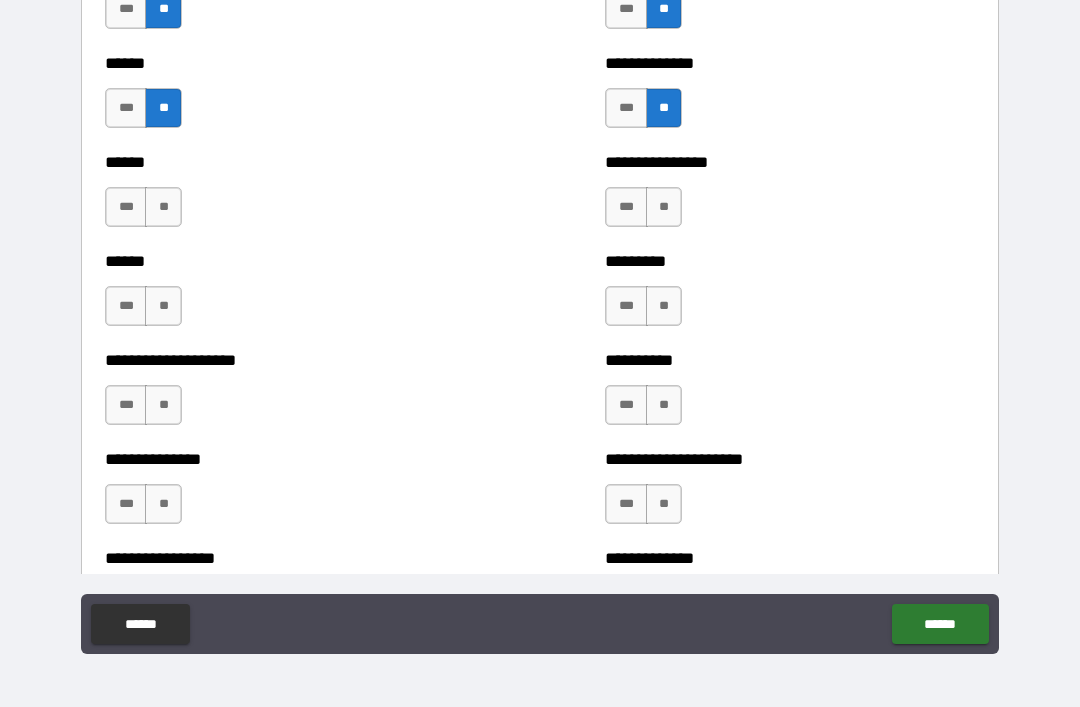 click on "**" at bounding box center (664, 207) 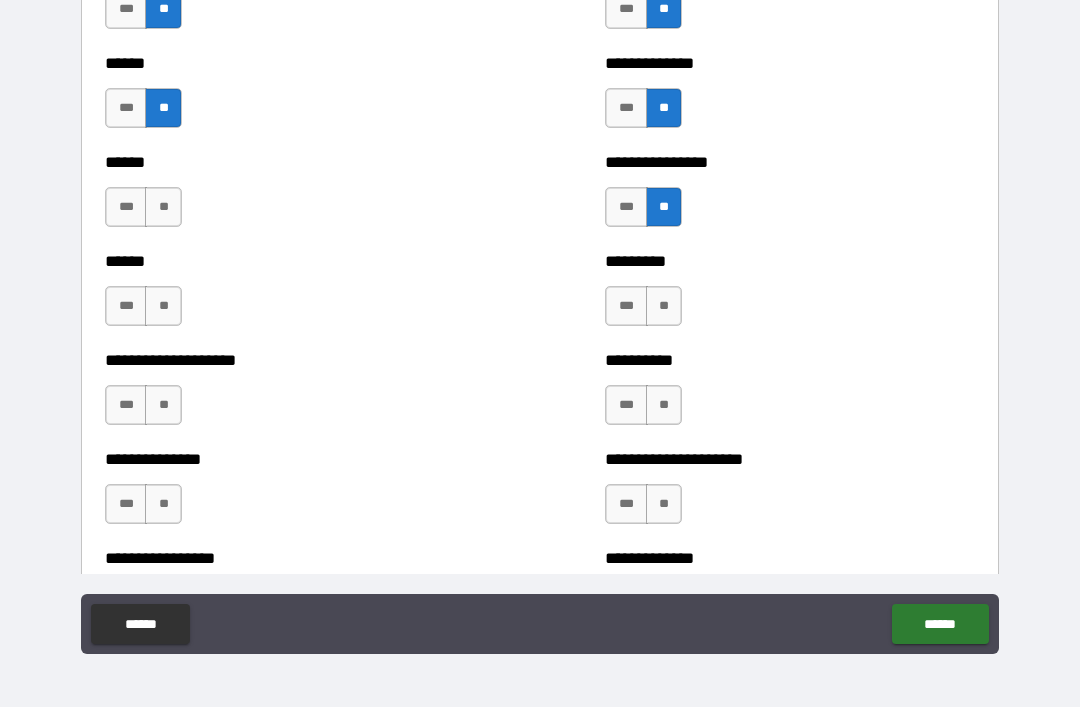 click on "**" at bounding box center (664, 306) 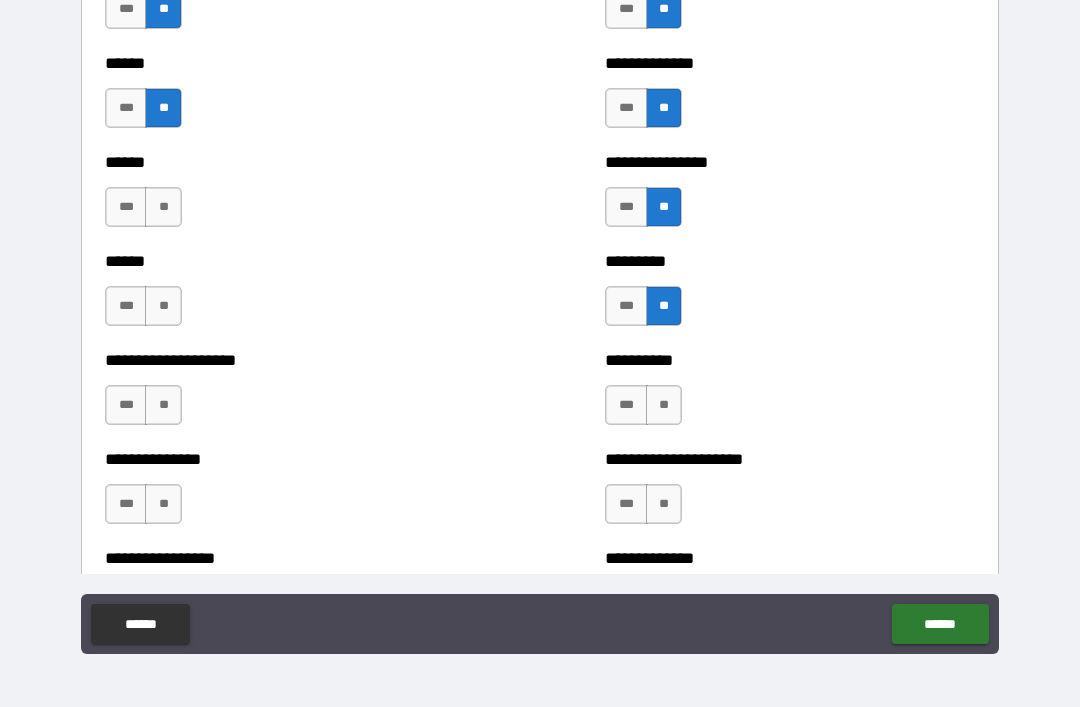 click on "**" at bounding box center [664, 405] 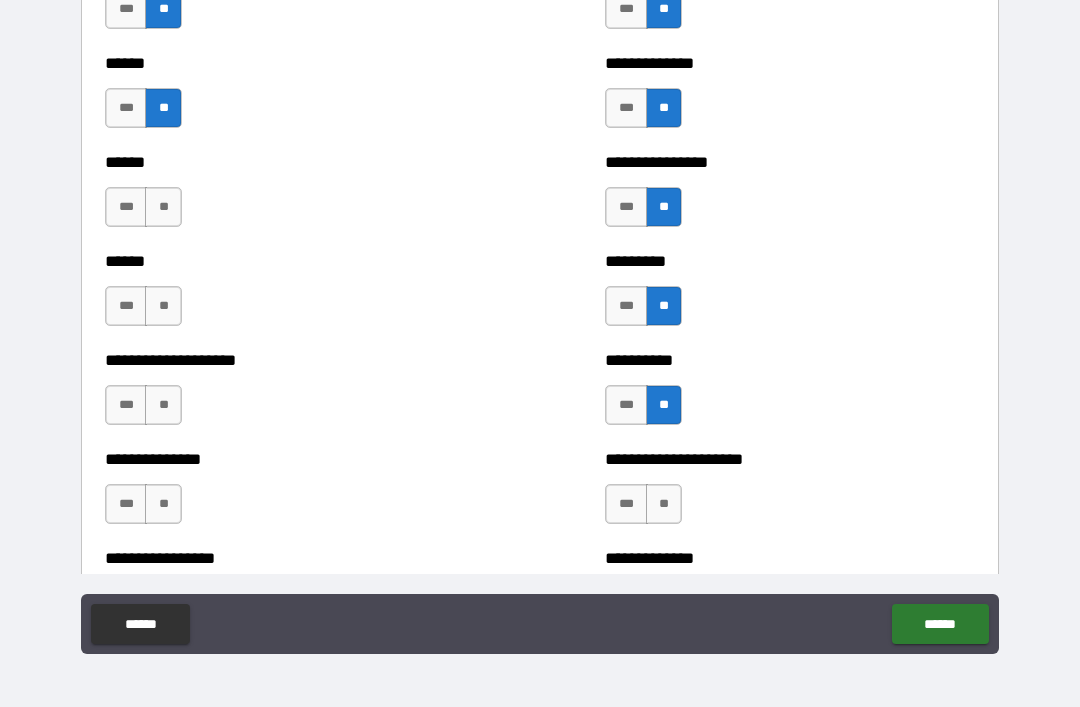 click on "**" at bounding box center [664, 504] 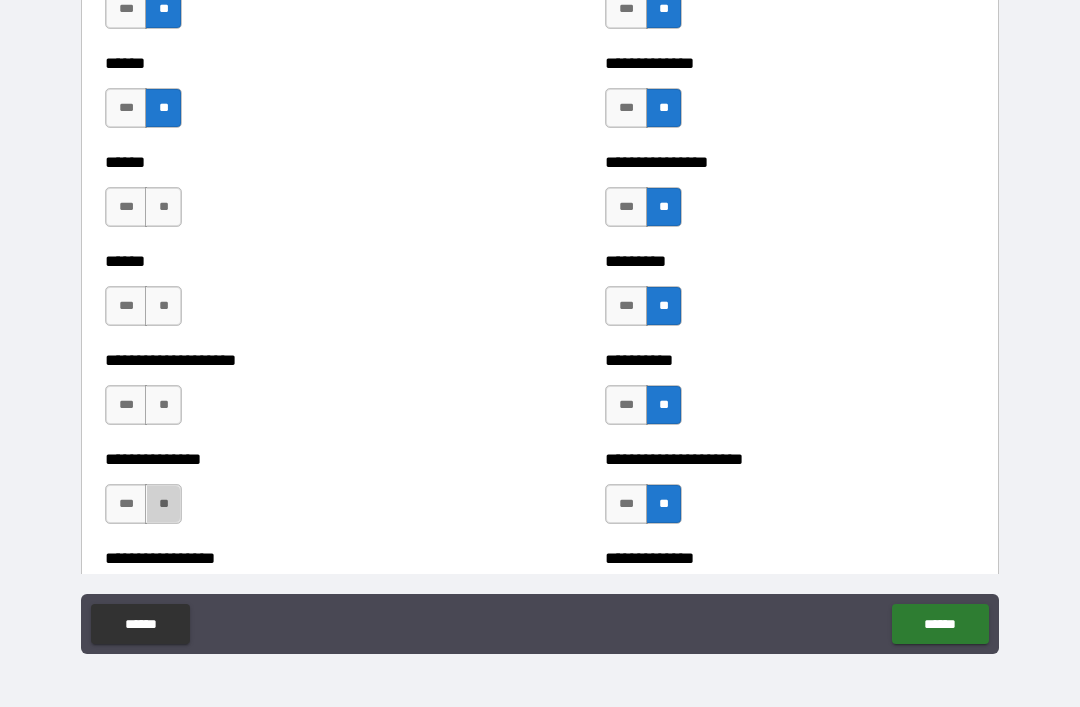 click on "**" at bounding box center (163, 504) 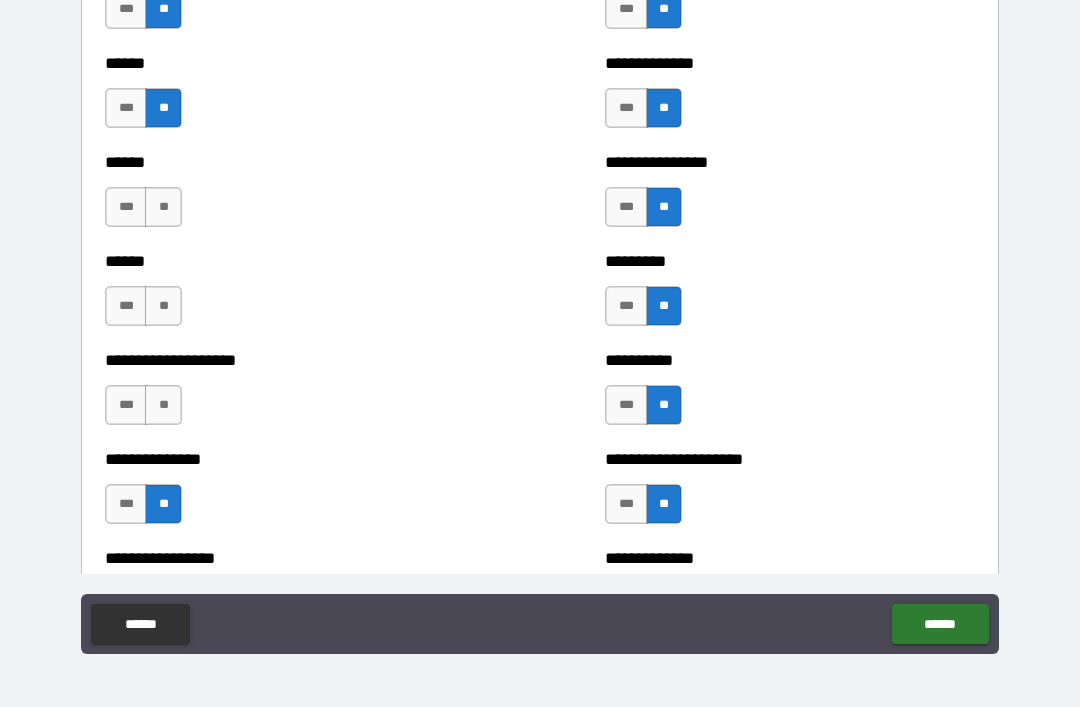 click on "**" at bounding box center [163, 405] 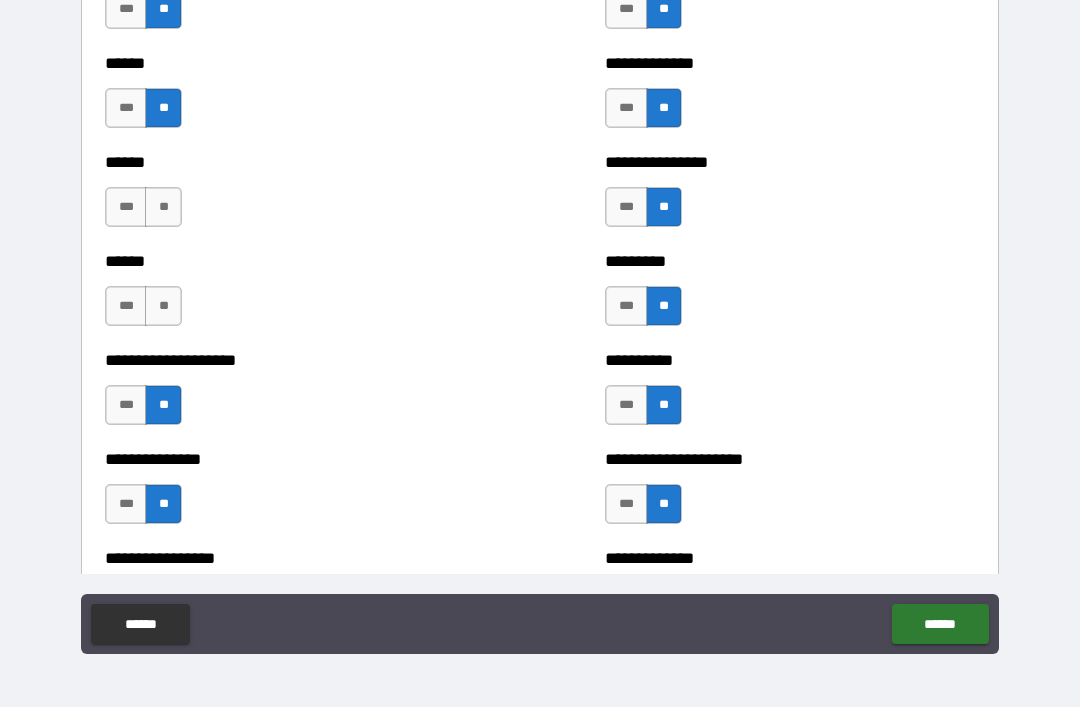 click on "**" at bounding box center (163, 306) 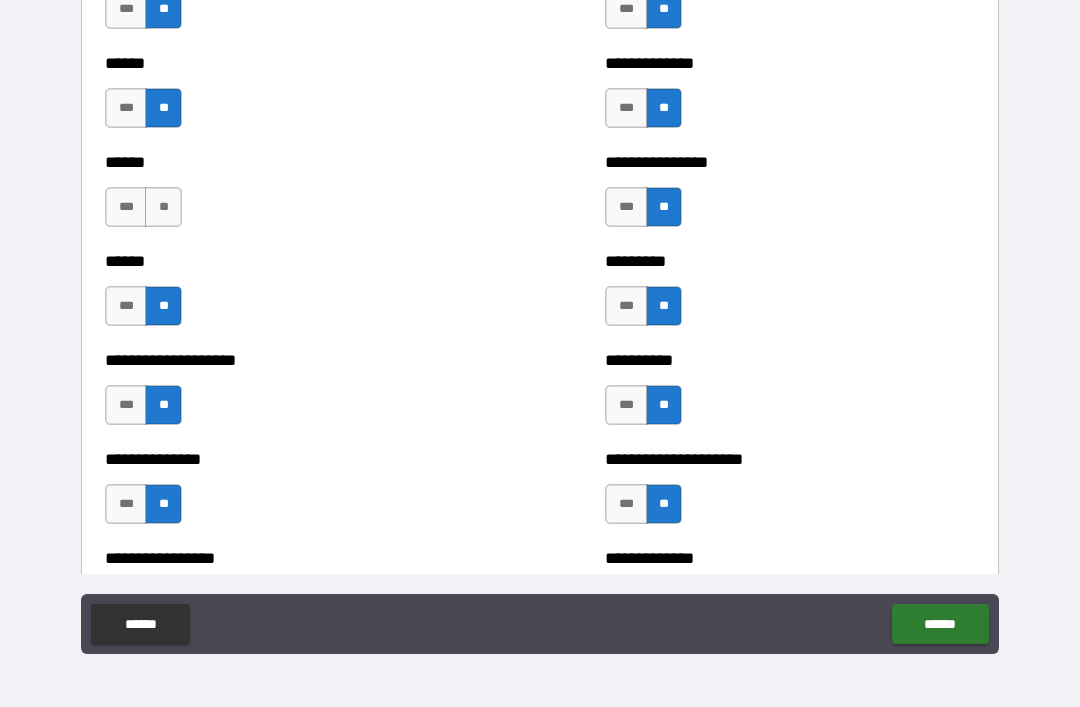 click on "**" at bounding box center [163, 207] 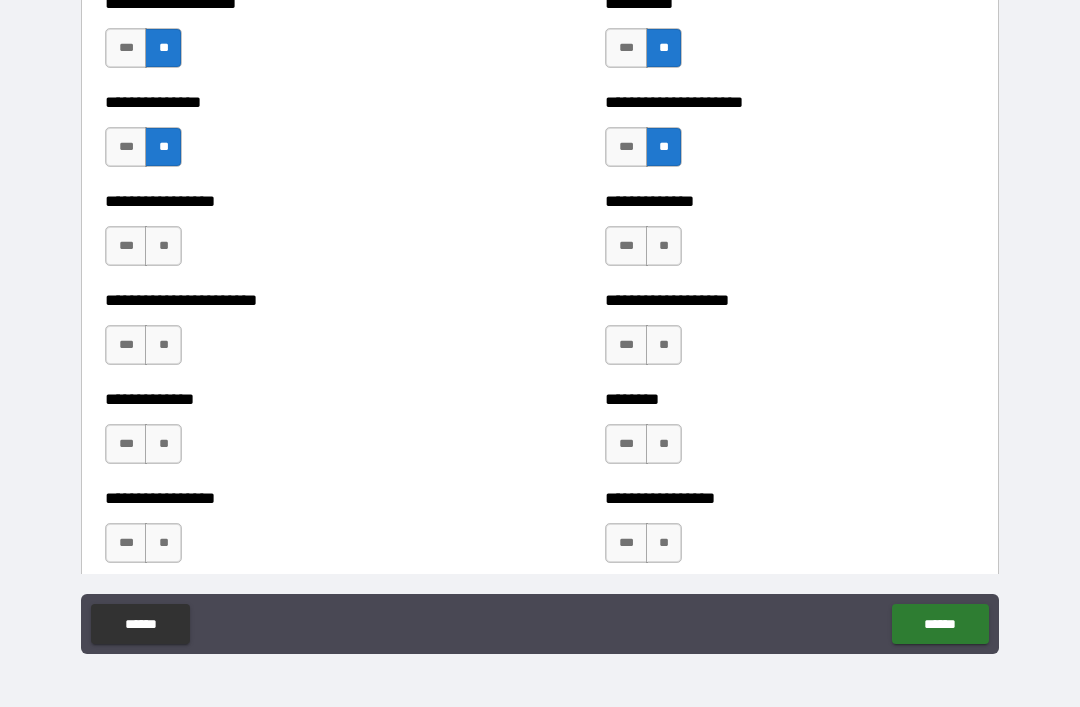 scroll, scrollTop: 3307, scrollLeft: 0, axis: vertical 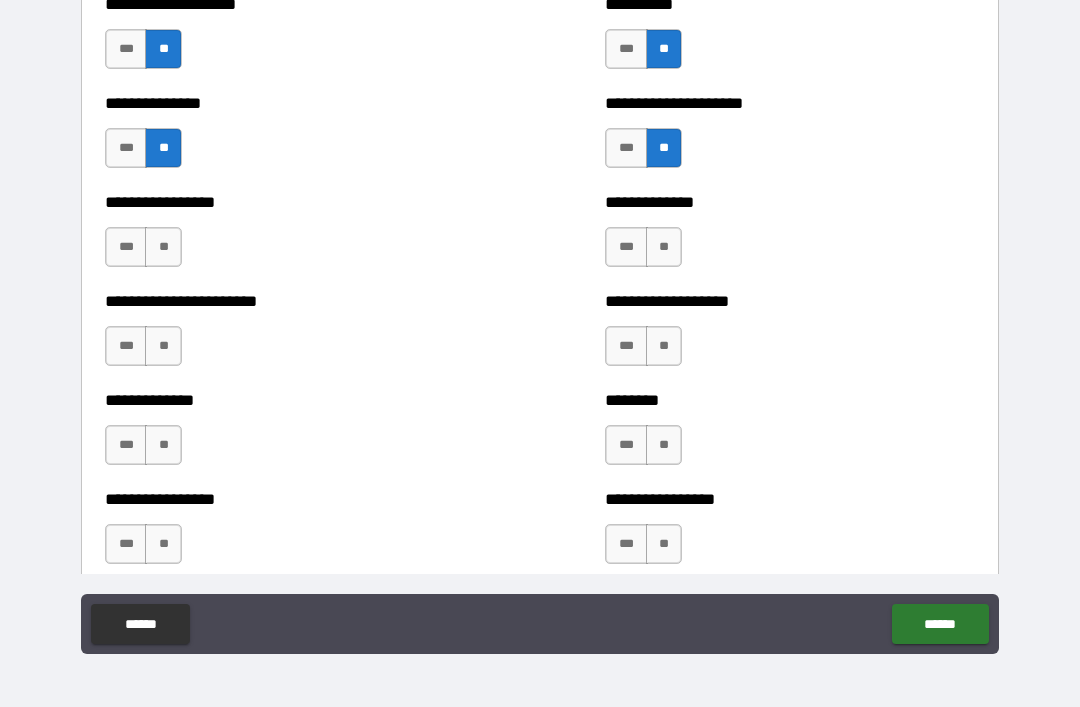 click on "***" at bounding box center [126, 247] 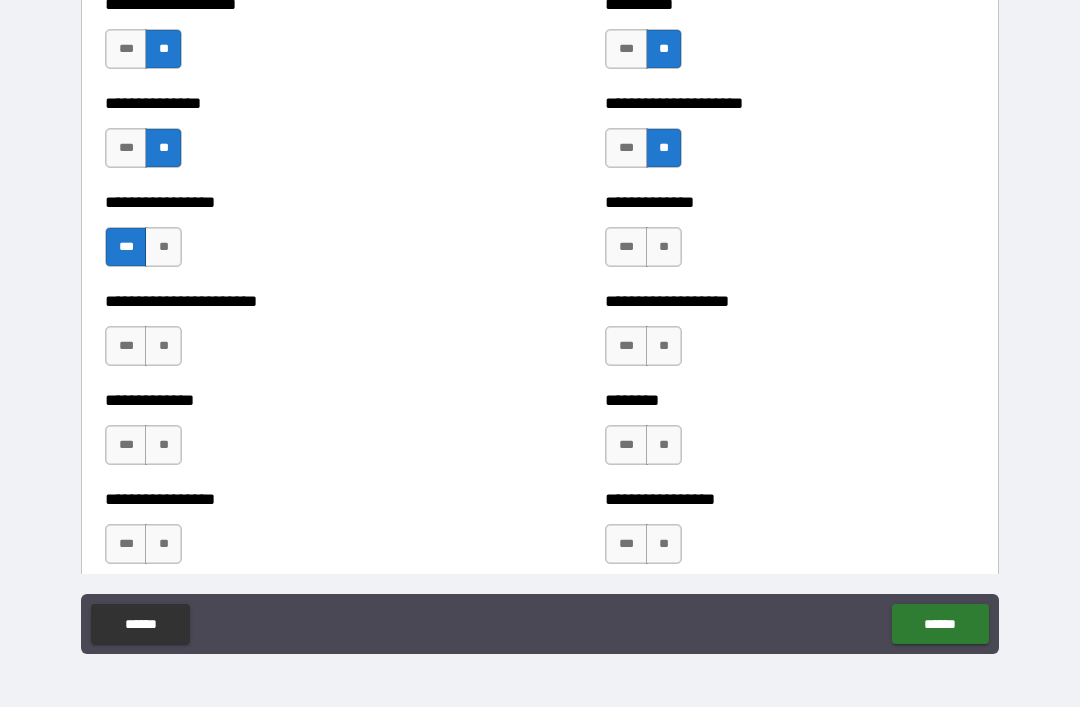 click on "**" at bounding box center (664, 247) 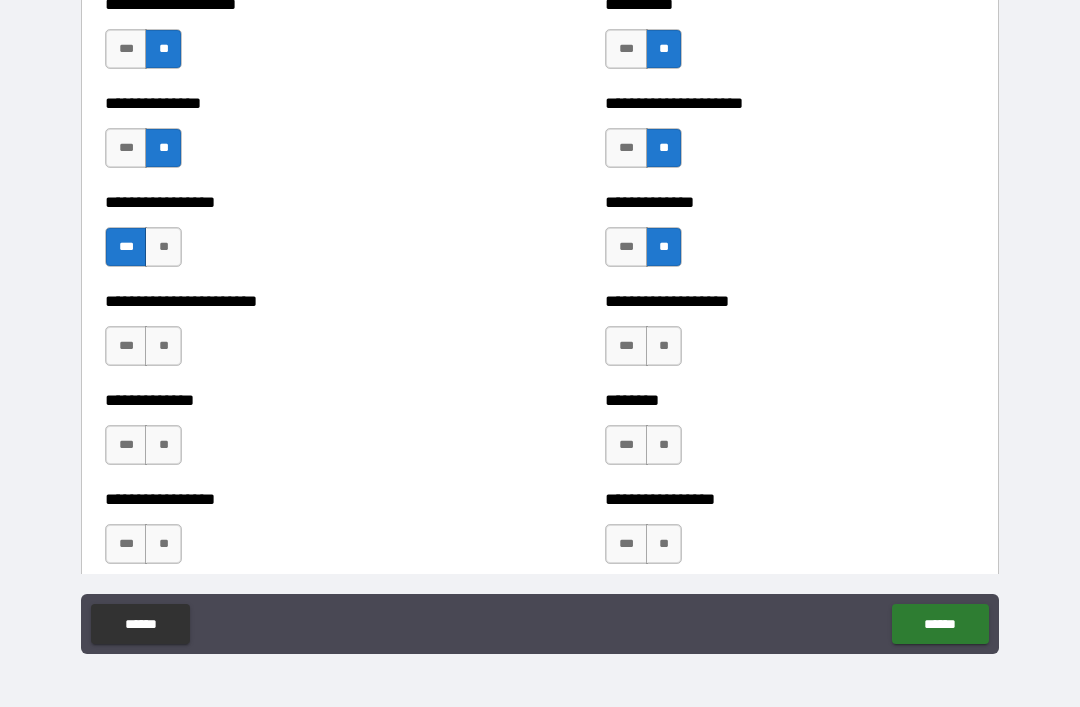 click on "**" at bounding box center (664, 346) 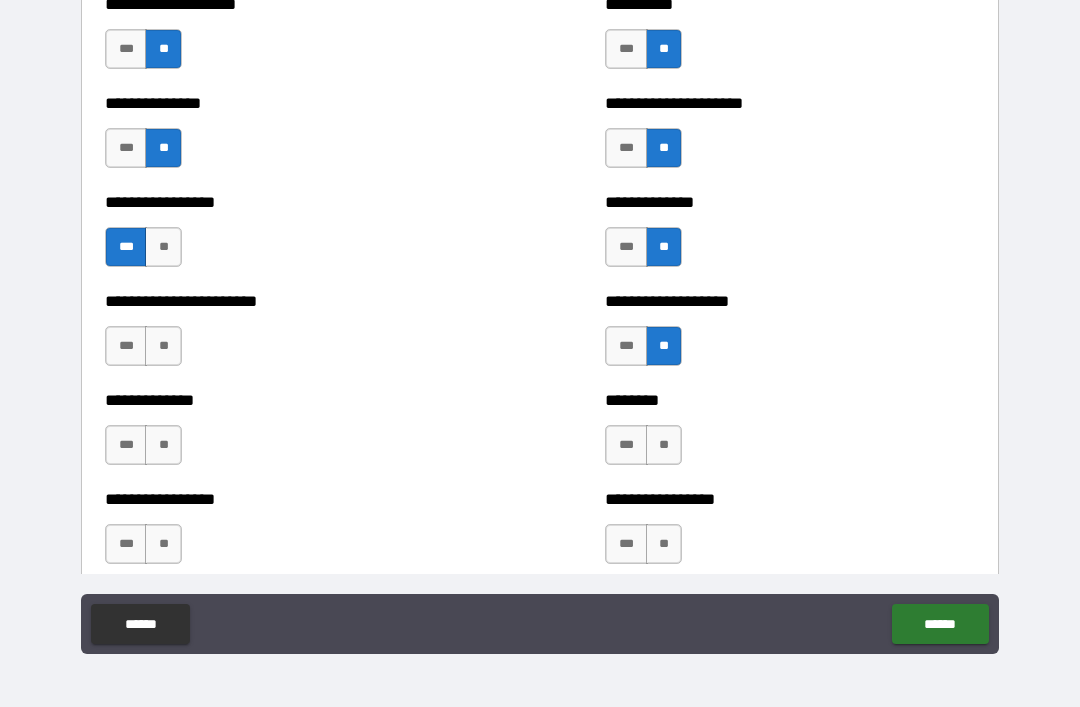 click on "**" at bounding box center [664, 445] 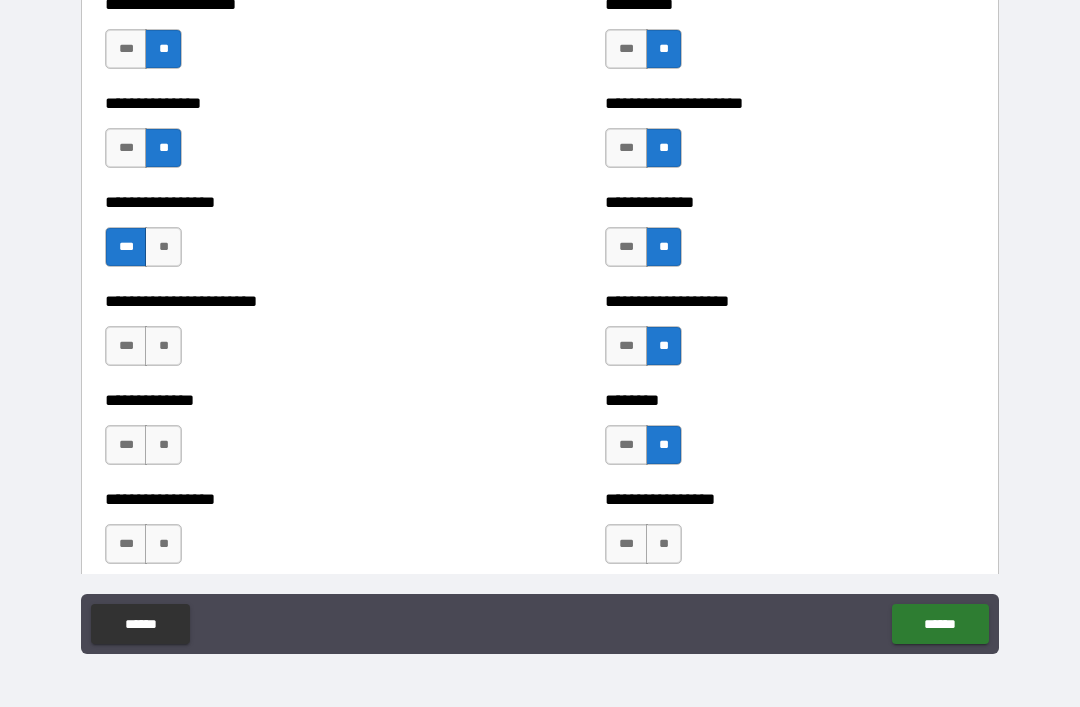click on "**" at bounding box center (664, 544) 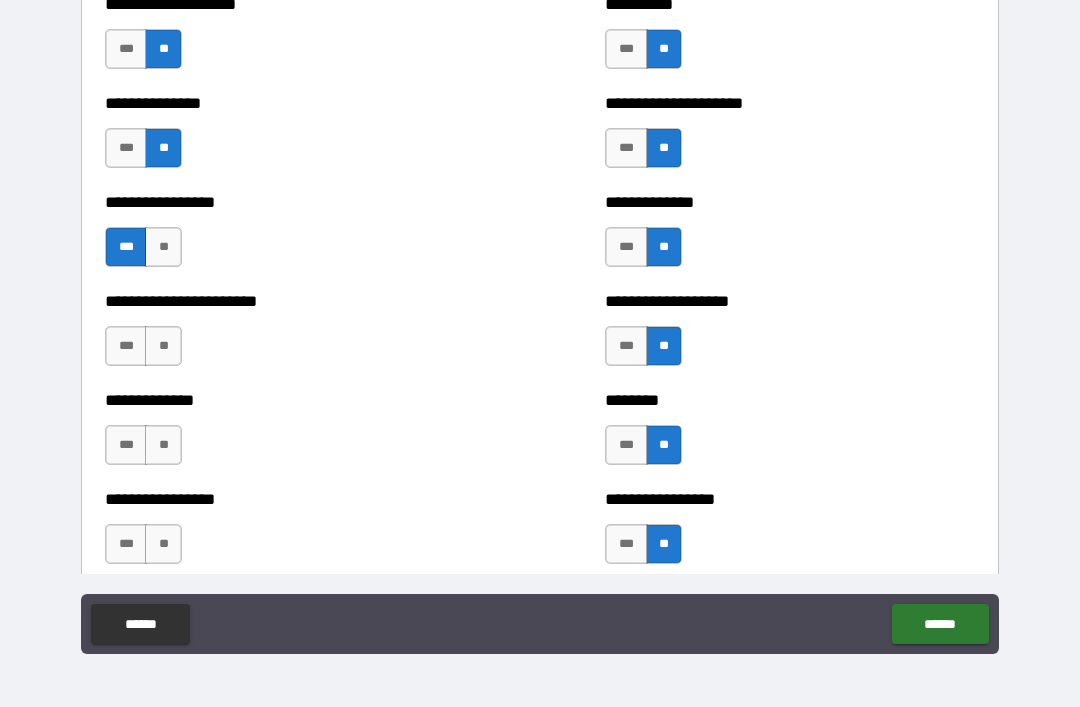 click on "**" at bounding box center (163, 544) 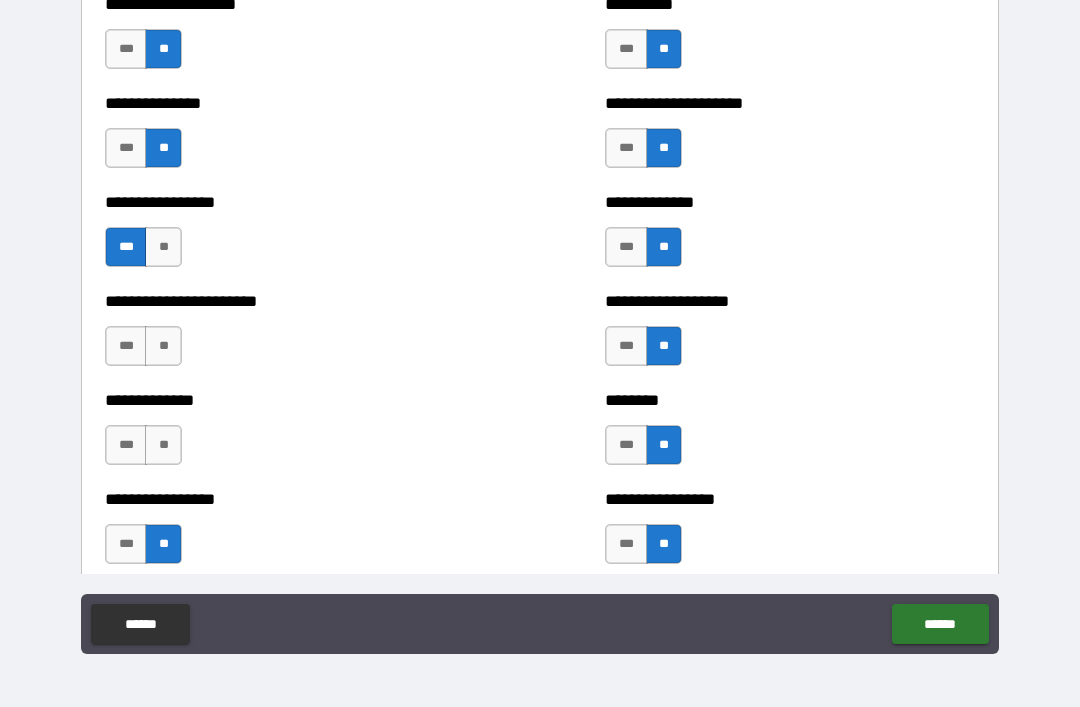 click on "**" at bounding box center [163, 445] 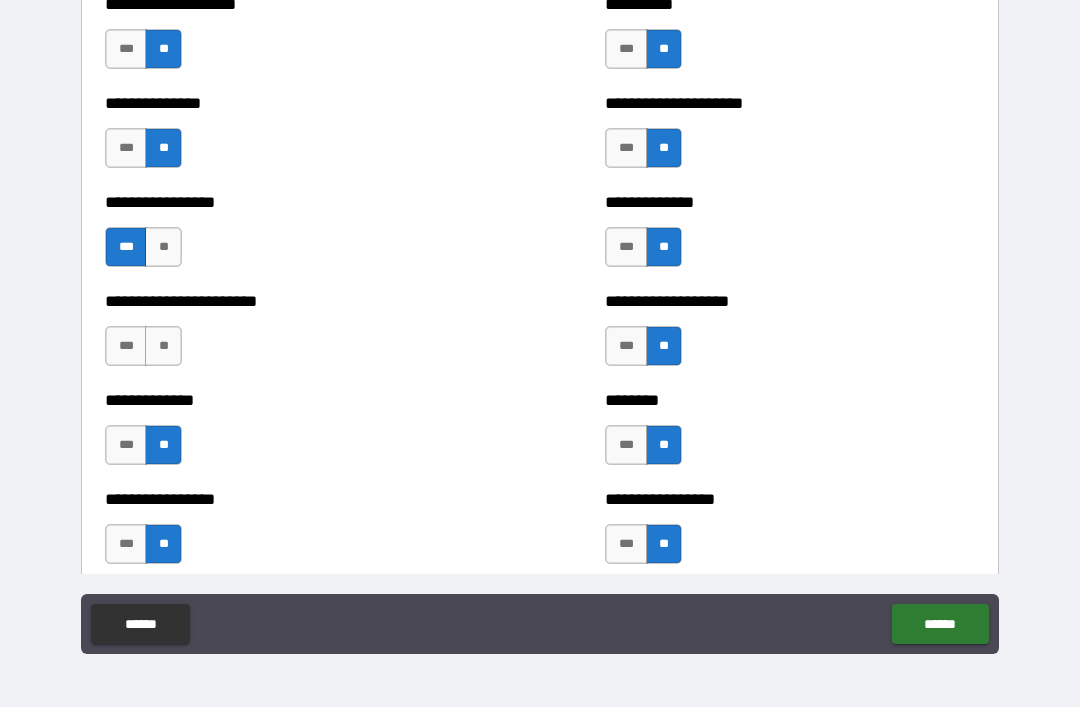 click on "**" at bounding box center [163, 346] 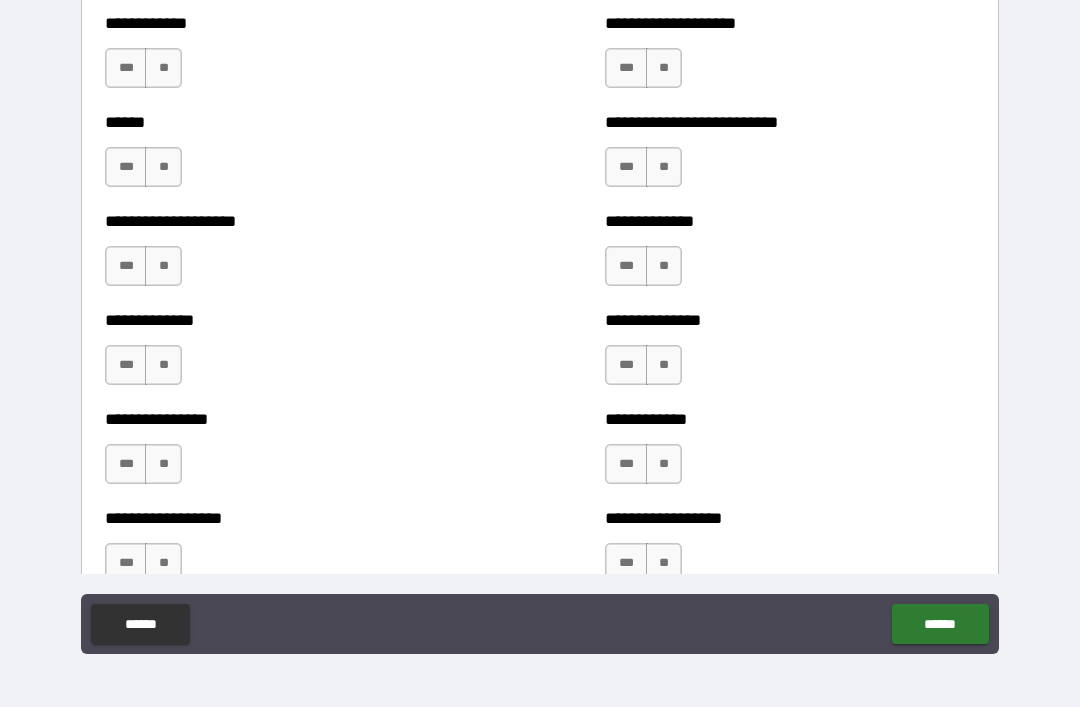 scroll, scrollTop: 3881, scrollLeft: 0, axis: vertical 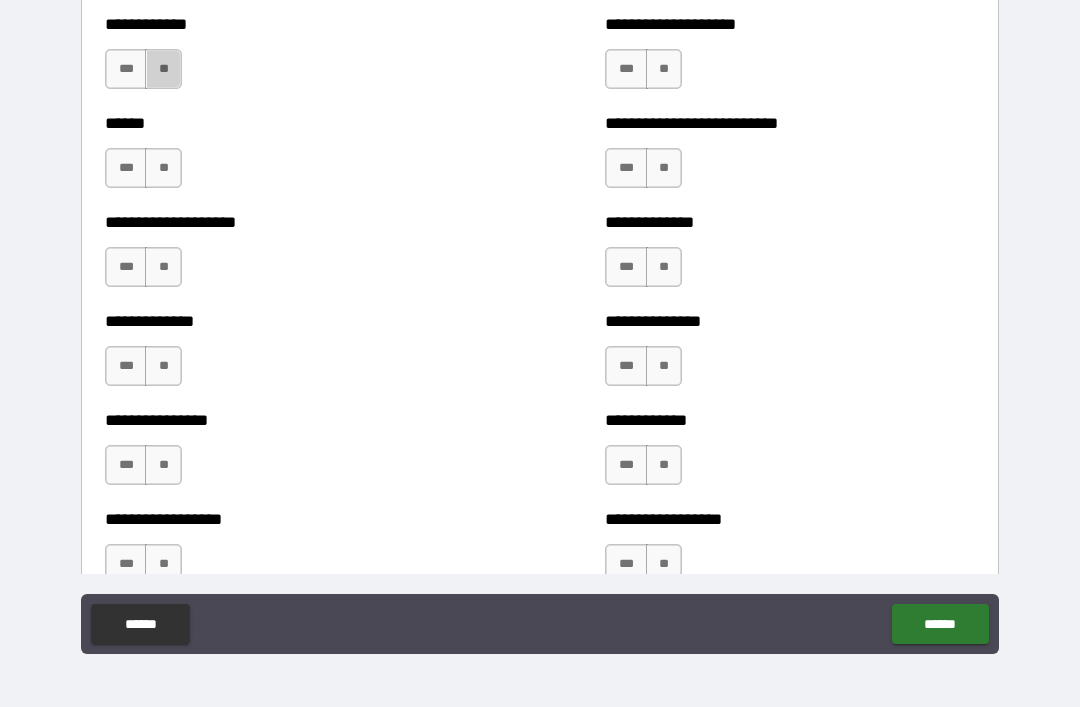 click on "**" at bounding box center (163, 69) 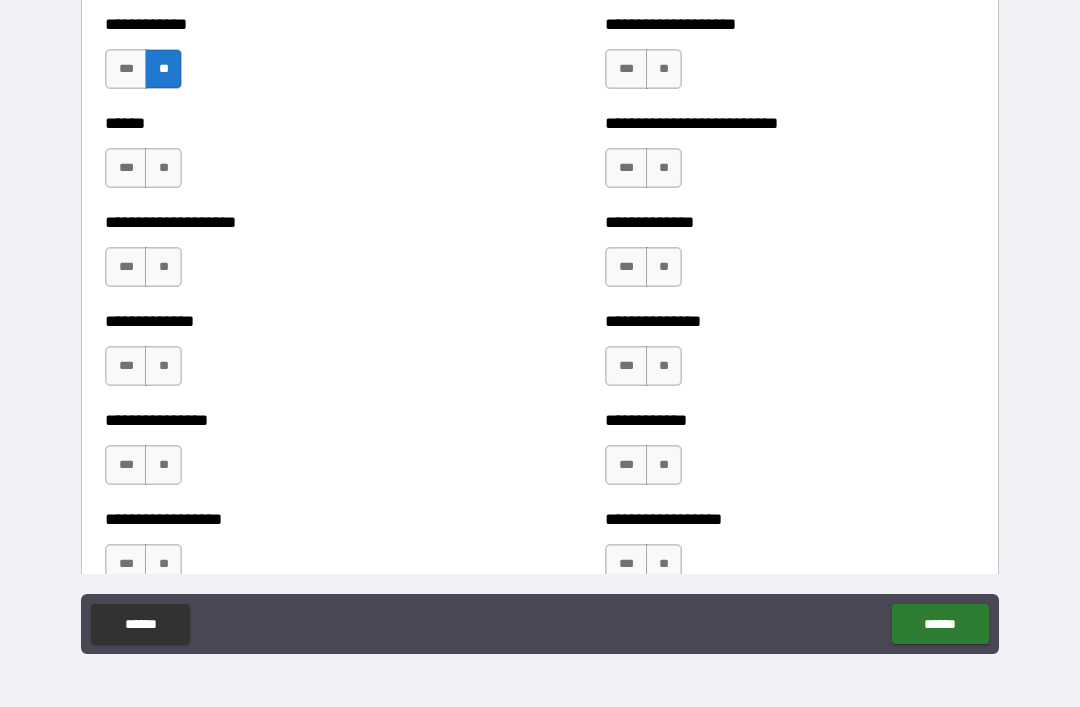 click on "**" at bounding box center [163, 168] 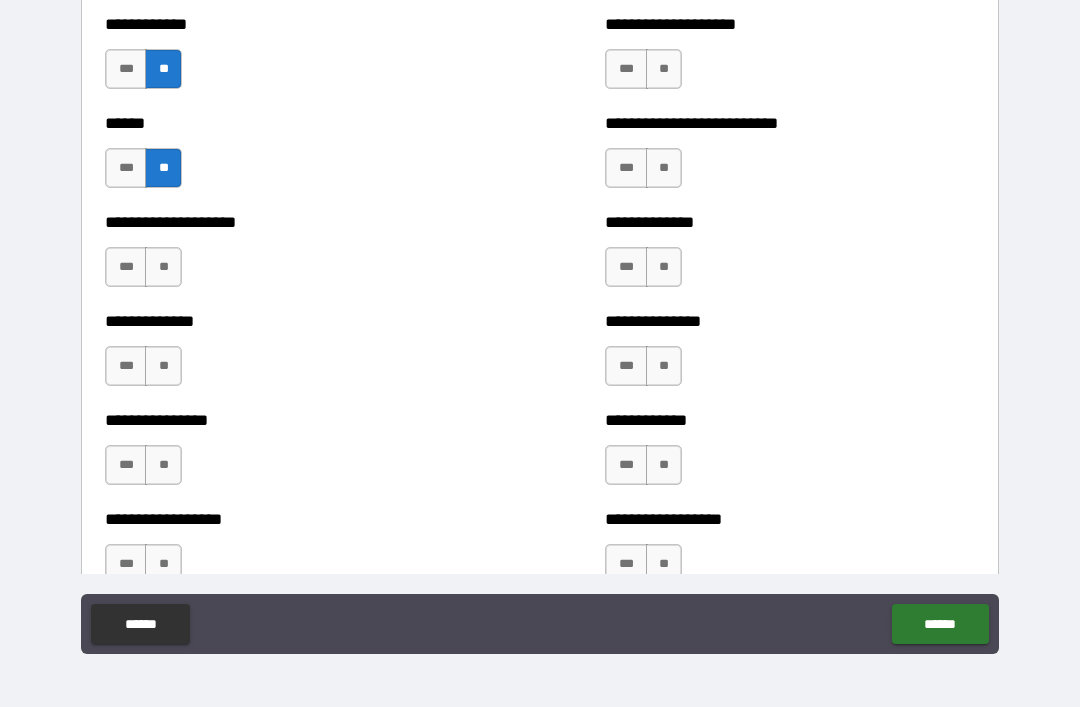 click on "**" at bounding box center (163, 267) 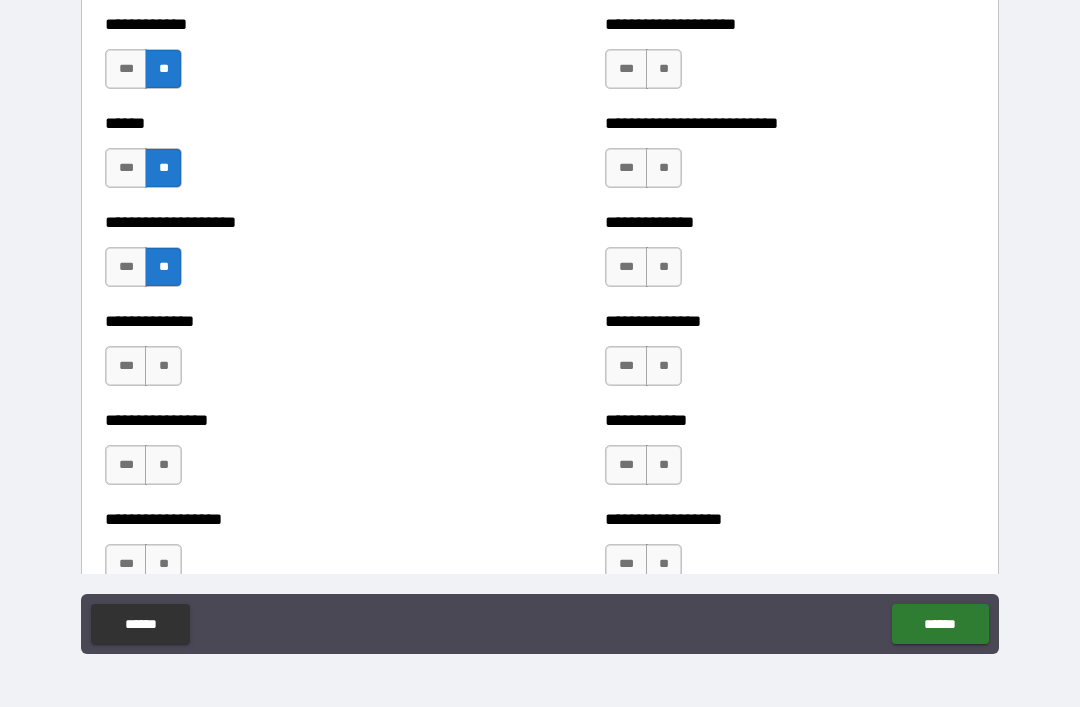 click on "**" at bounding box center [163, 366] 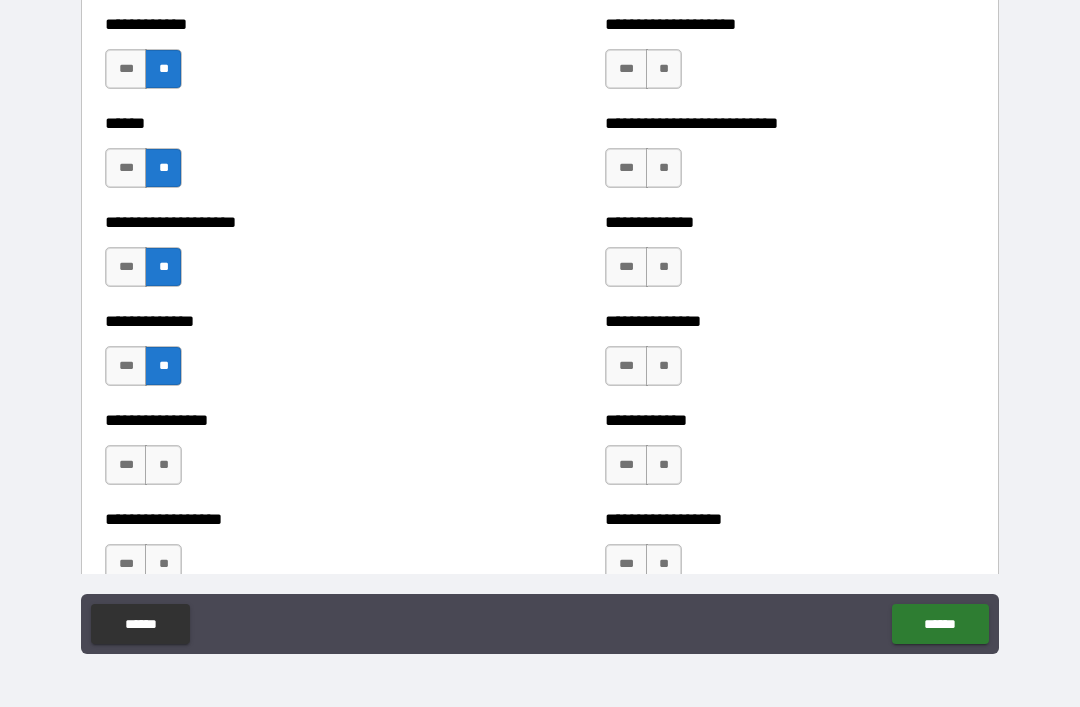 click on "**" at bounding box center (163, 465) 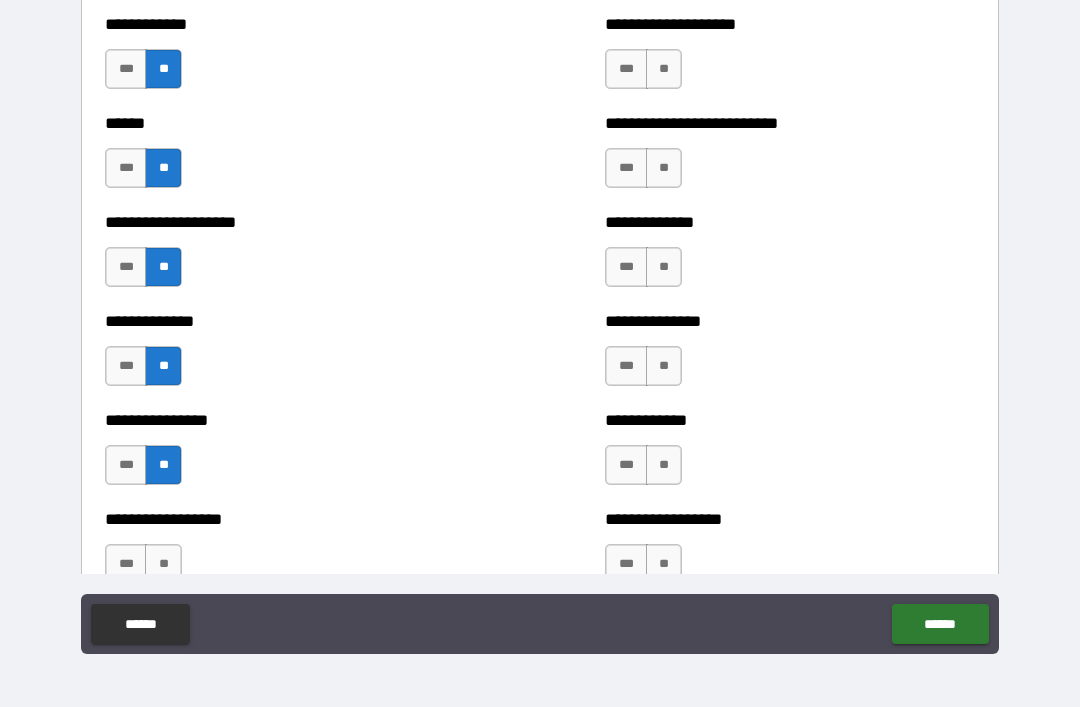 click on "**" at bounding box center [163, 564] 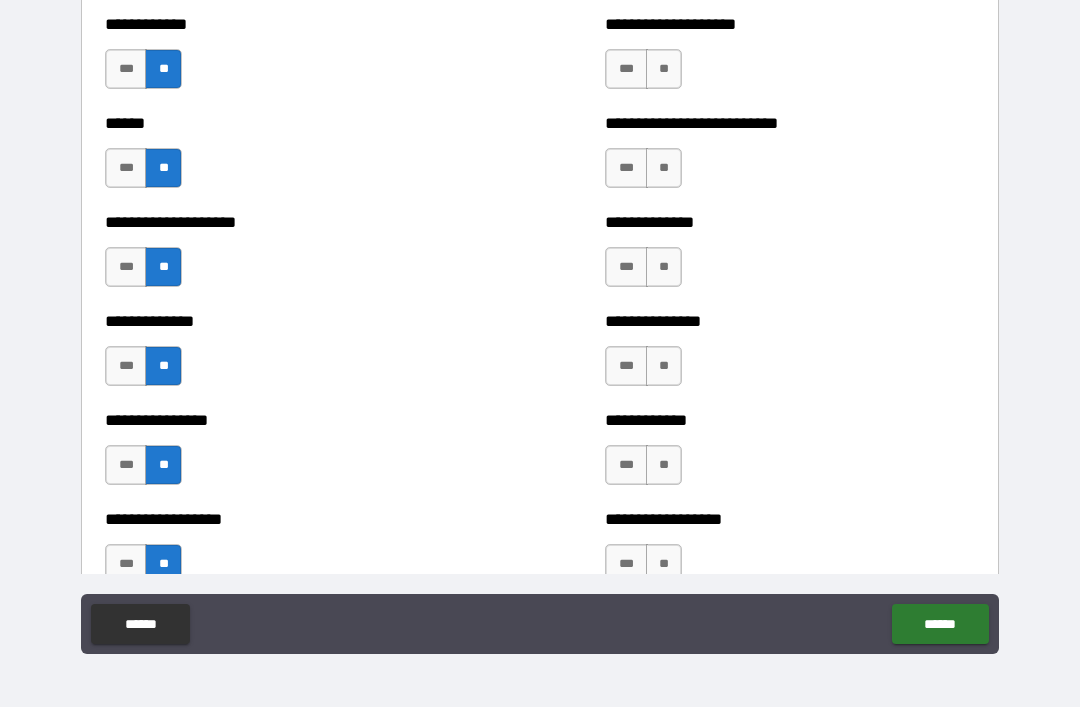 click on "**" at bounding box center (664, 564) 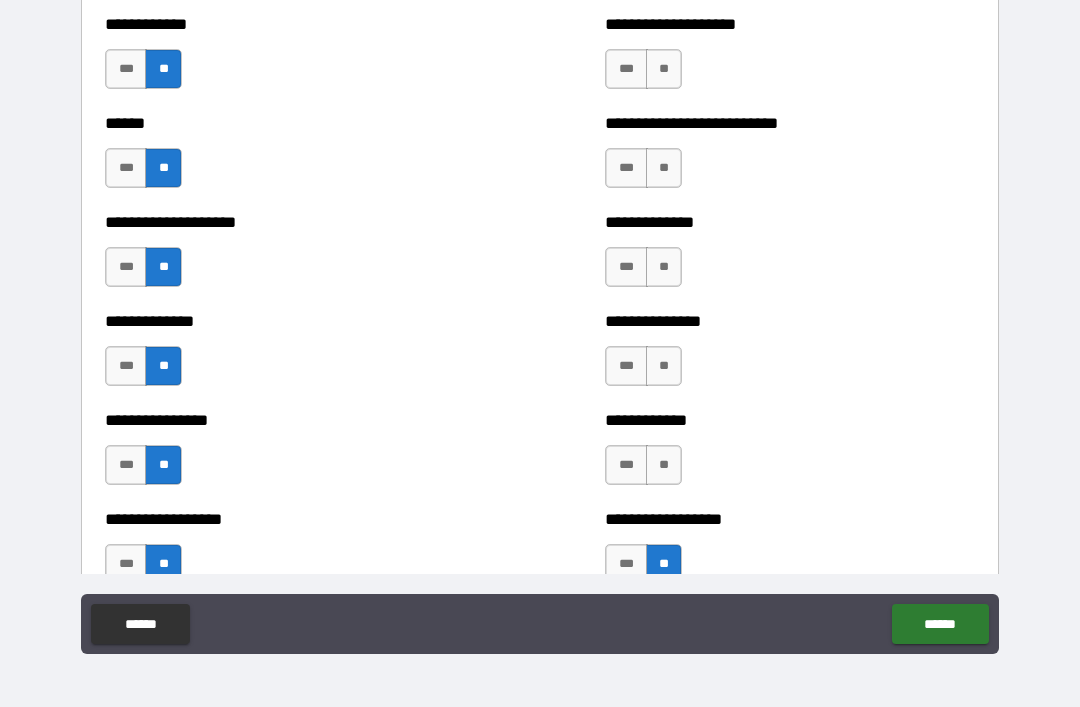 click on "**" at bounding box center (664, 465) 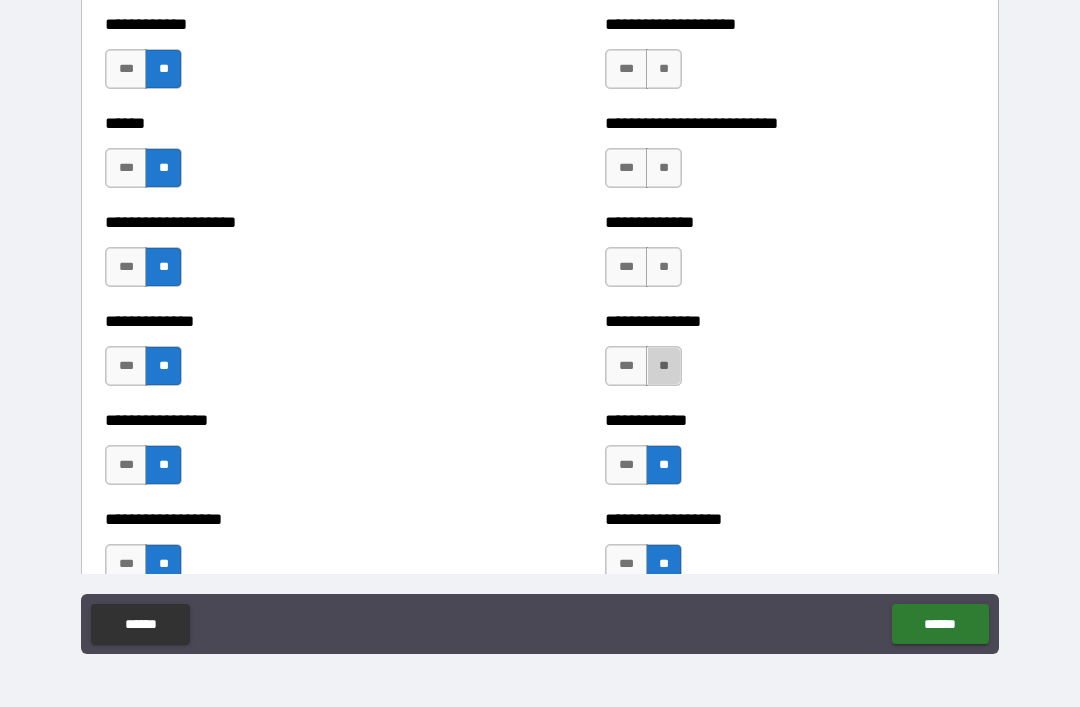 click on "**" at bounding box center (664, 366) 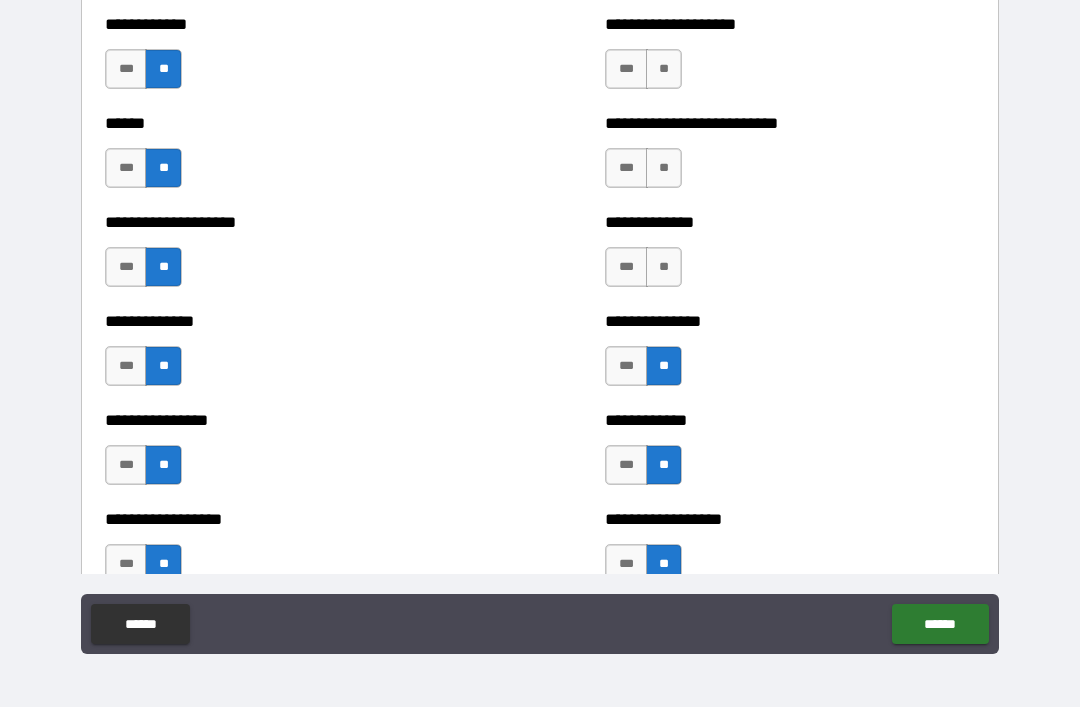 click on "**" at bounding box center (664, 267) 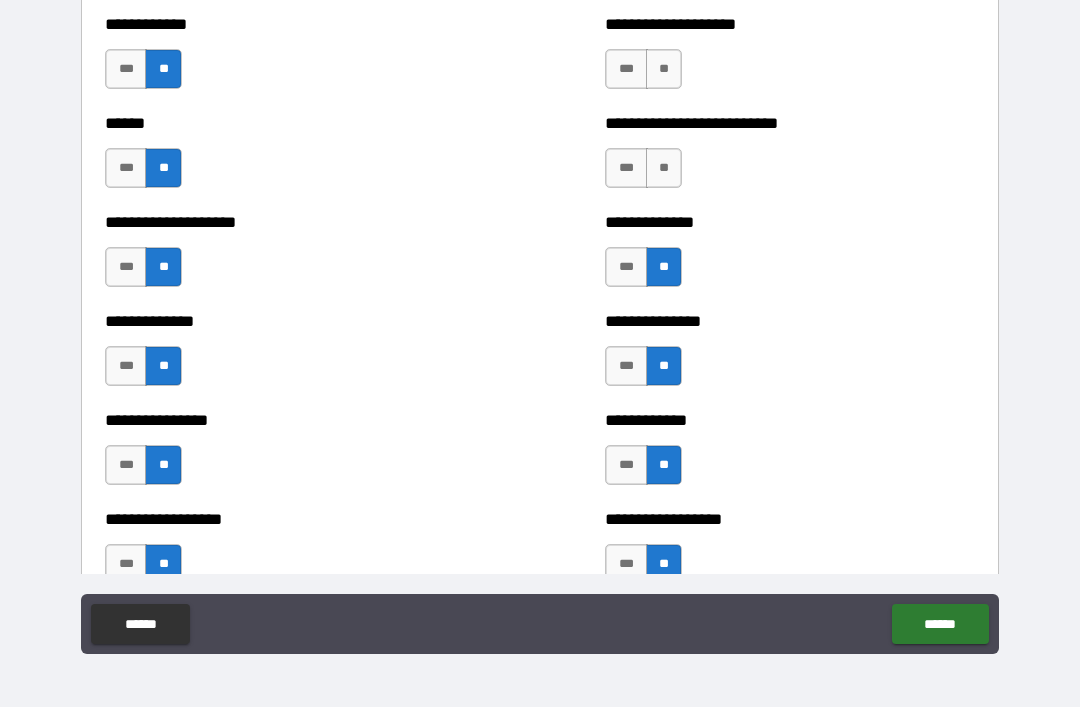 click on "**" at bounding box center (664, 69) 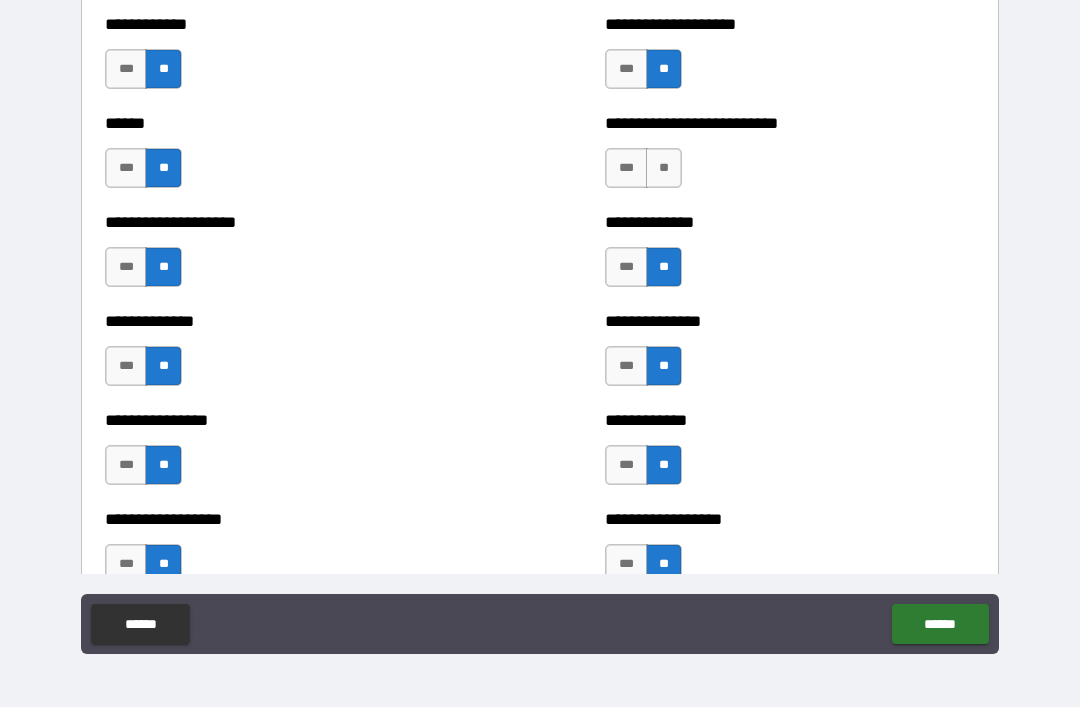click on "**" at bounding box center (664, 168) 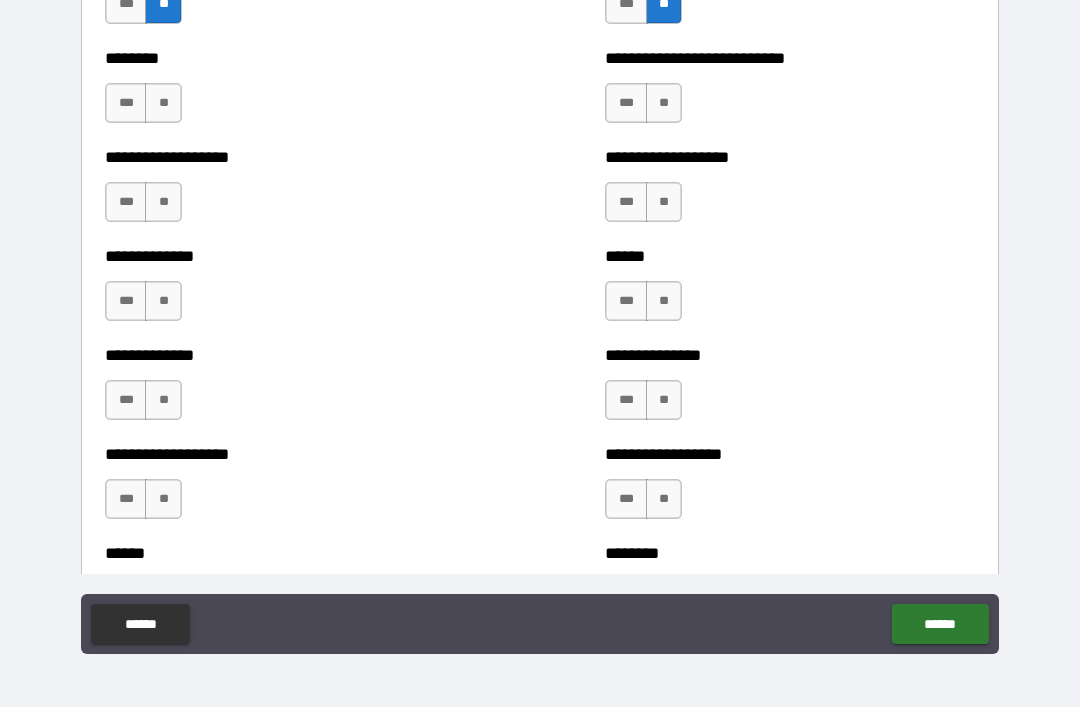 scroll, scrollTop: 4439, scrollLeft: 0, axis: vertical 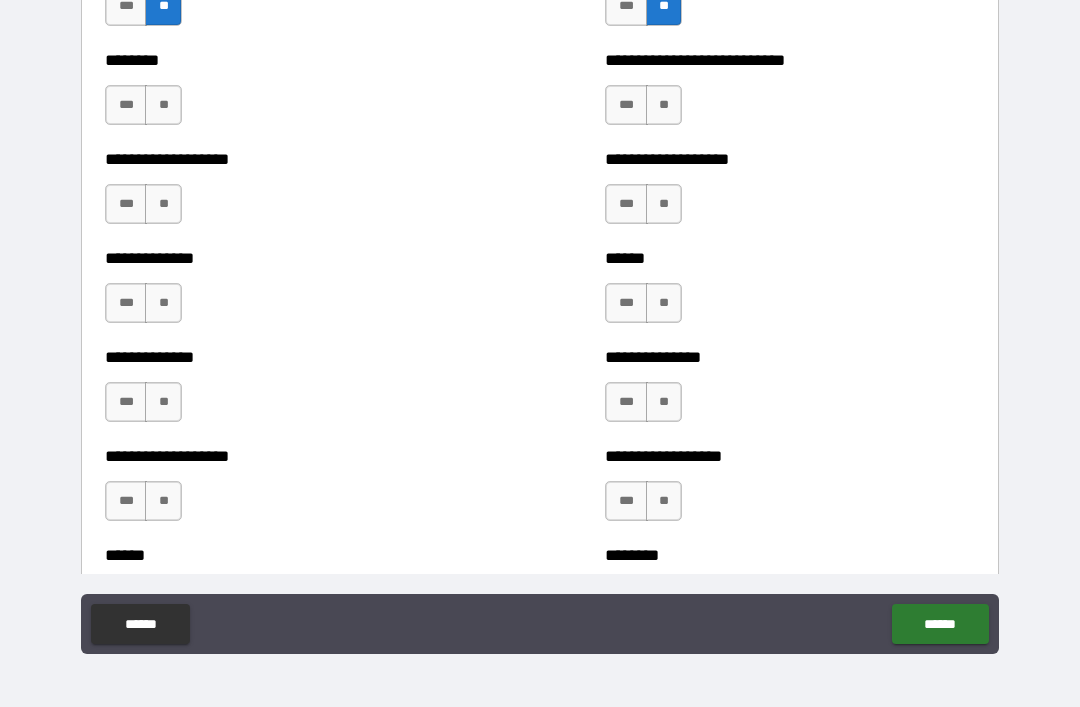 click on "**" at bounding box center [664, 105] 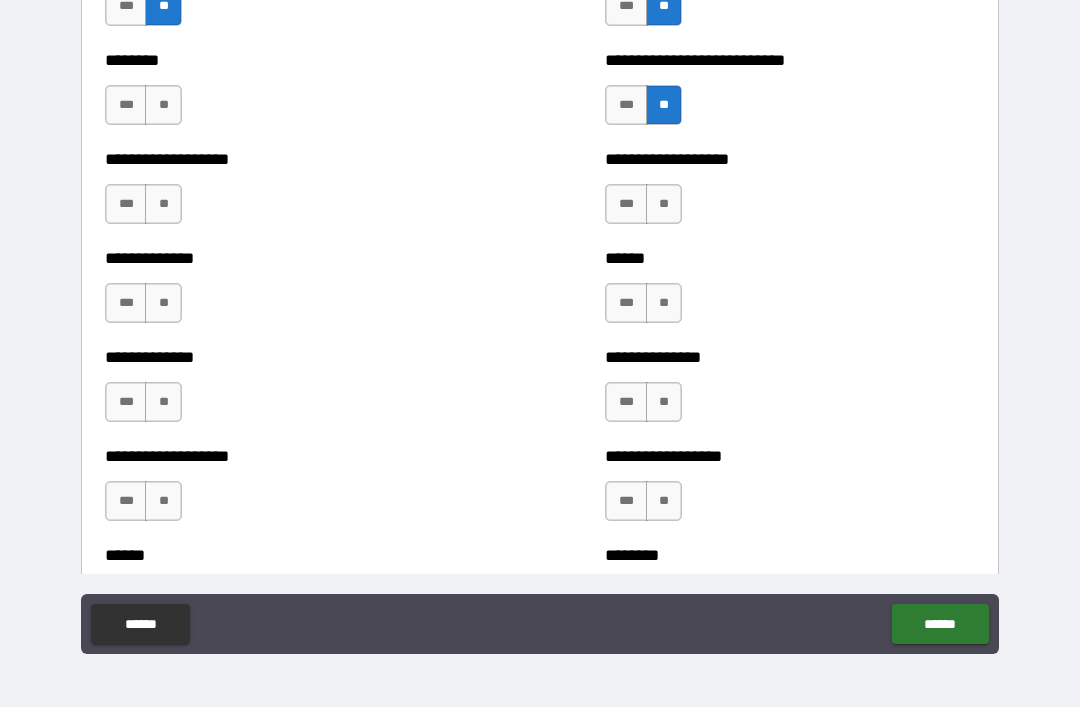click on "**" at bounding box center [664, 204] 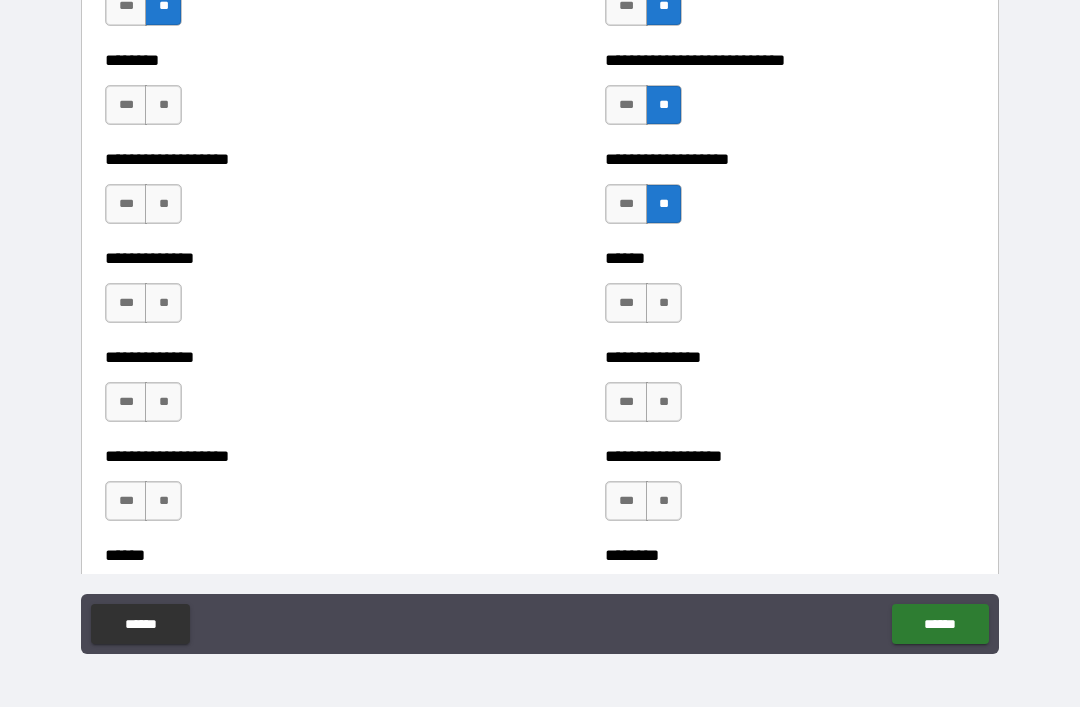 click on "**" at bounding box center [664, 303] 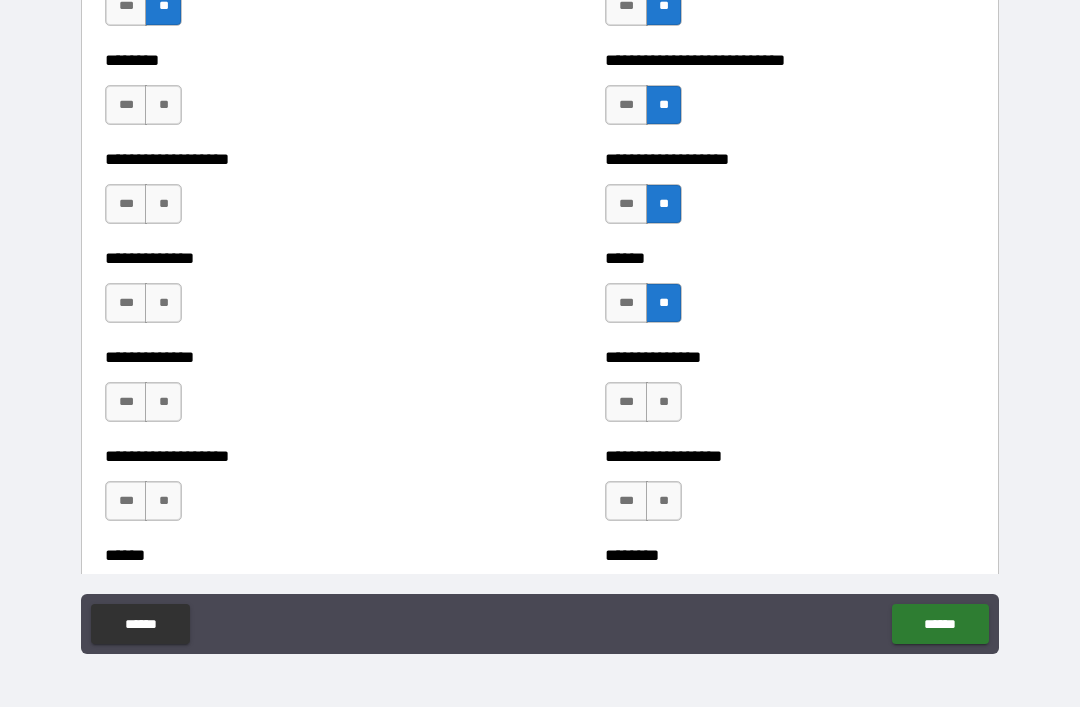 click on "**" at bounding box center [664, 402] 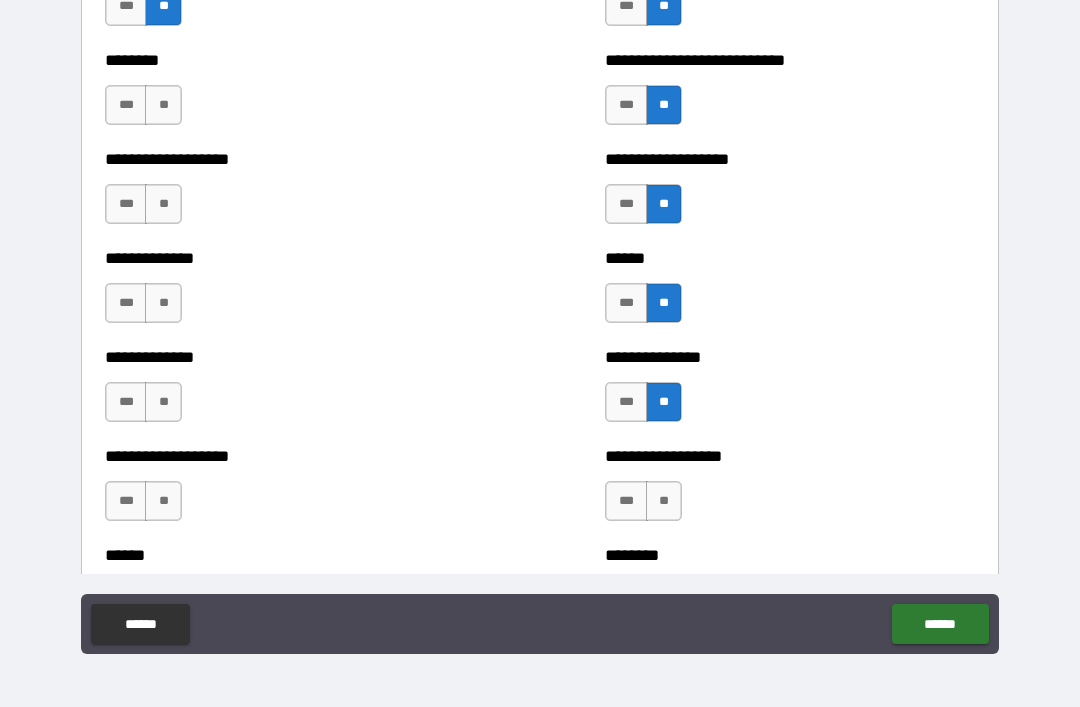 click on "**" at bounding box center (664, 501) 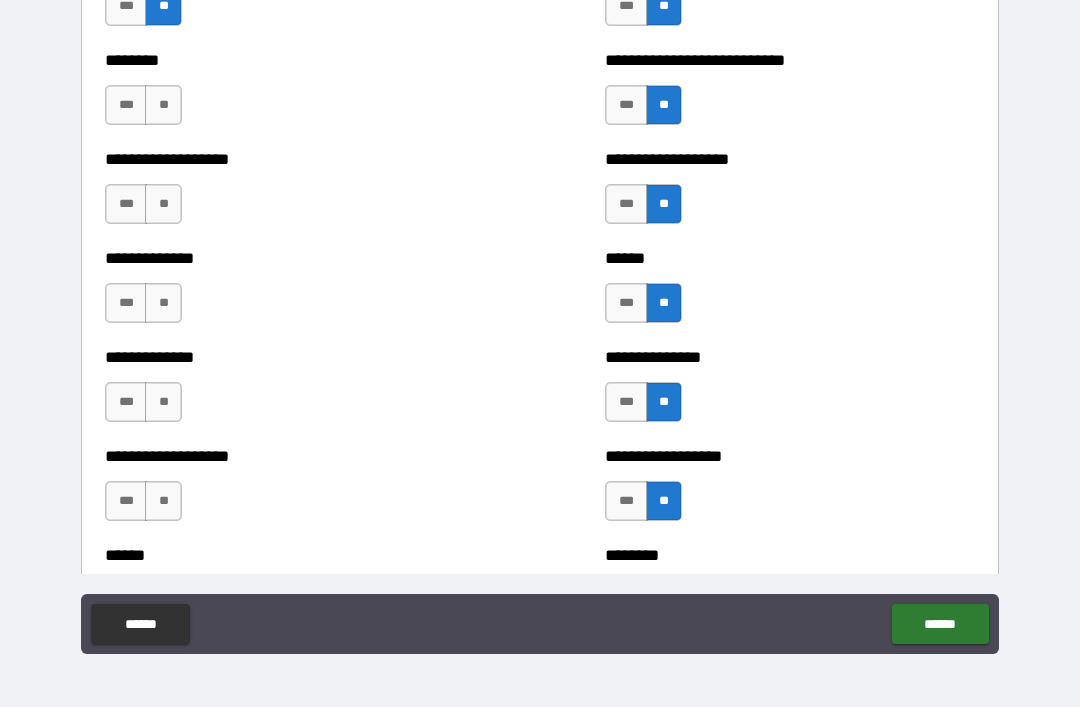 click on "**" at bounding box center (163, 501) 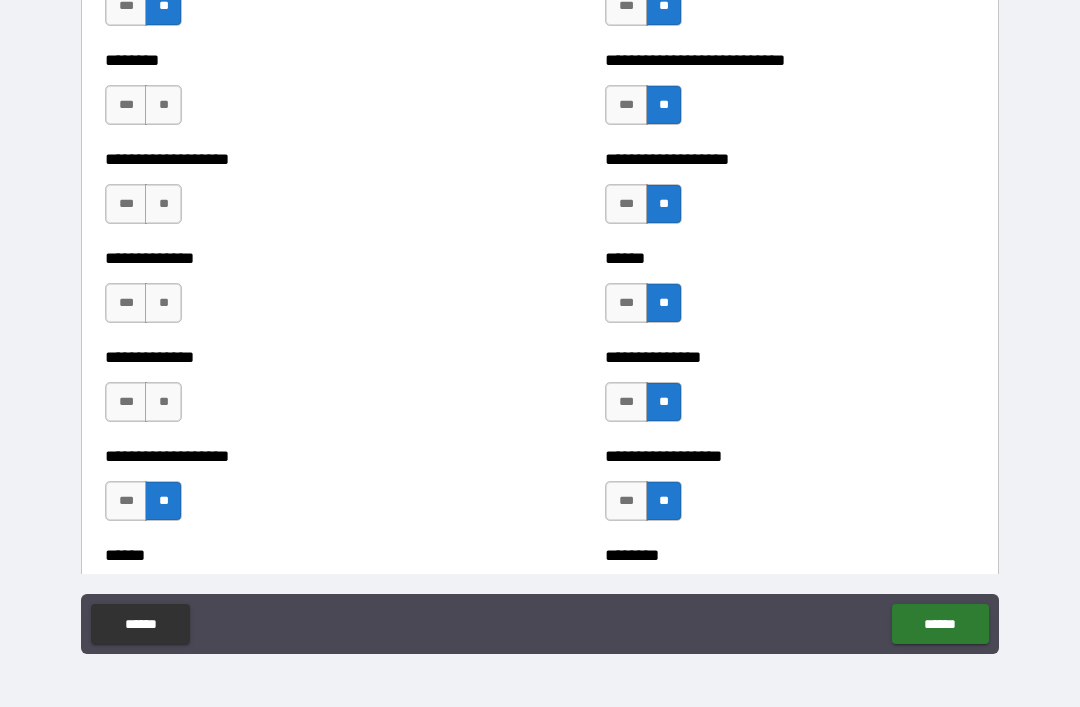 click on "**" at bounding box center (163, 402) 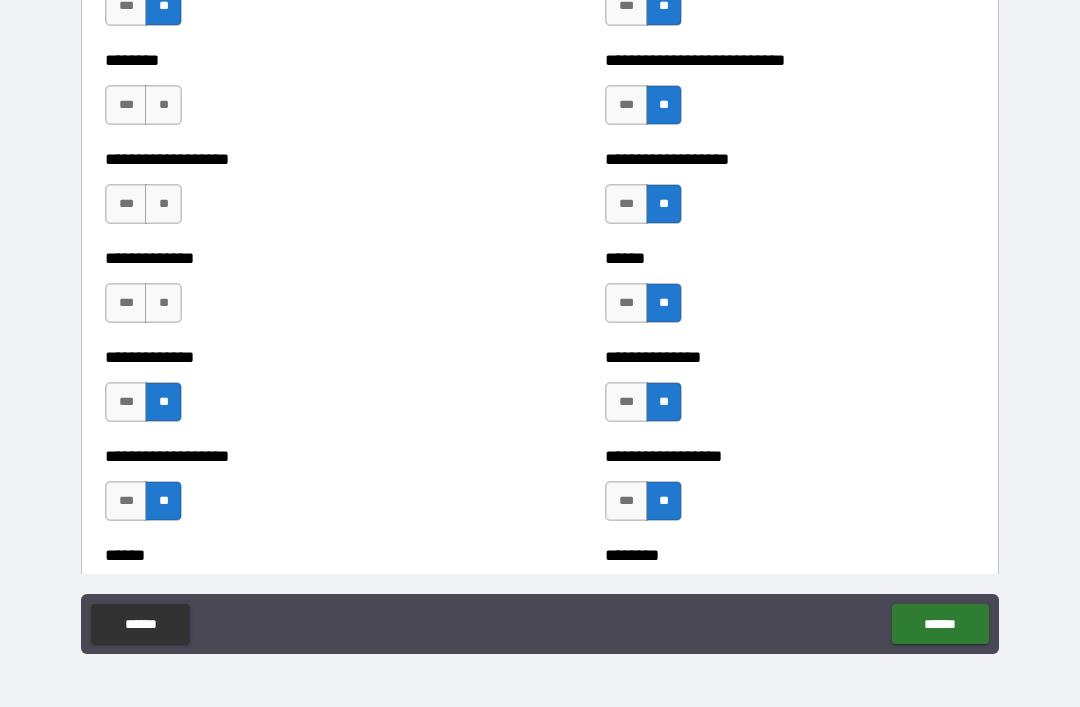 click on "**" at bounding box center [163, 303] 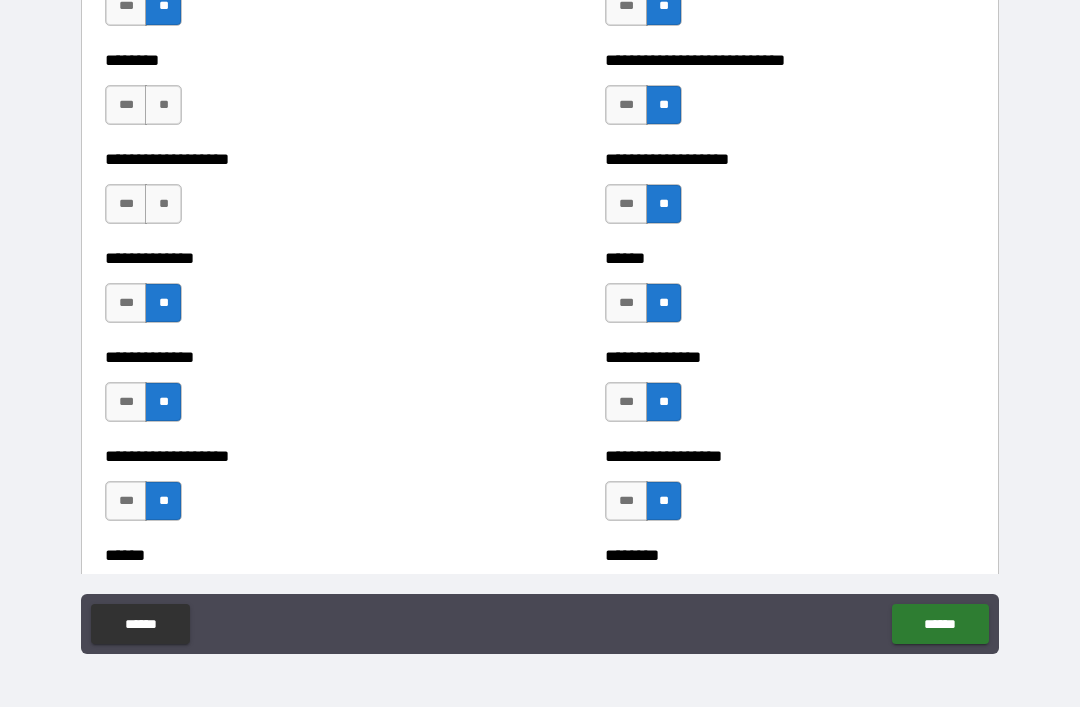 click on "**" at bounding box center (163, 204) 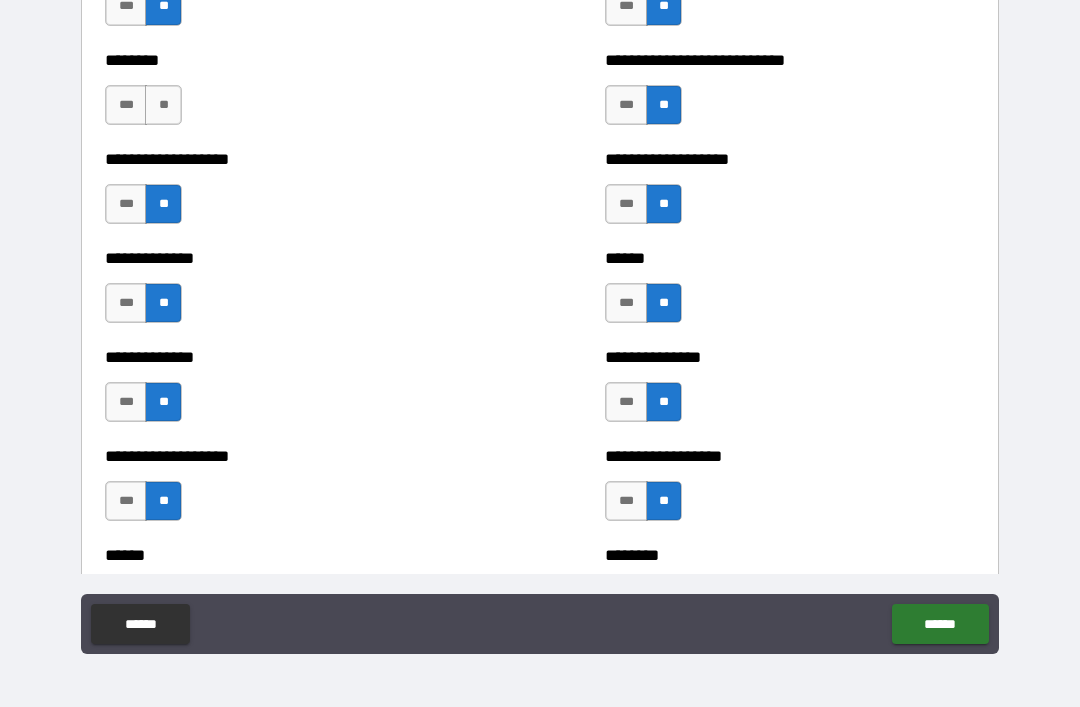 click on "**" at bounding box center (163, 105) 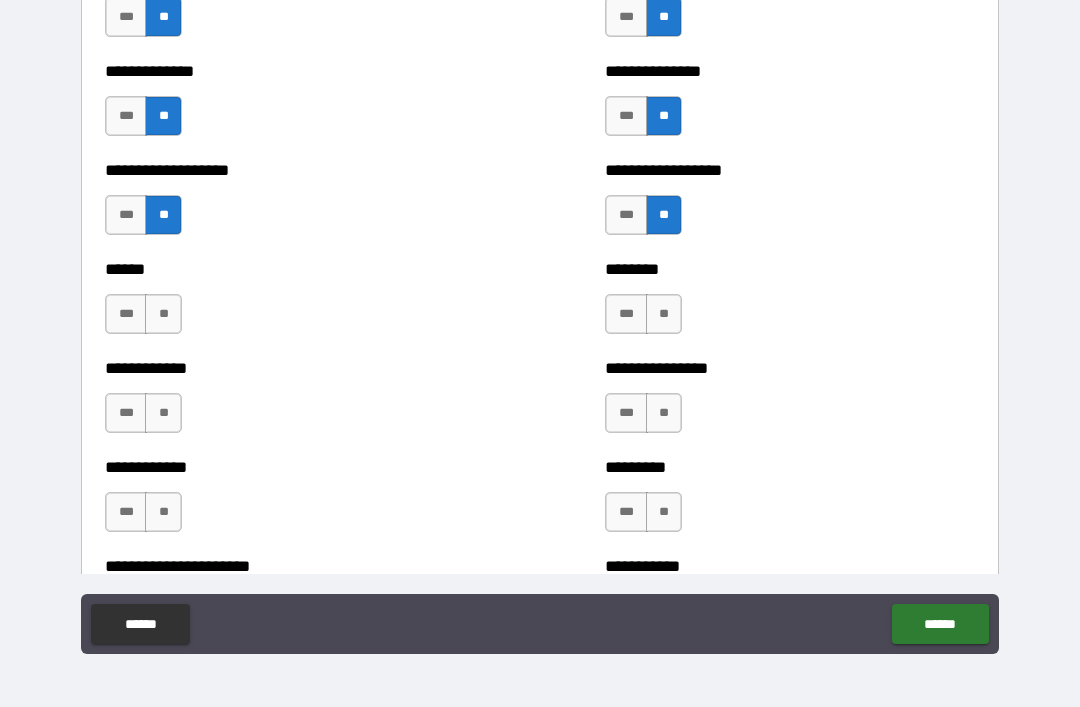 scroll, scrollTop: 4810, scrollLeft: 0, axis: vertical 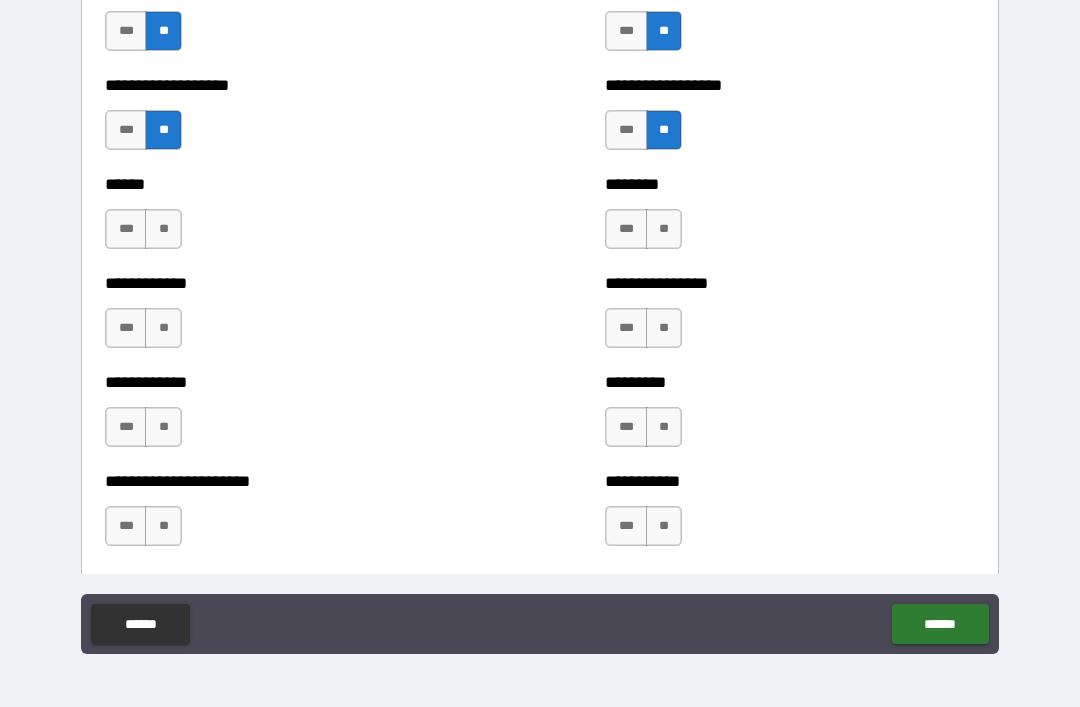 click on "**" at bounding box center [664, 229] 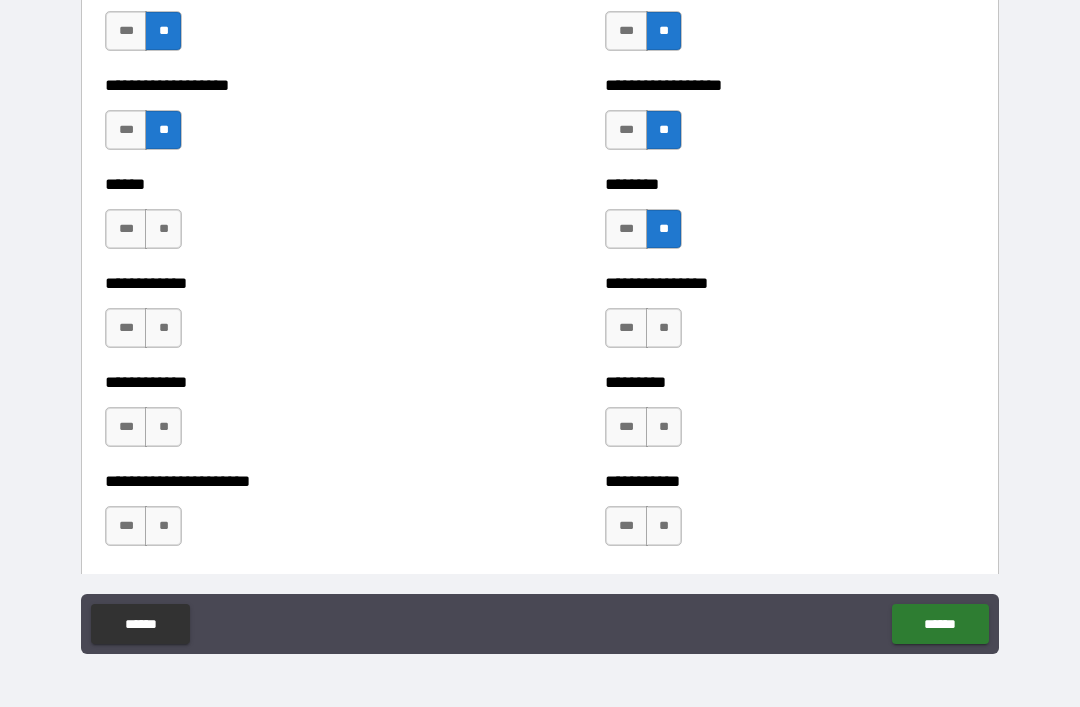 click on "**" at bounding box center (664, 328) 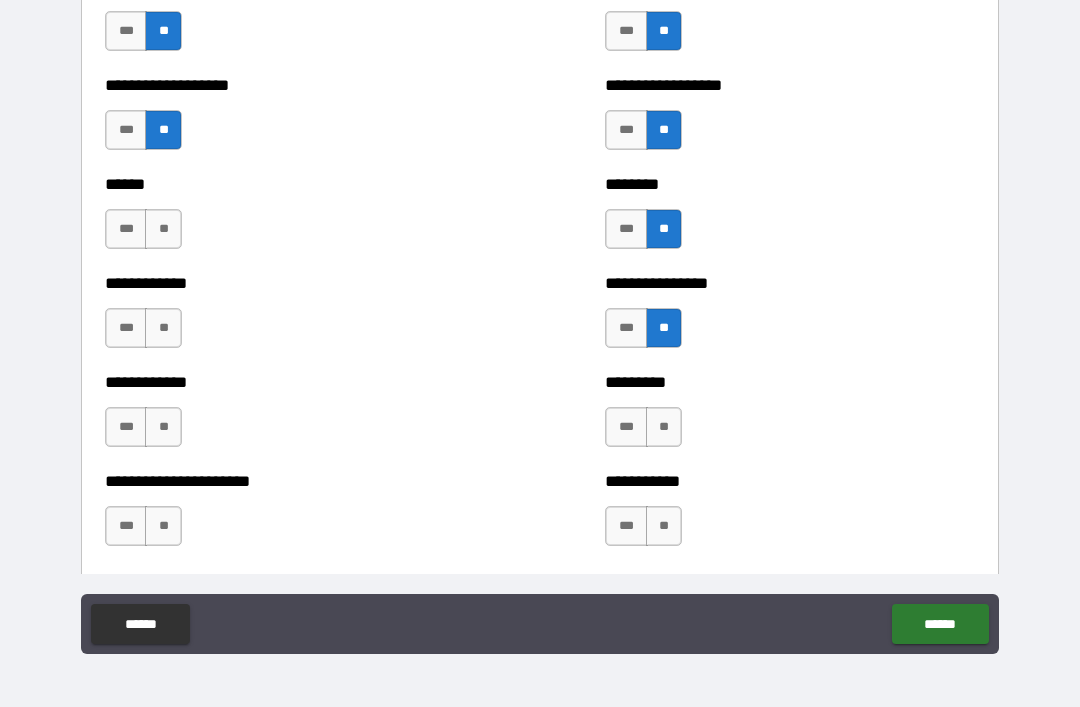 click on "**" at bounding box center (664, 427) 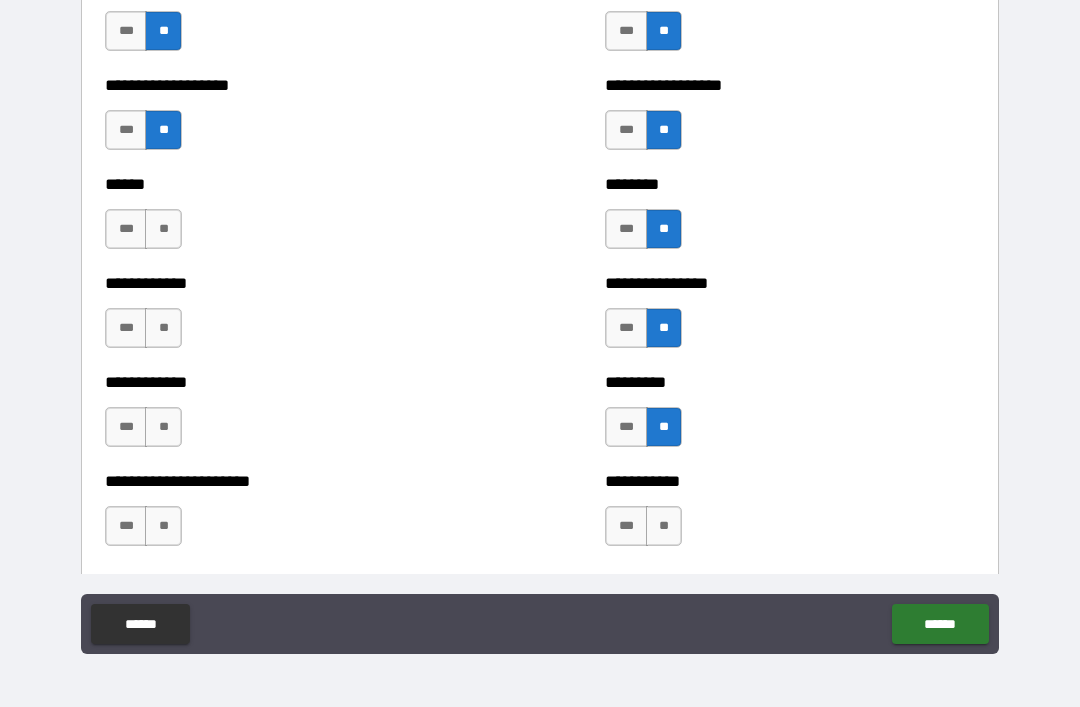 click on "**" at bounding box center [664, 526] 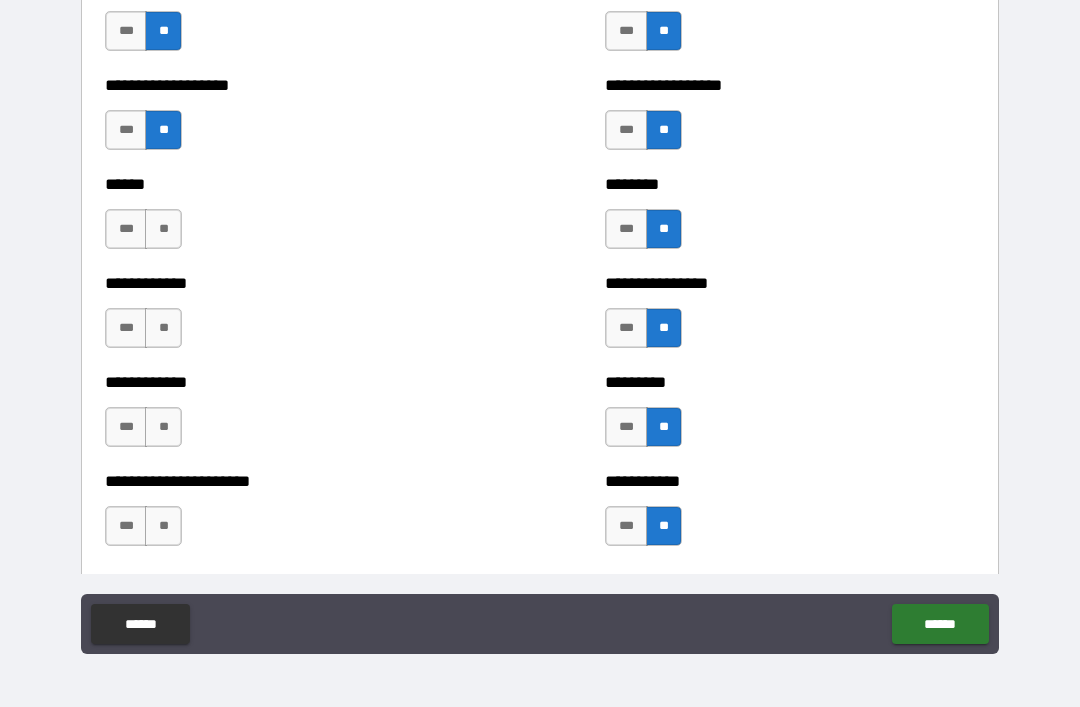 click on "**" at bounding box center (163, 526) 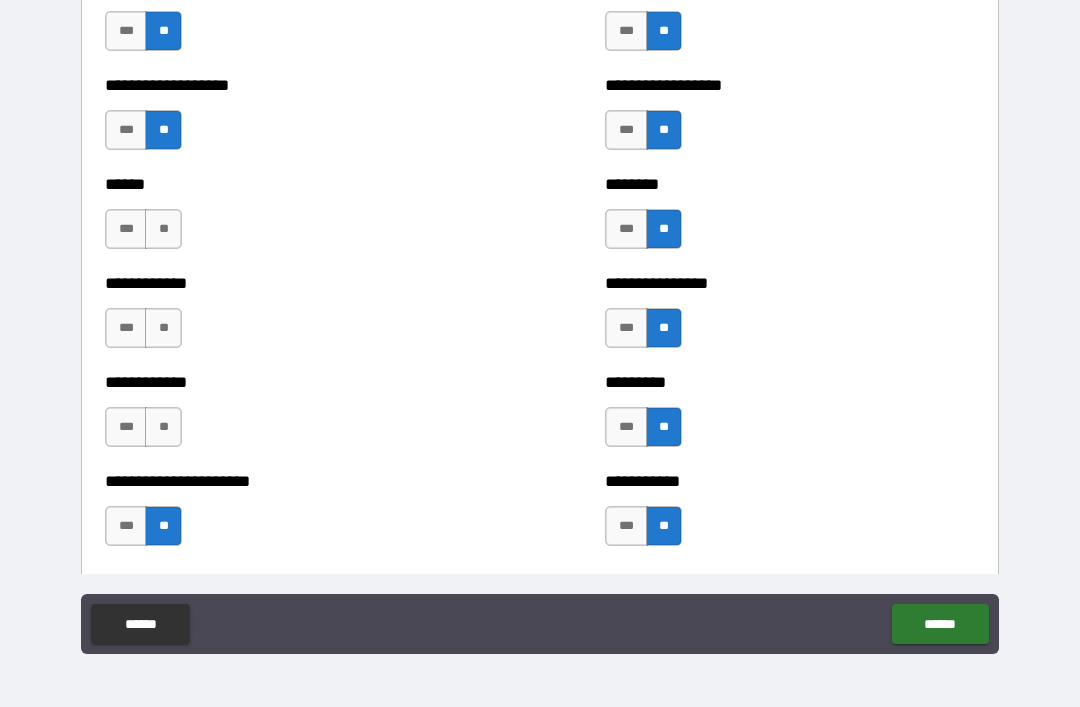 click on "**" at bounding box center [163, 427] 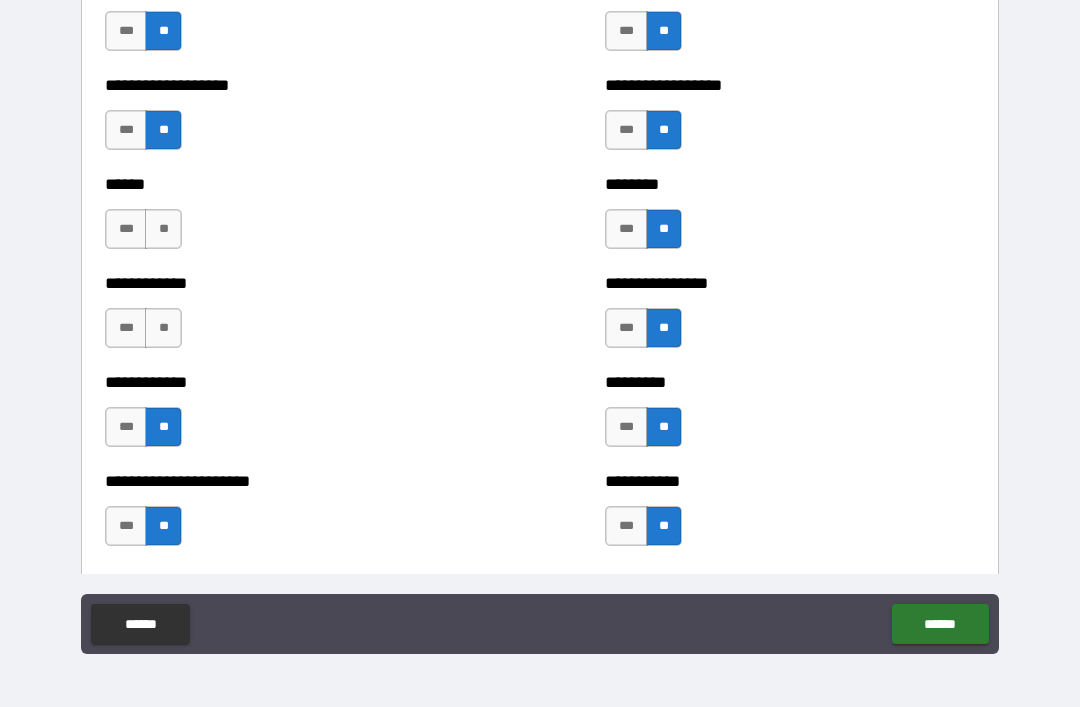 click on "**" at bounding box center [163, 328] 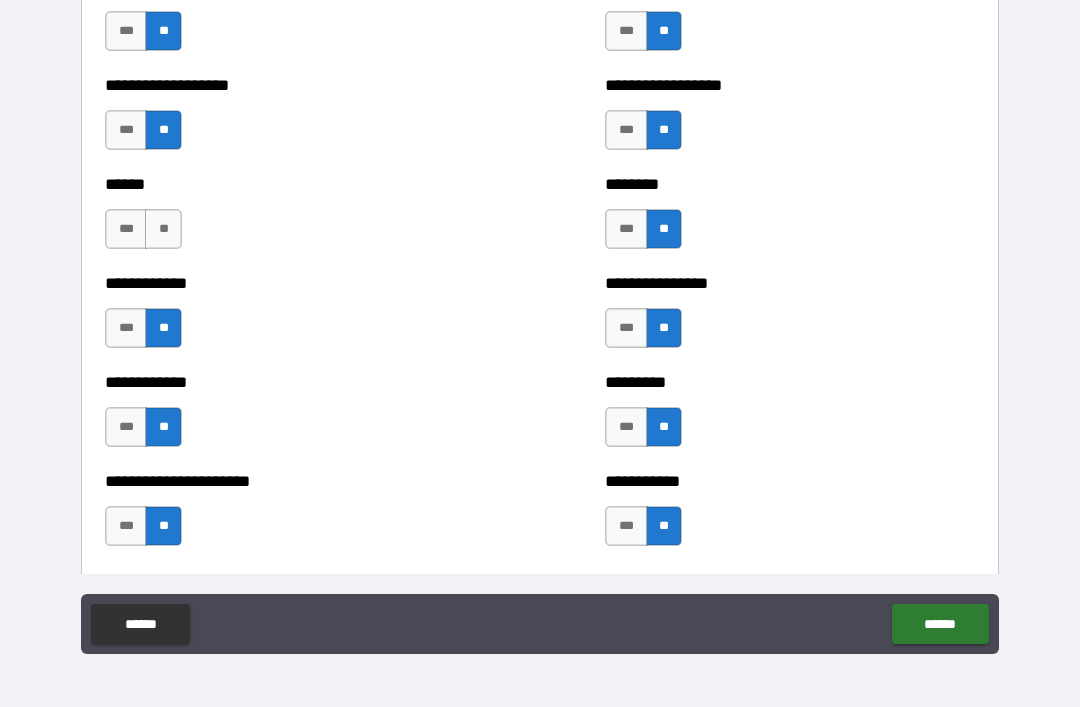 click on "**" at bounding box center (163, 229) 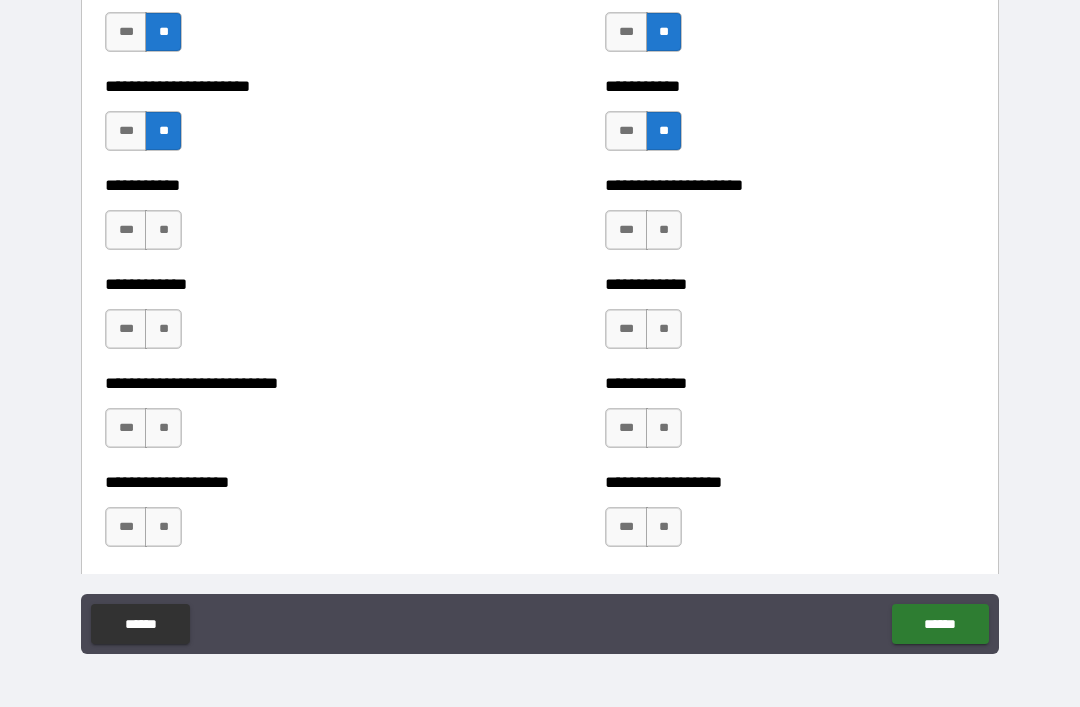 scroll, scrollTop: 5209, scrollLeft: 0, axis: vertical 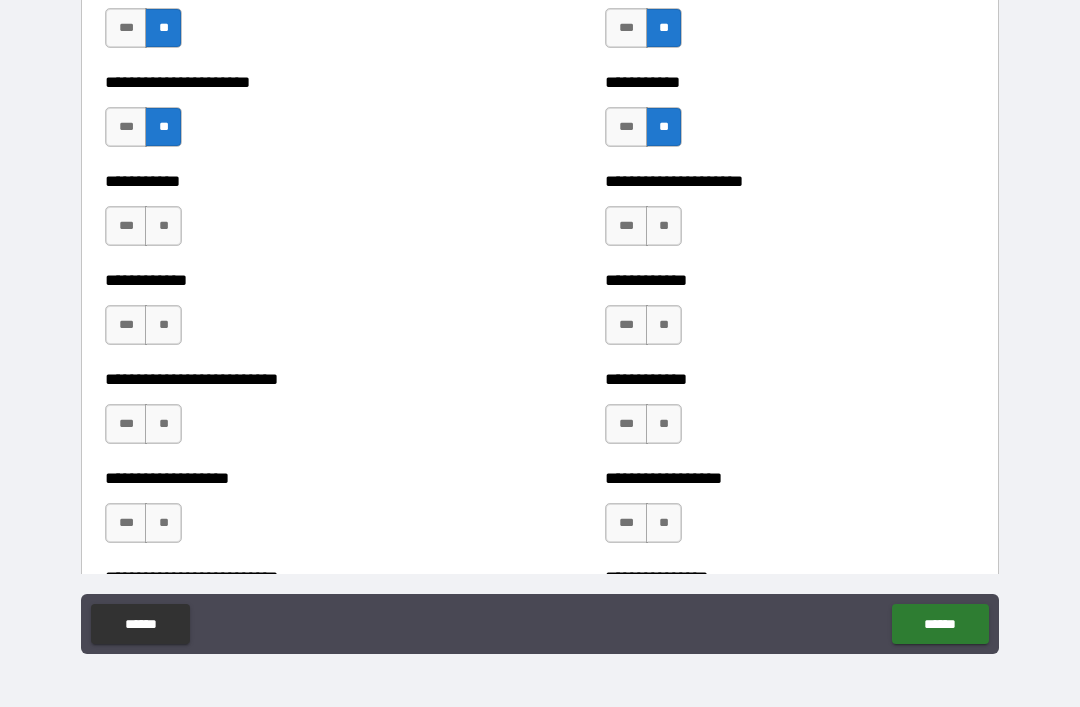 click on "**" at bounding box center (664, 226) 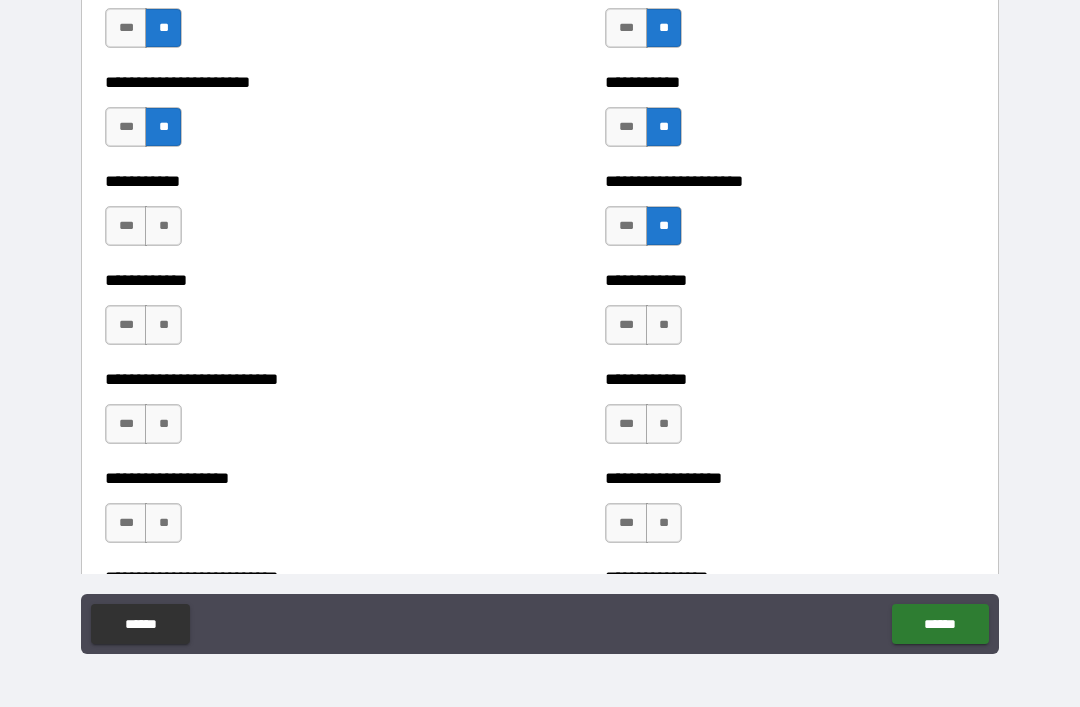 click on "**" at bounding box center (664, 325) 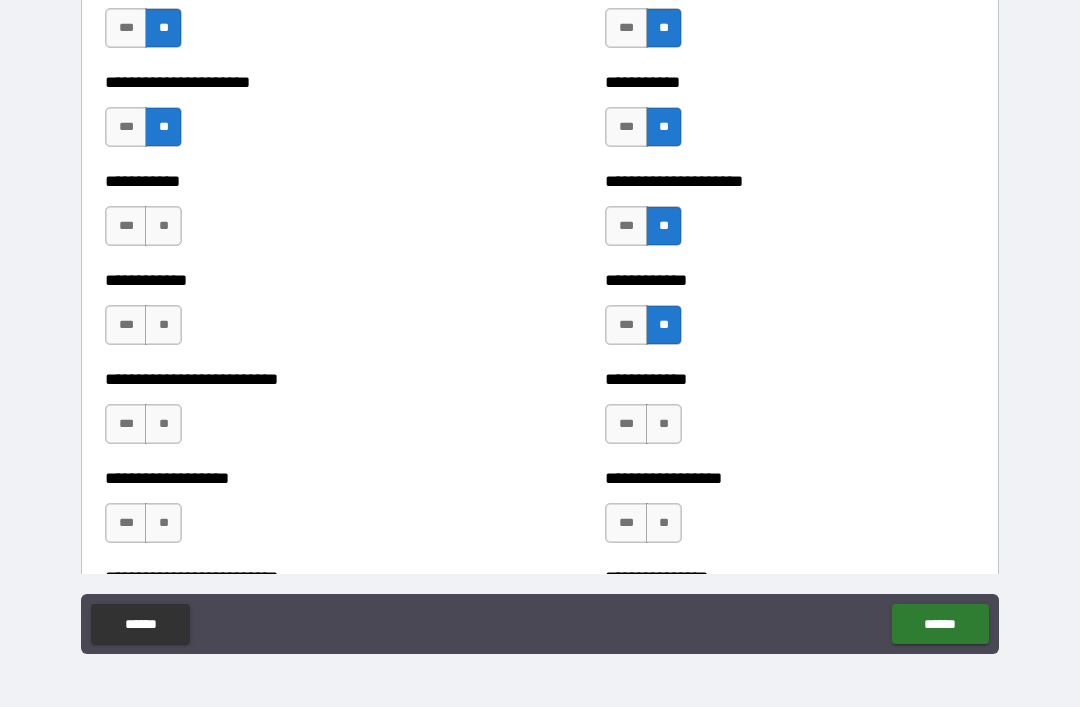 click on "**" at bounding box center [664, 424] 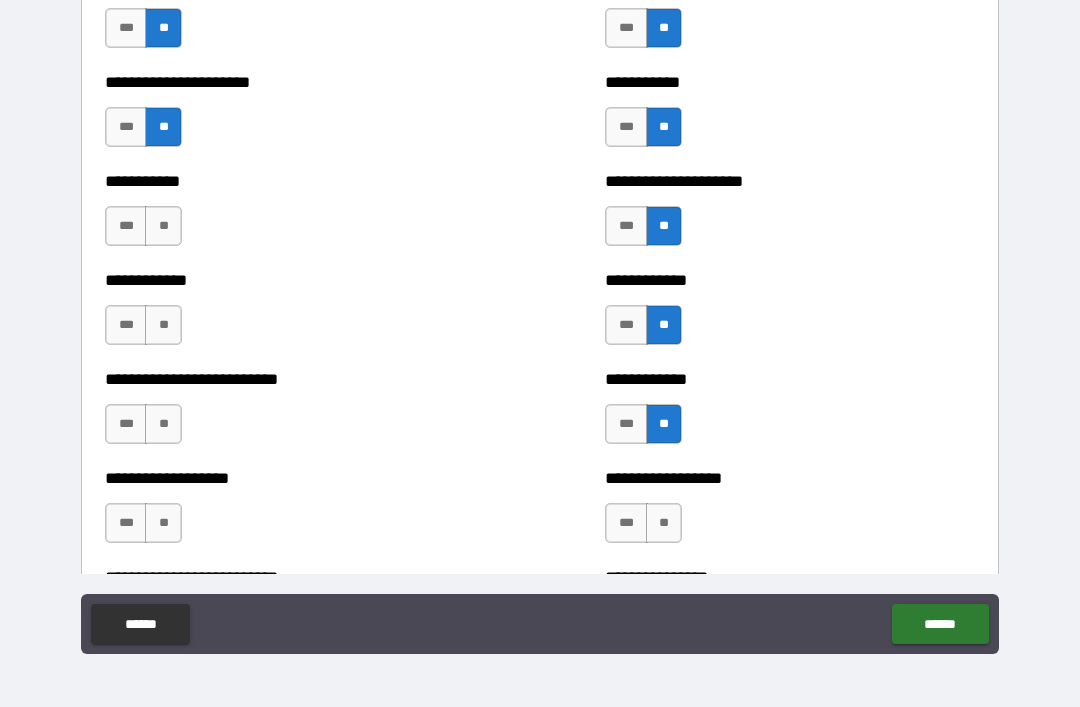 click on "**" at bounding box center [664, 523] 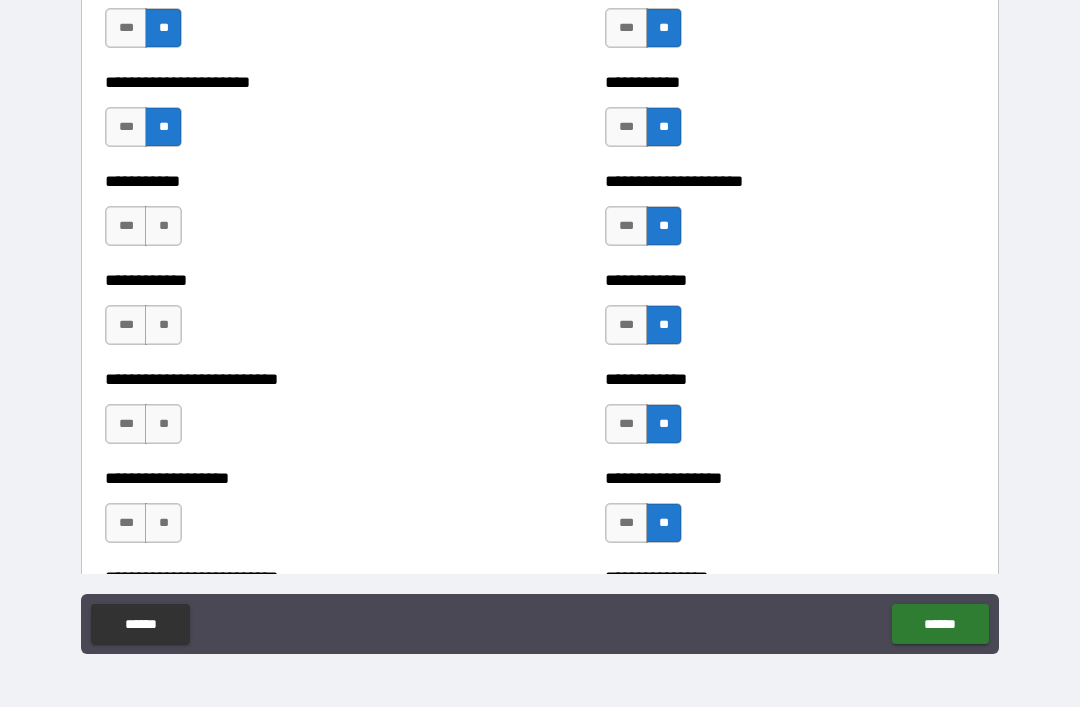 click on "**" at bounding box center (163, 523) 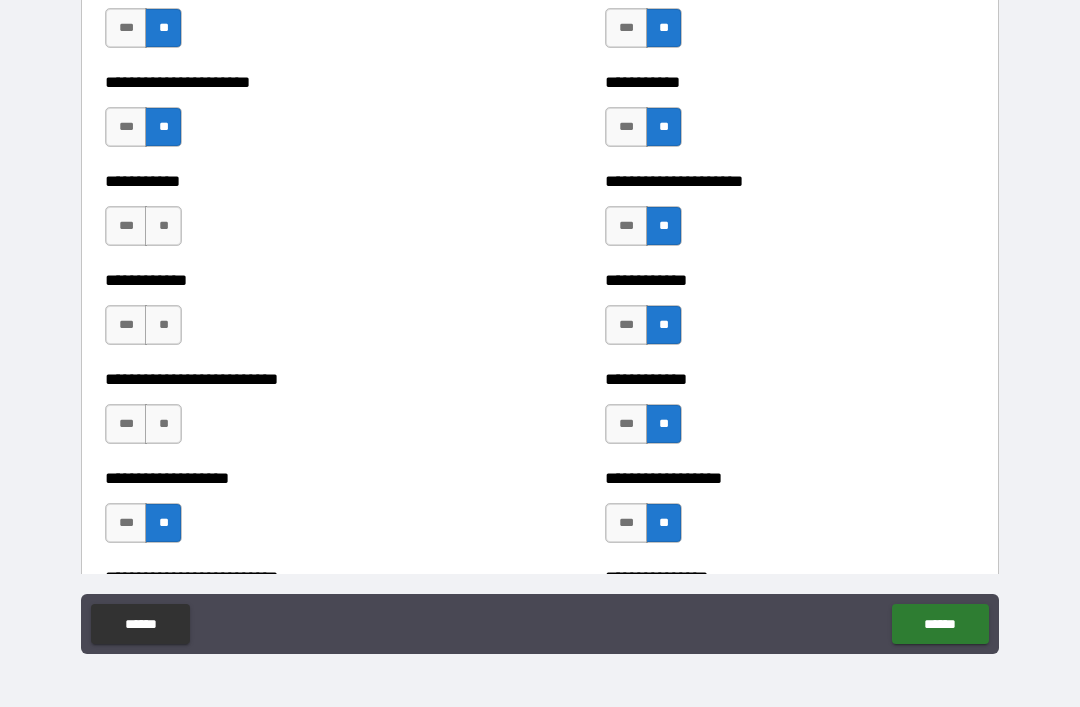 click on "**" at bounding box center (163, 424) 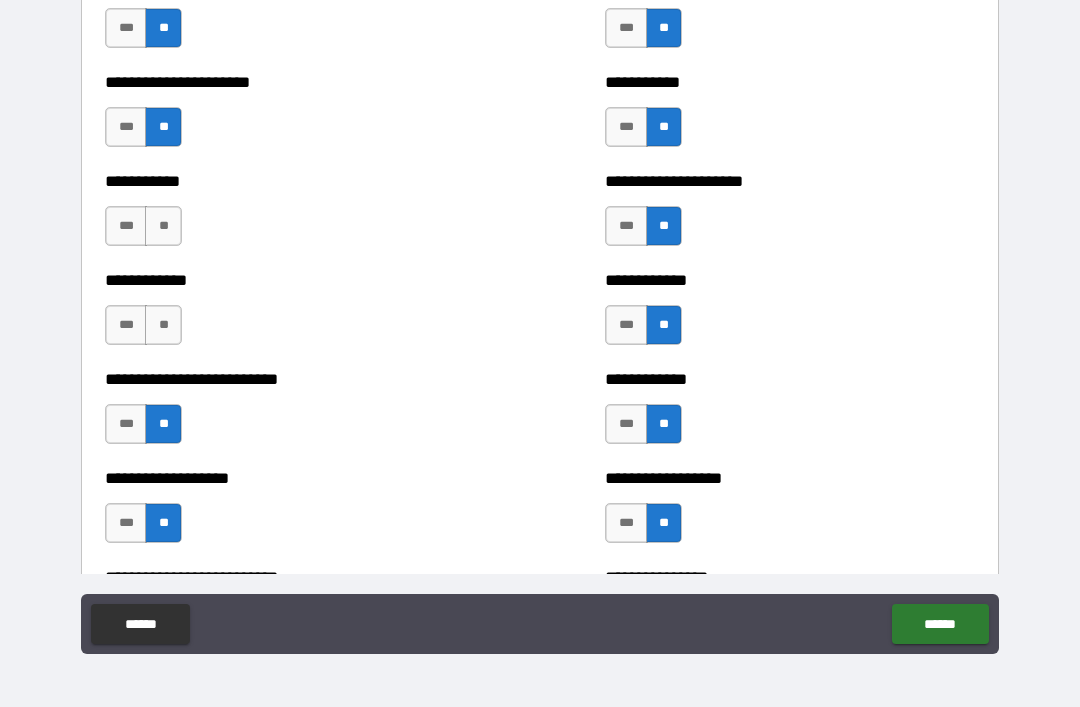 click on "**" at bounding box center [163, 325] 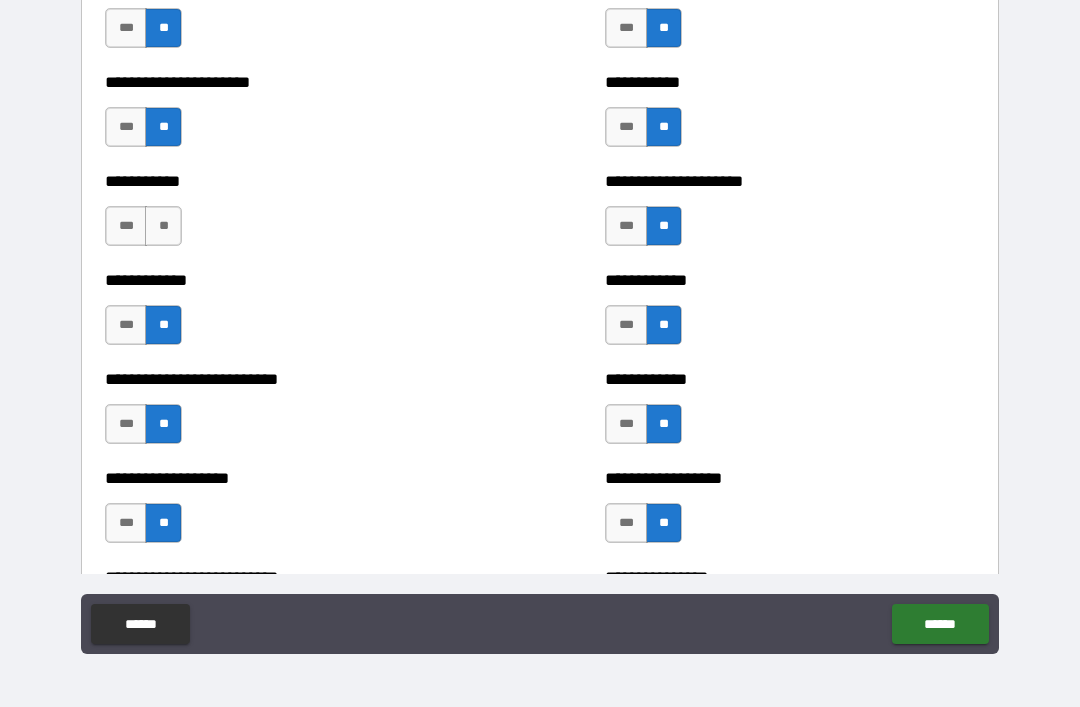 click on "**" at bounding box center (163, 226) 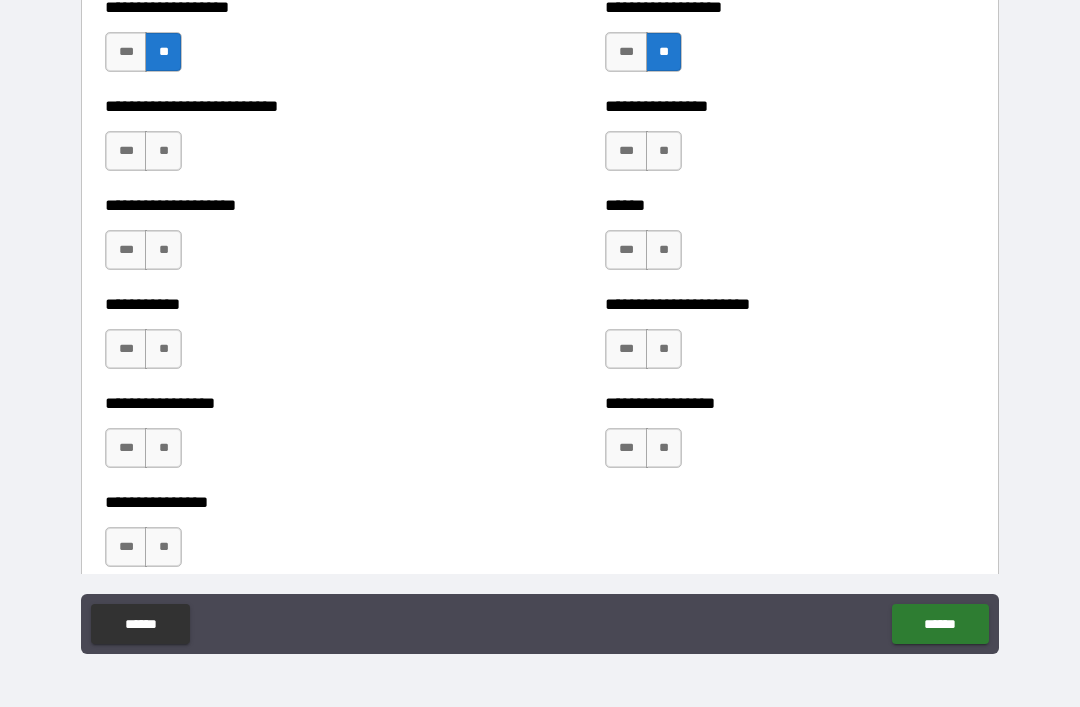 scroll, scrollTop: 5681, scrollLeft: 0, axis: vertical 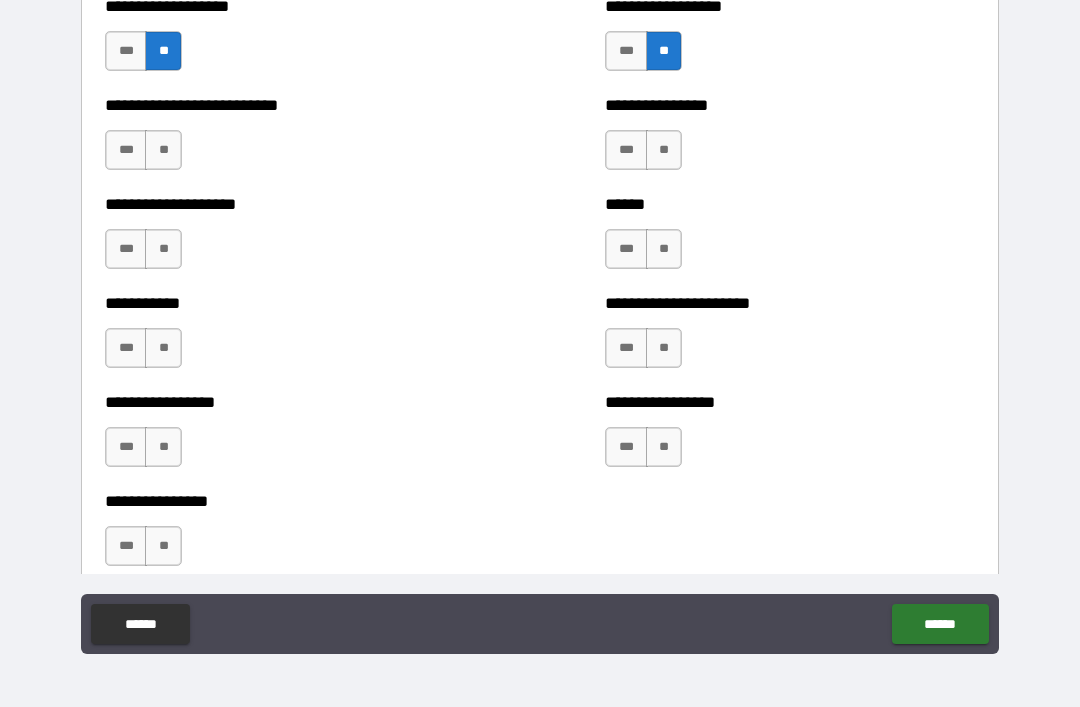 click on "**" at bounding box center (163, 150) 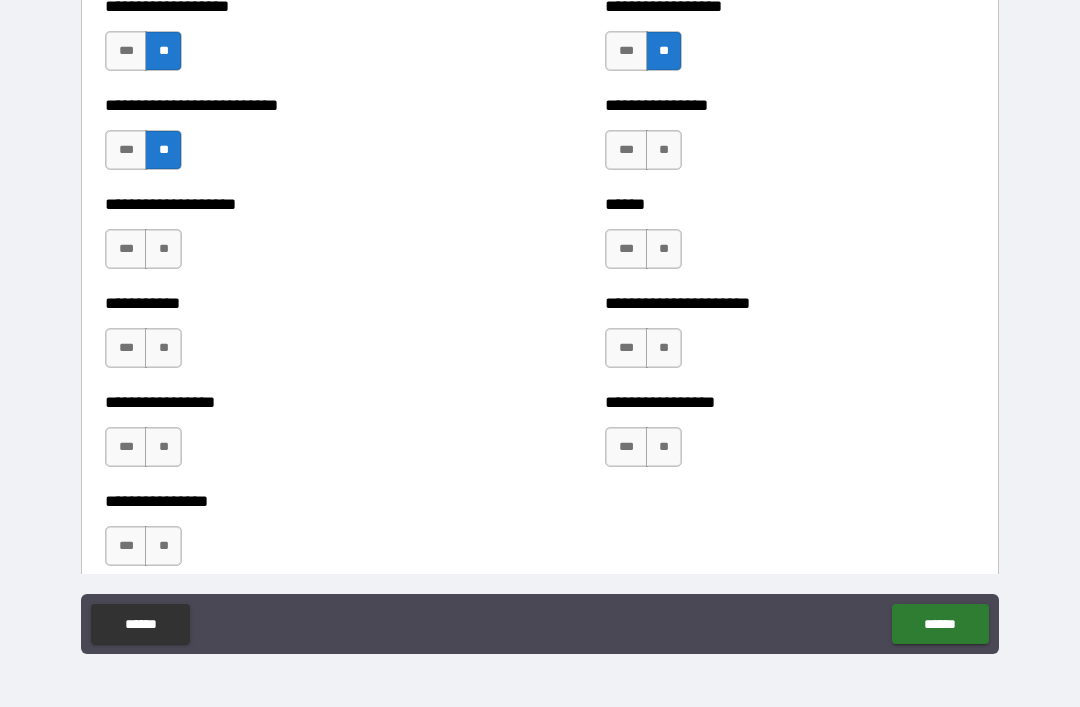 click on "**" at bounding box center [163, 249] 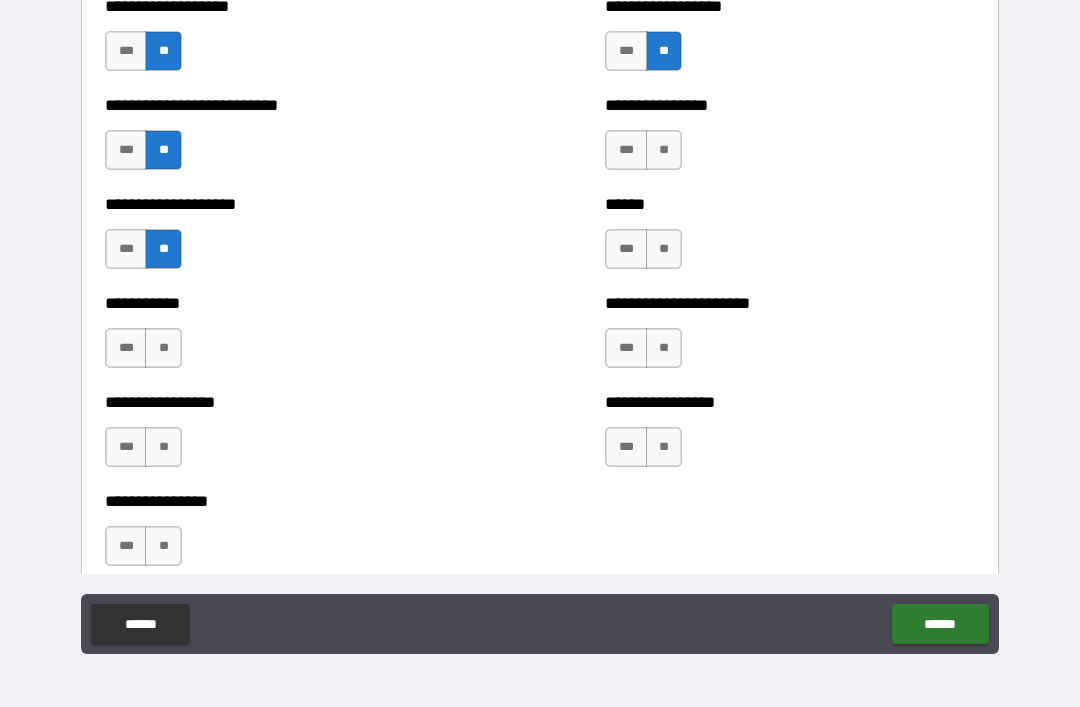 click on "**" at bounding box center (163, 348) 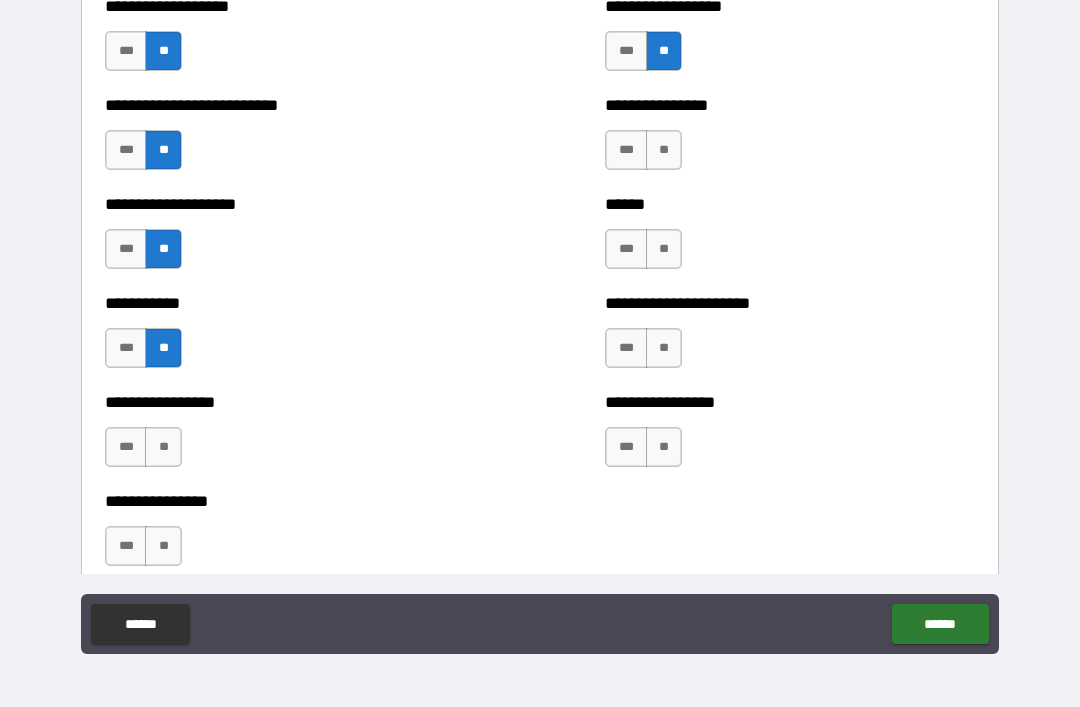 click on "**" at bounding box center (163, 447) 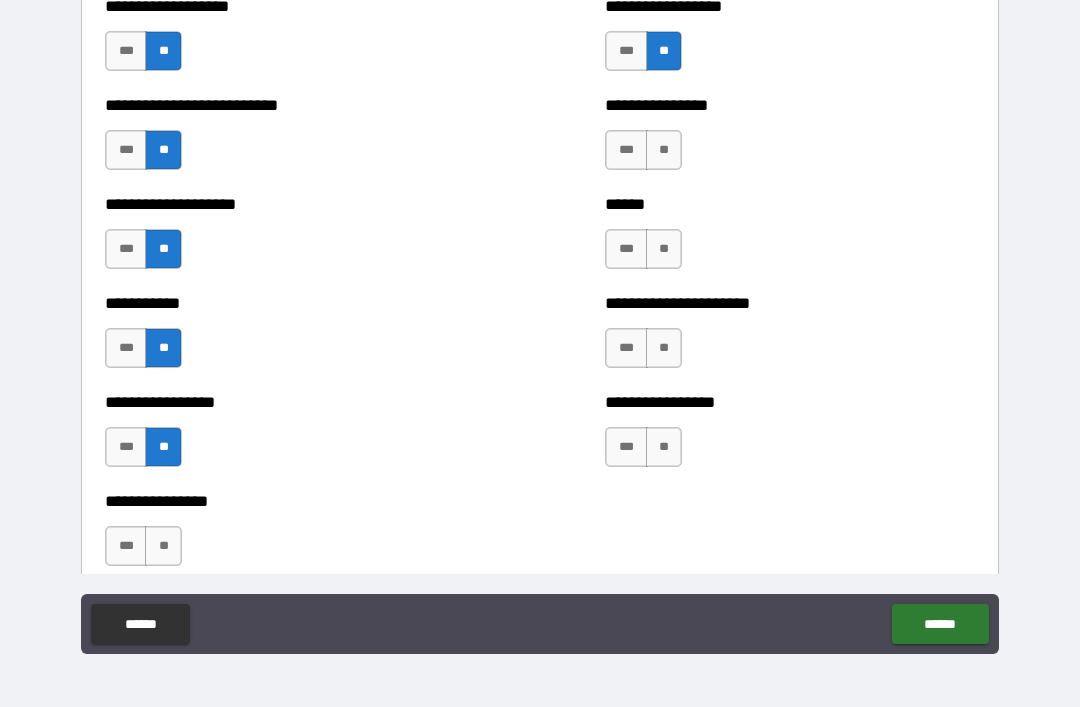 click on "**" at bounding box center (163, 546) 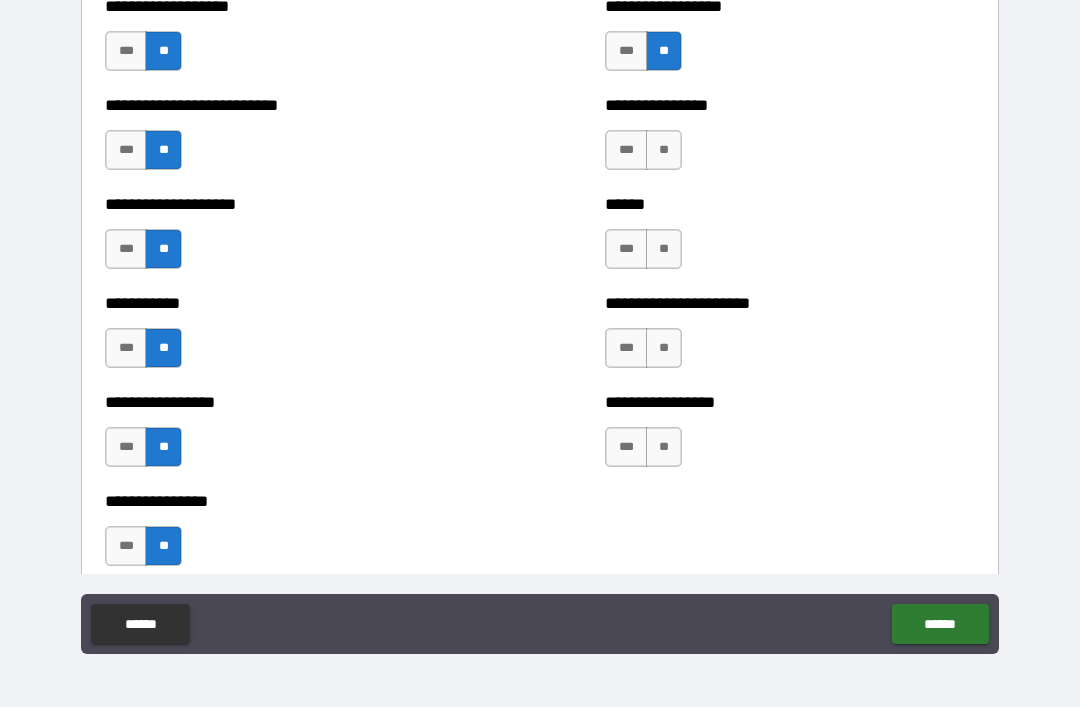 click on "**" at bounding box center (664, 447) 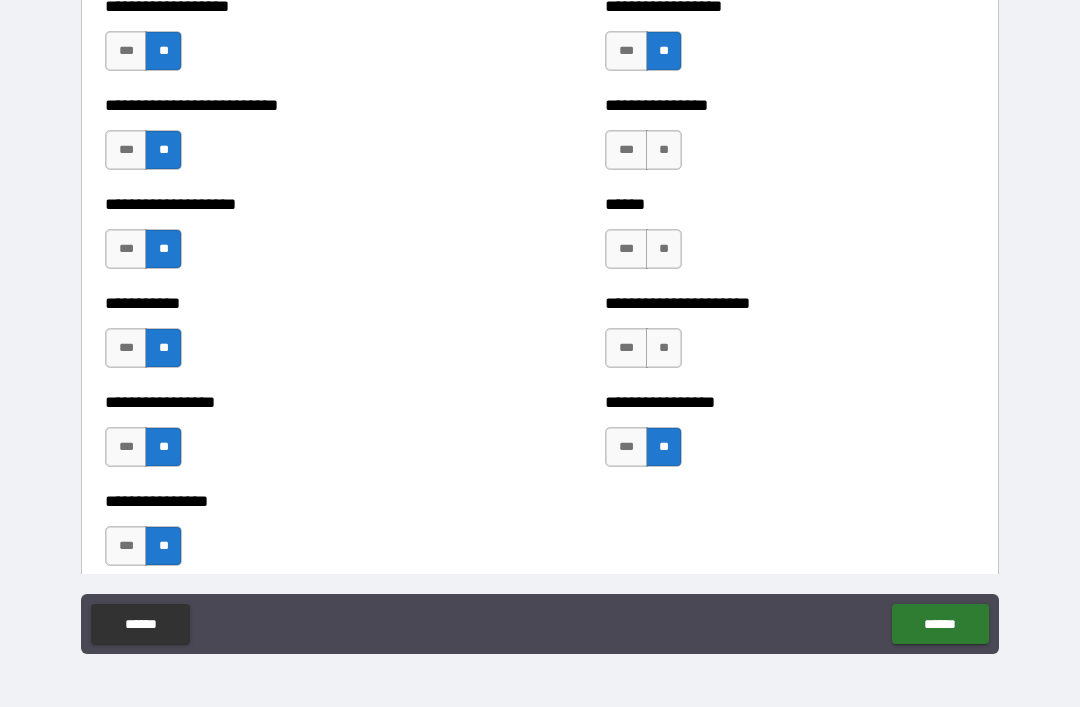 click on "**" at bounding box center (664, 348) 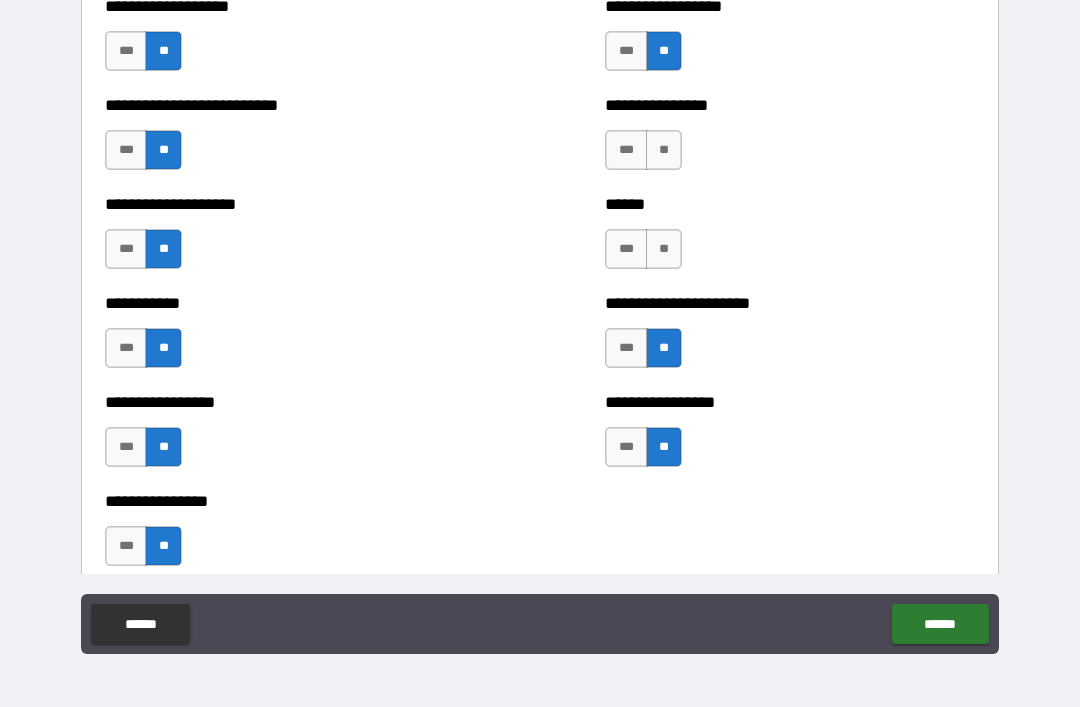 click on "**" at bounding box center [664, 249] 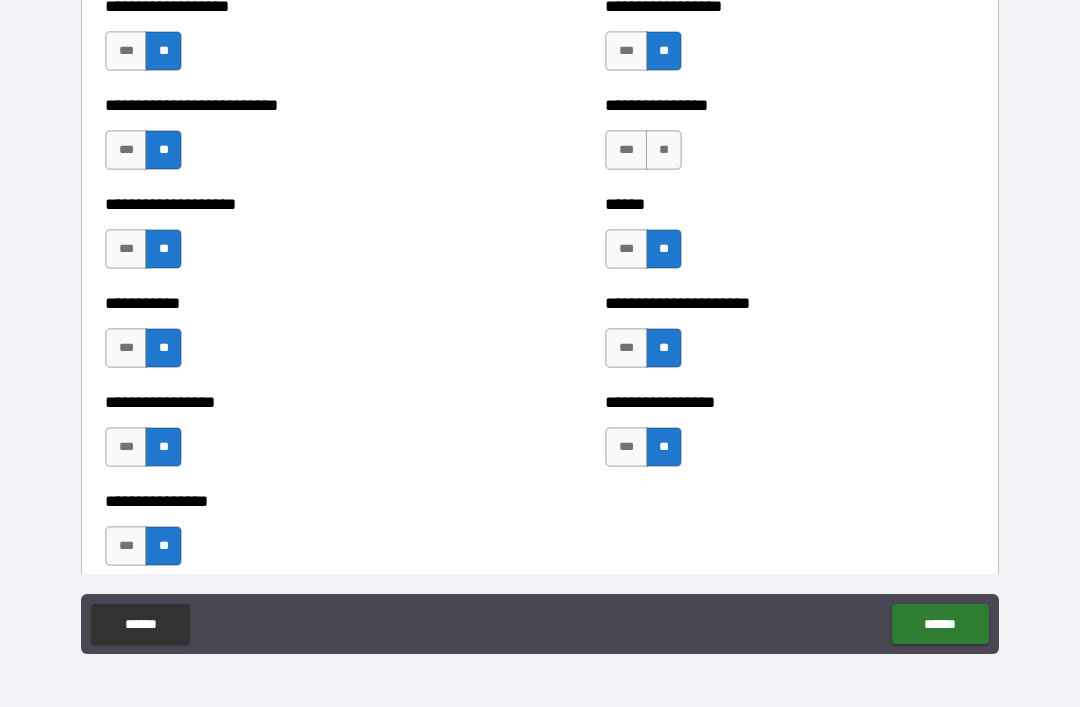 click on "**" at bounding box center (664, 150) 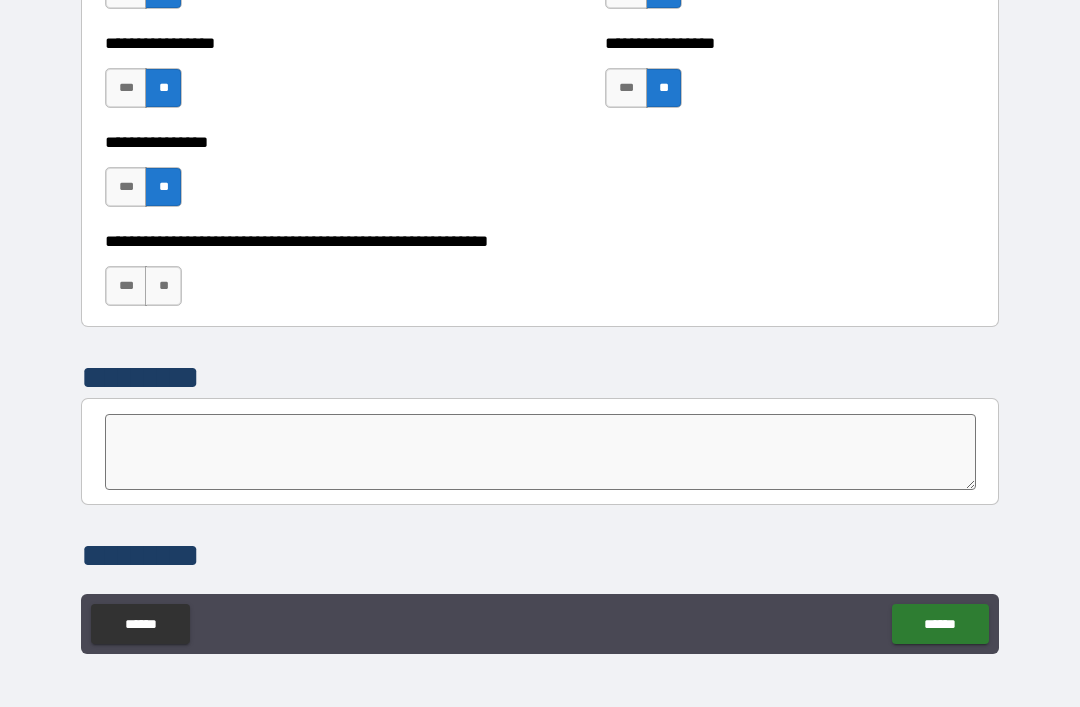 scroll, scrollTop: 6038, scrollLeft: 0, axis: vertical 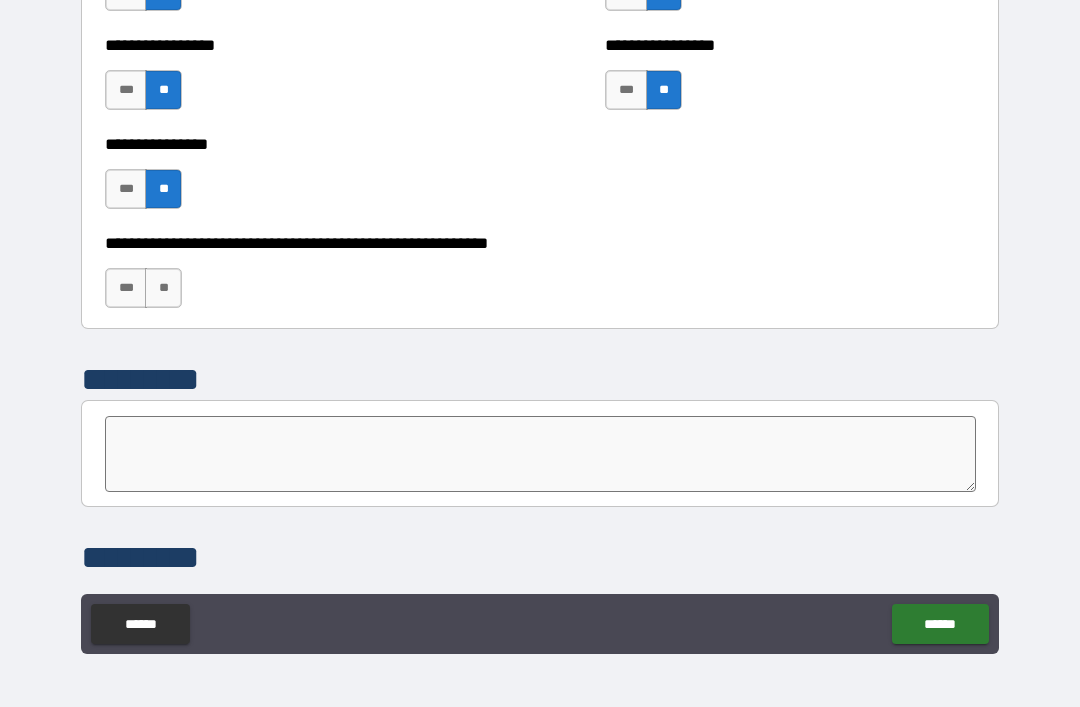 click on "**" at bounding box center (163, 288) 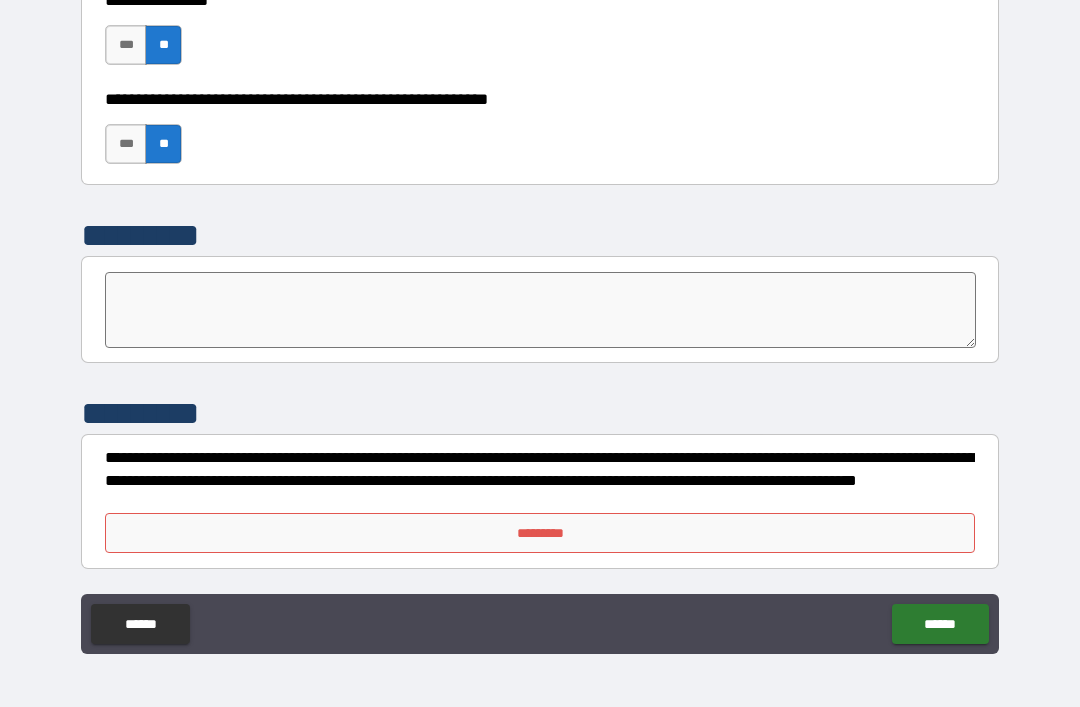 scroll, scrollTop: 6182, scrollLeft: 0, axis: vertical 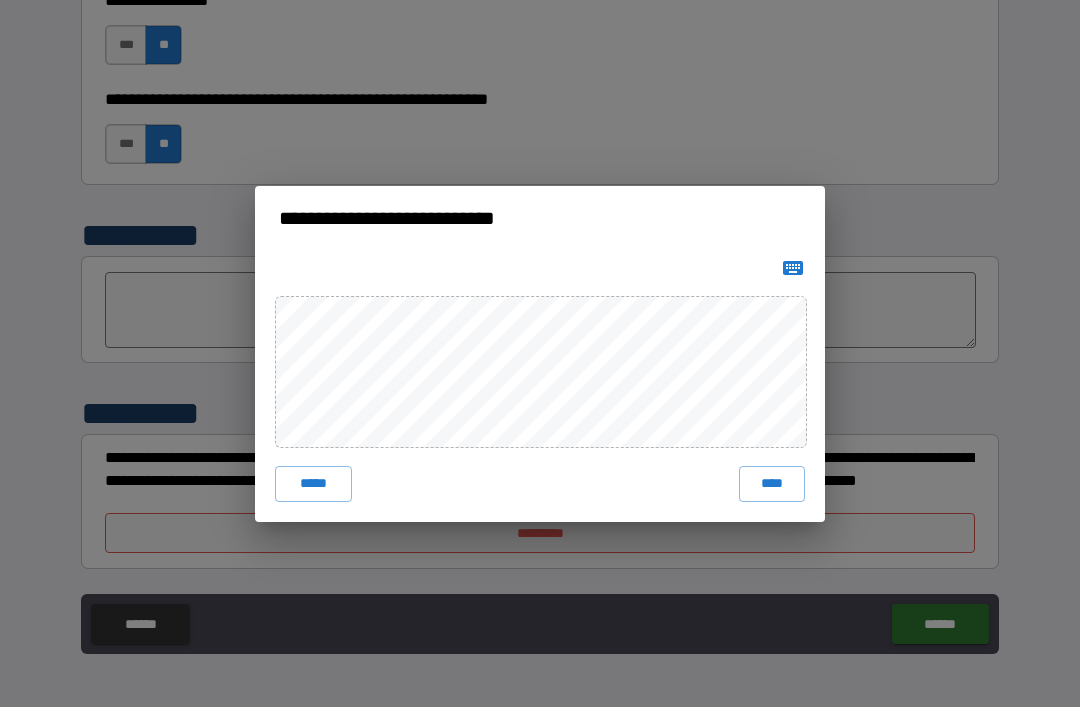 click on "****" at bounding box center (772, 484) 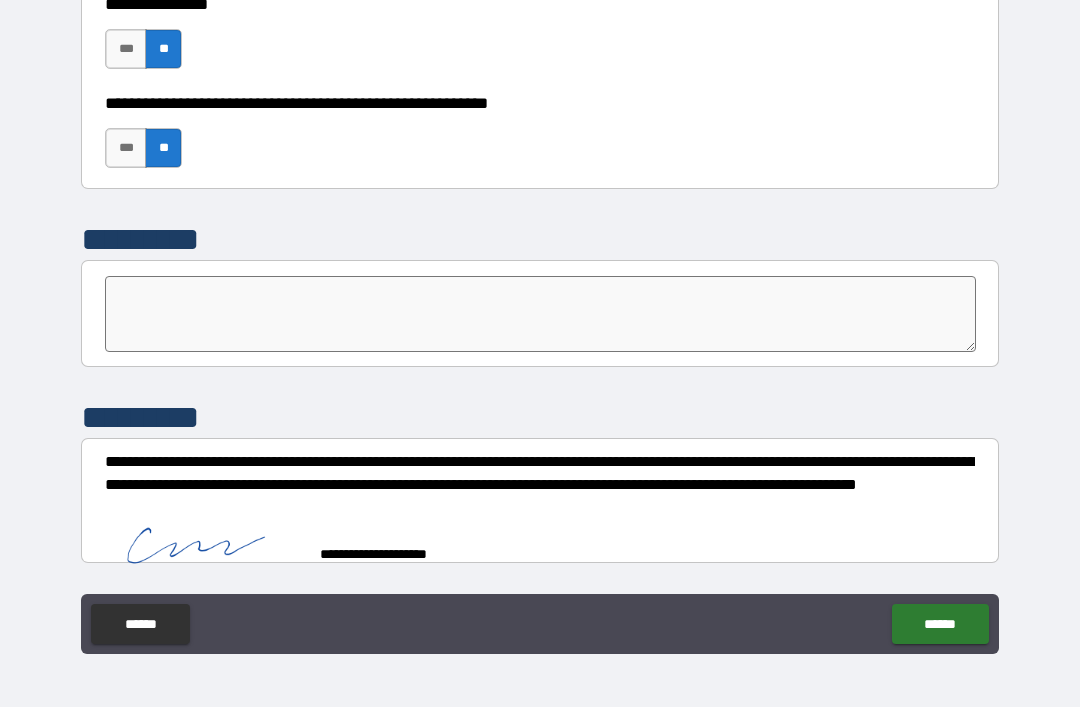scroll, scrollTop: 6172, scrollLeft: 0, axis: vertical 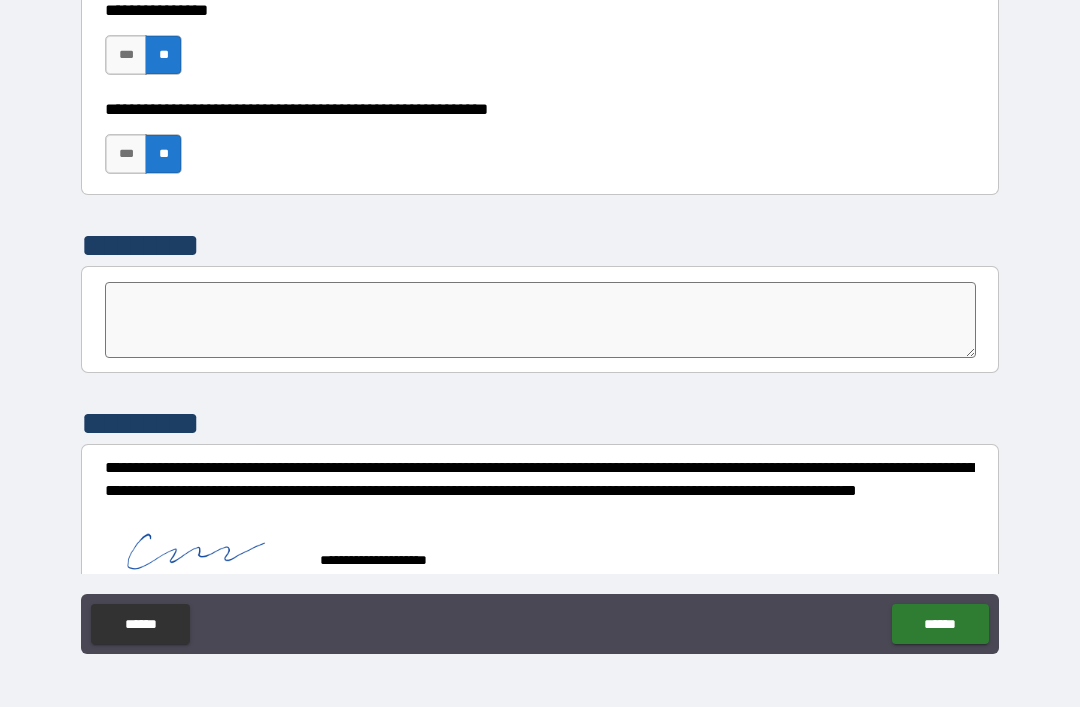 click on "******" at bounding box center (940, 624) 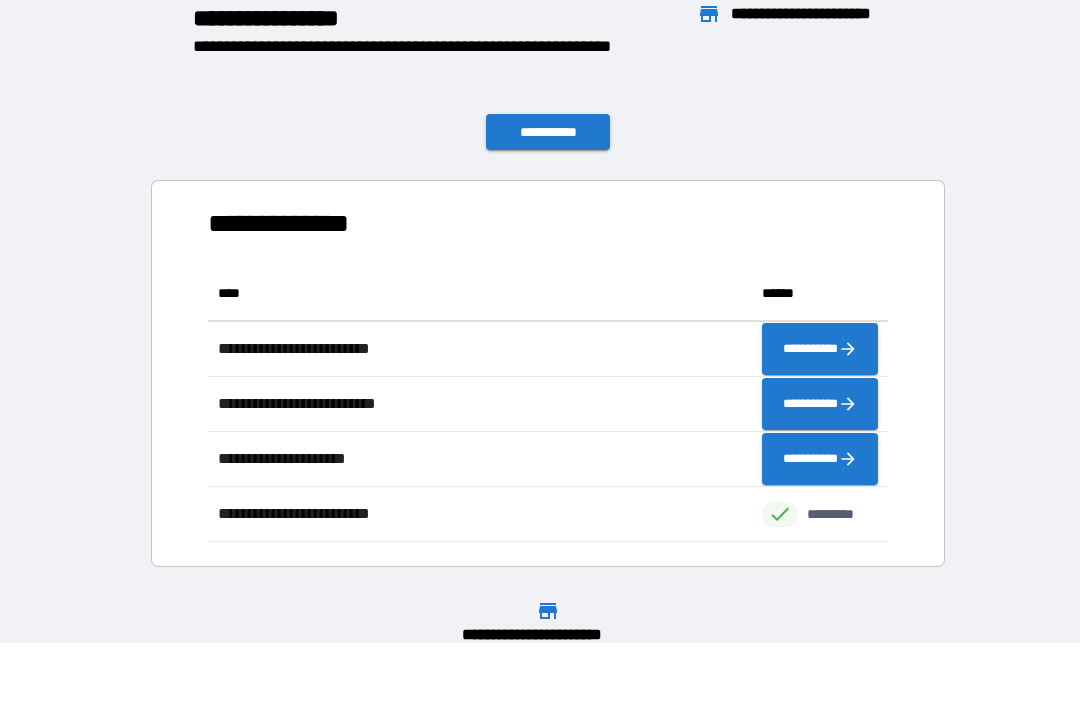 scroll, scrollTop: 276, scrollLeft: 680, axis: both 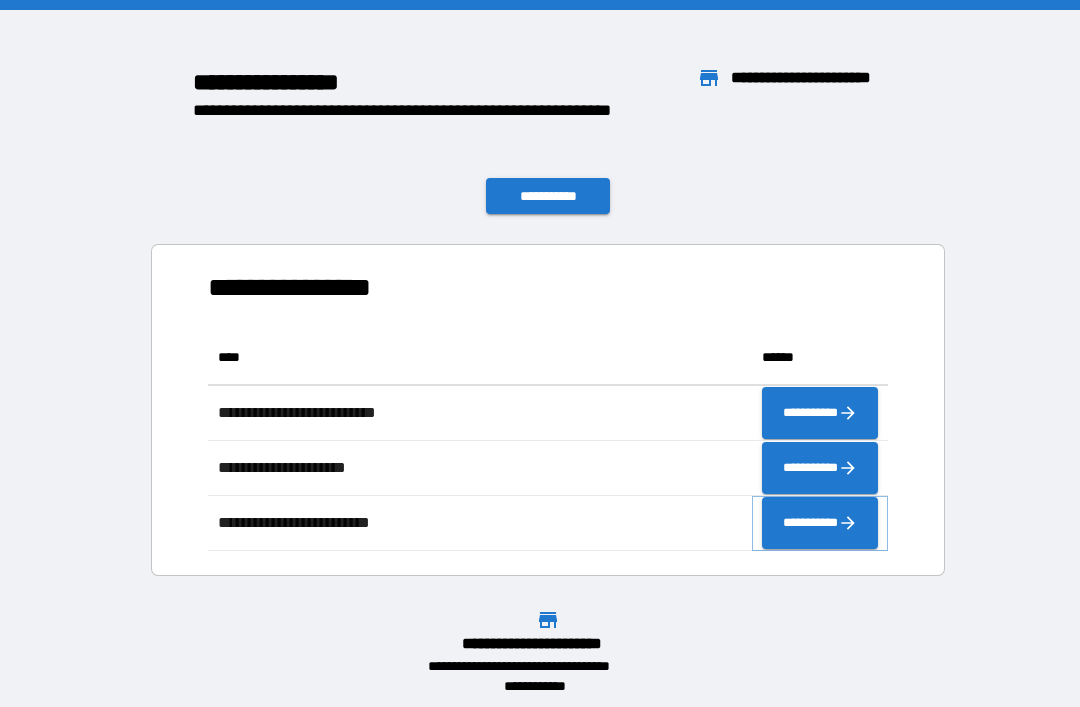 click on "**********" at bounding box center (820, 523) 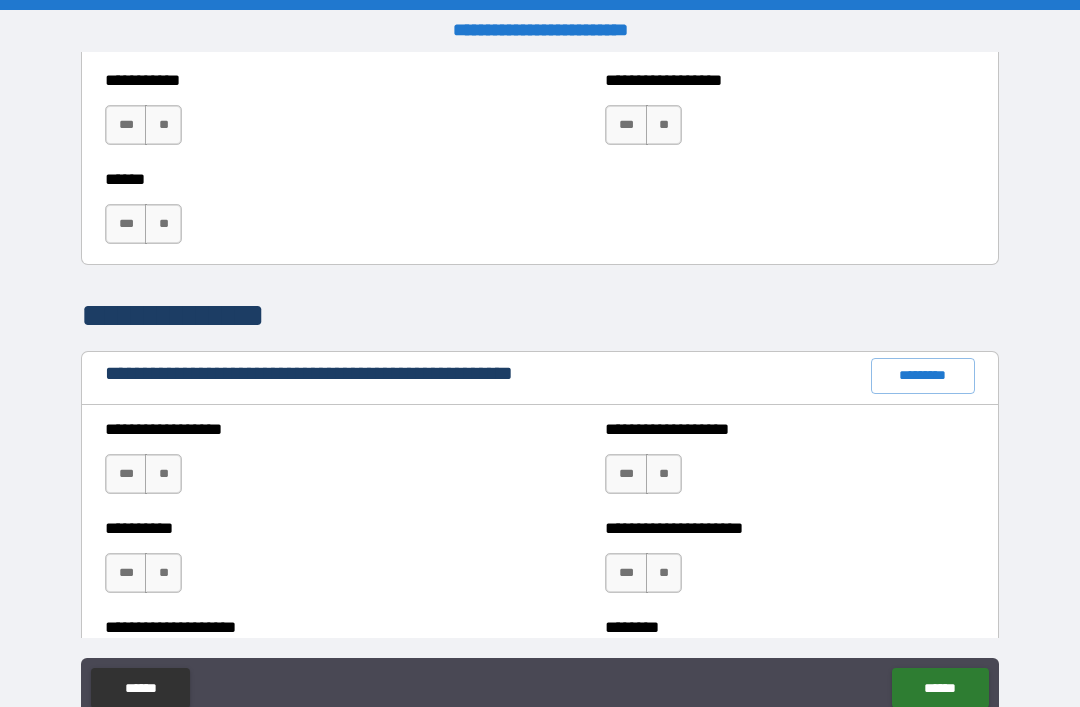 scroll, scrollTop: 2053, scrollLeft: 0, axis: vertical 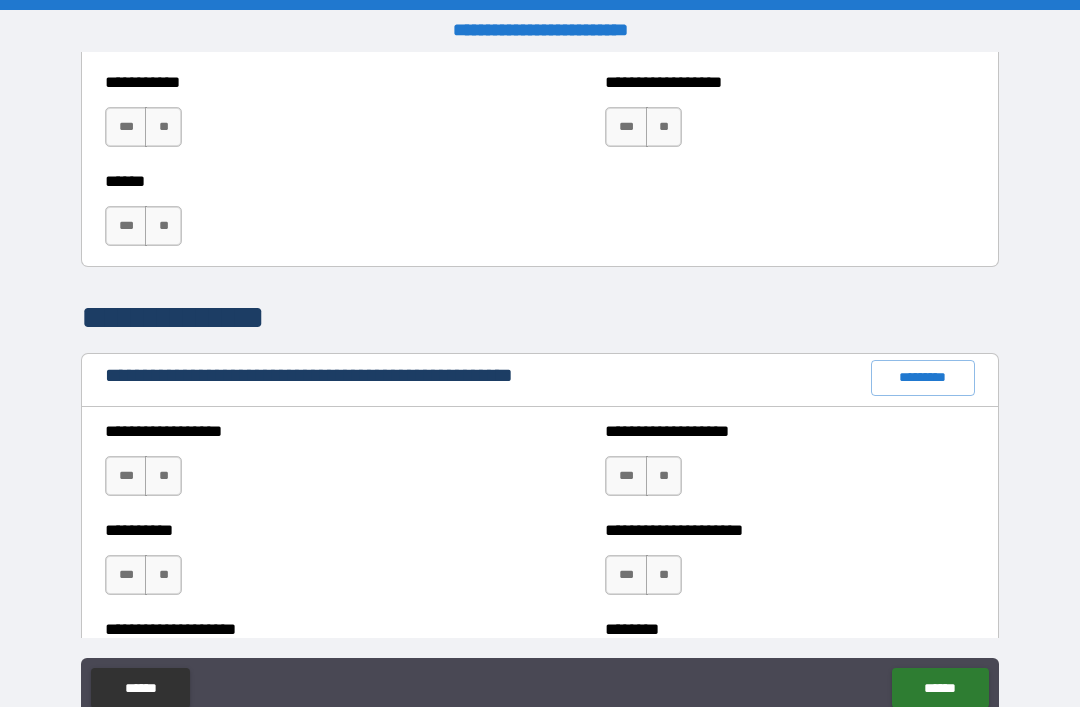 click on "*********" at bounding box center [923, 378] 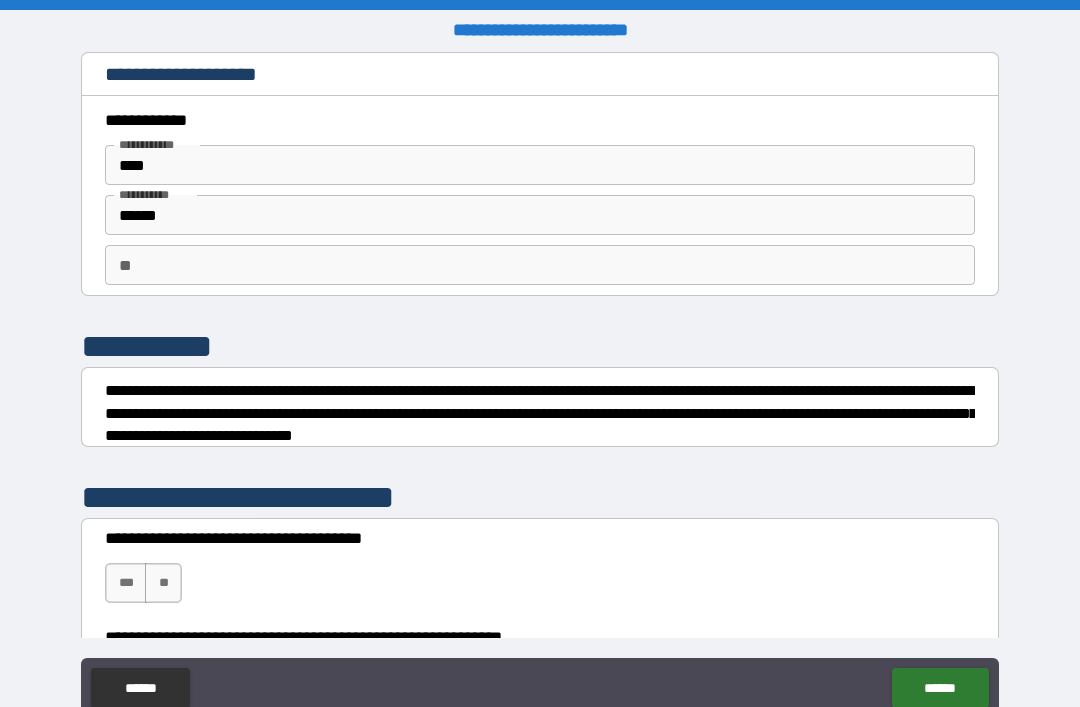 scroll, scrollTop: 0, scrollLeft: 0, axis: both 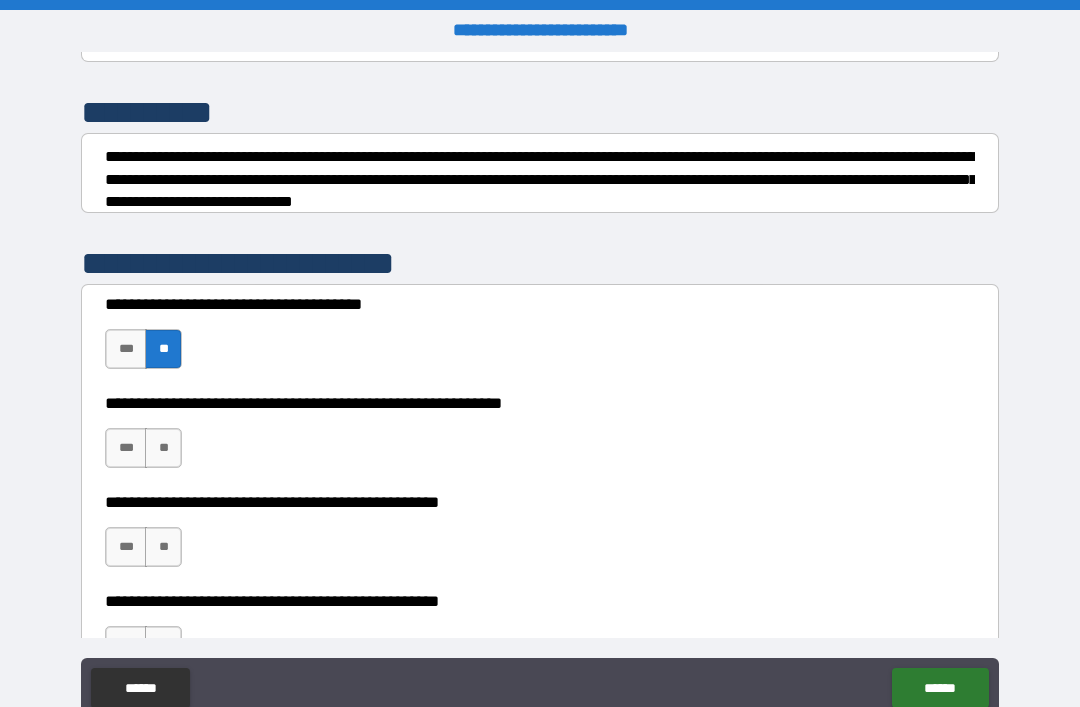 click on "***" at bounding box center (126, 448) 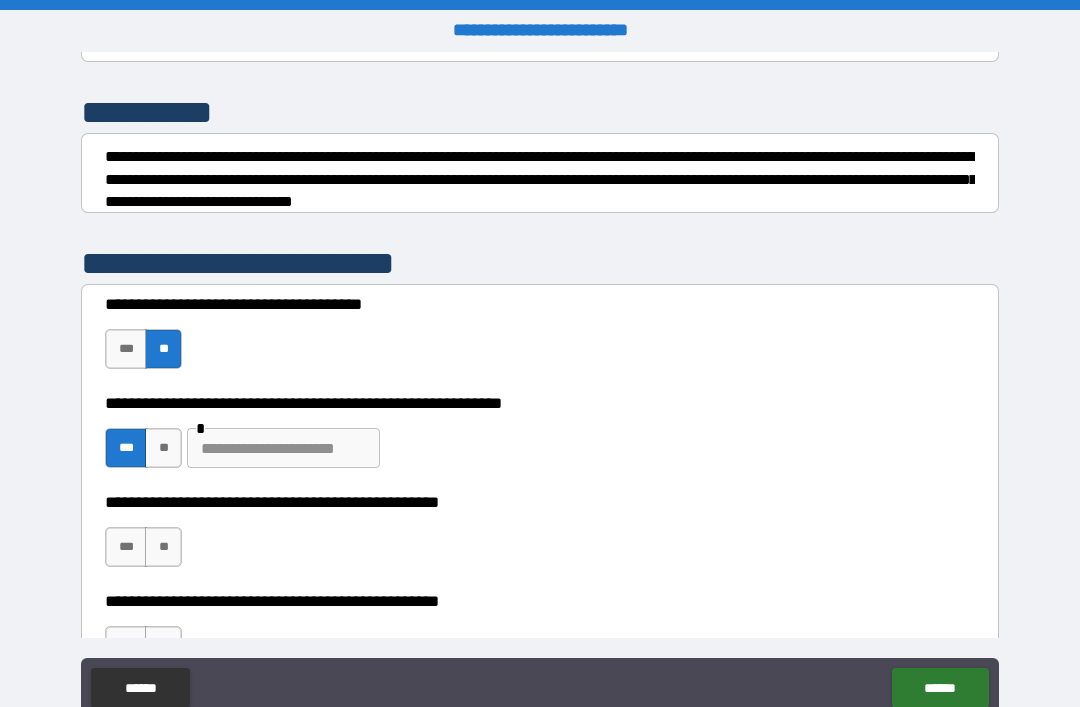 click on "**" at bounding box center (163, 547) 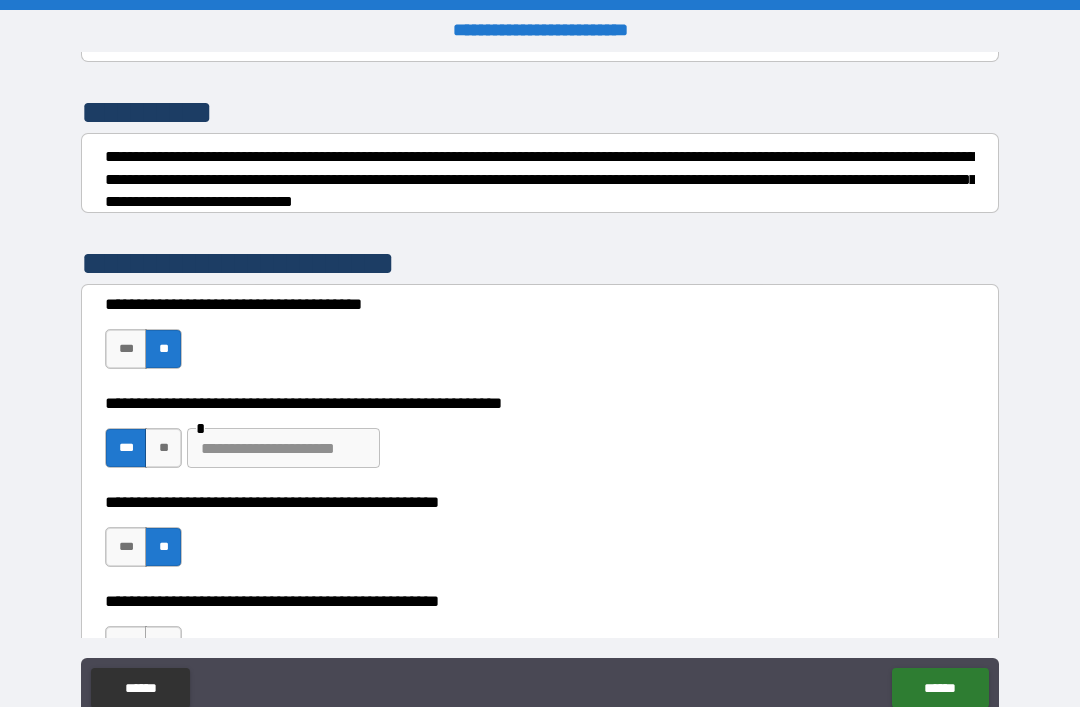 click at bounding box center [283, 448] 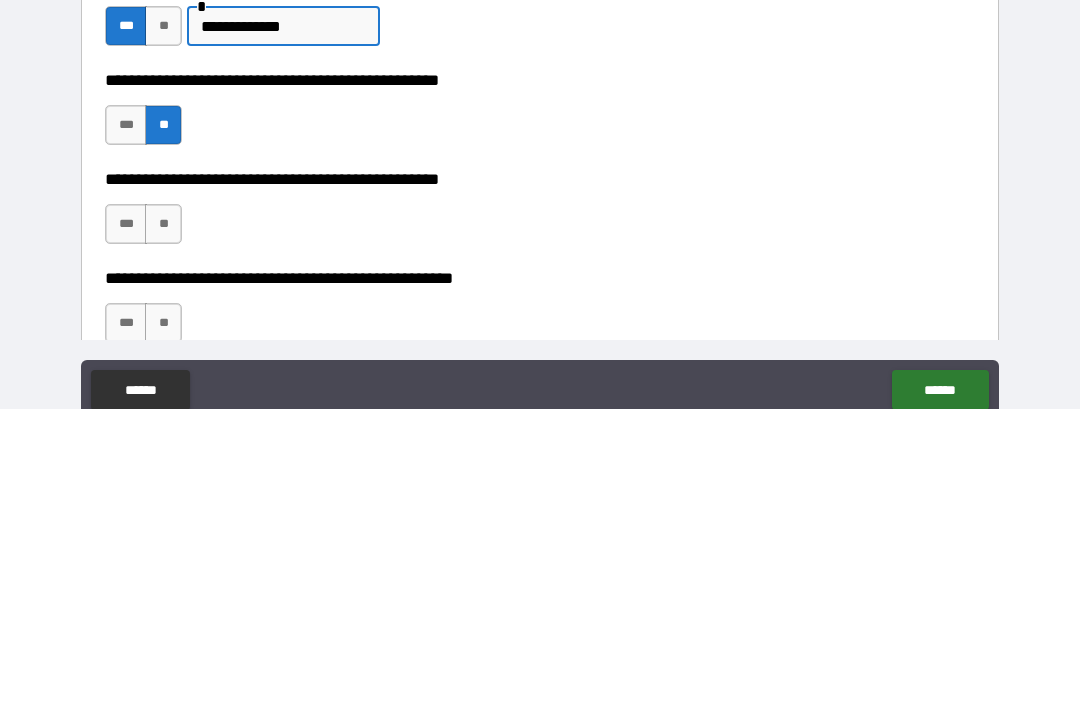 scroll, scrollTop: 369, scrollLeft: 0, axis: vertical 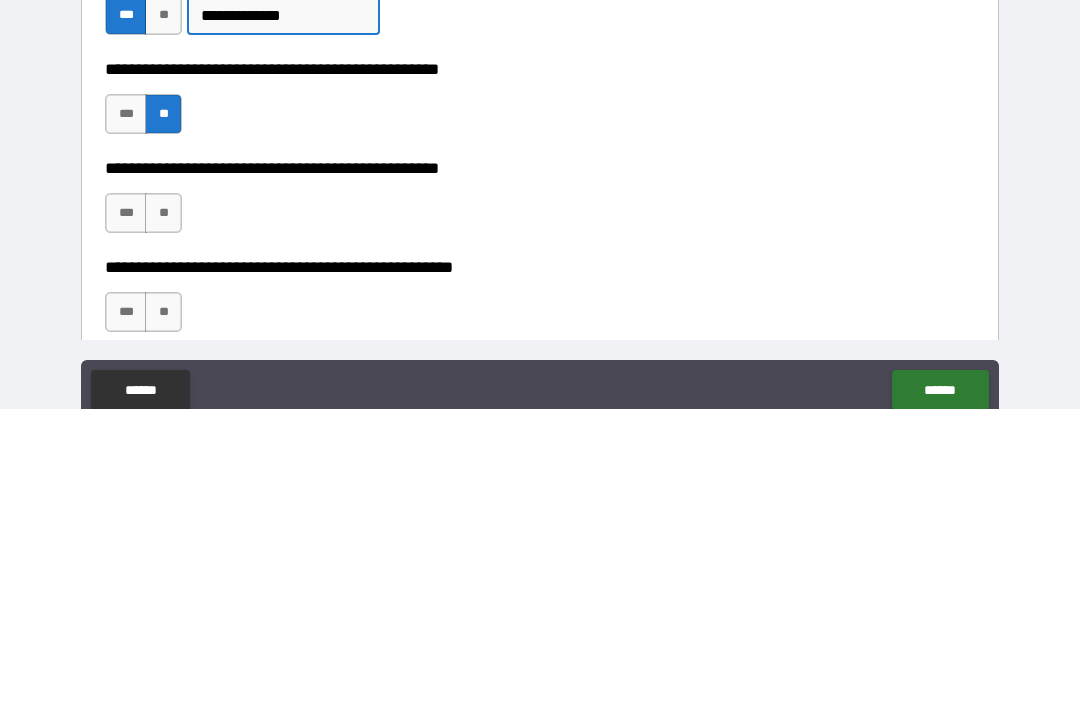 type on "**********" 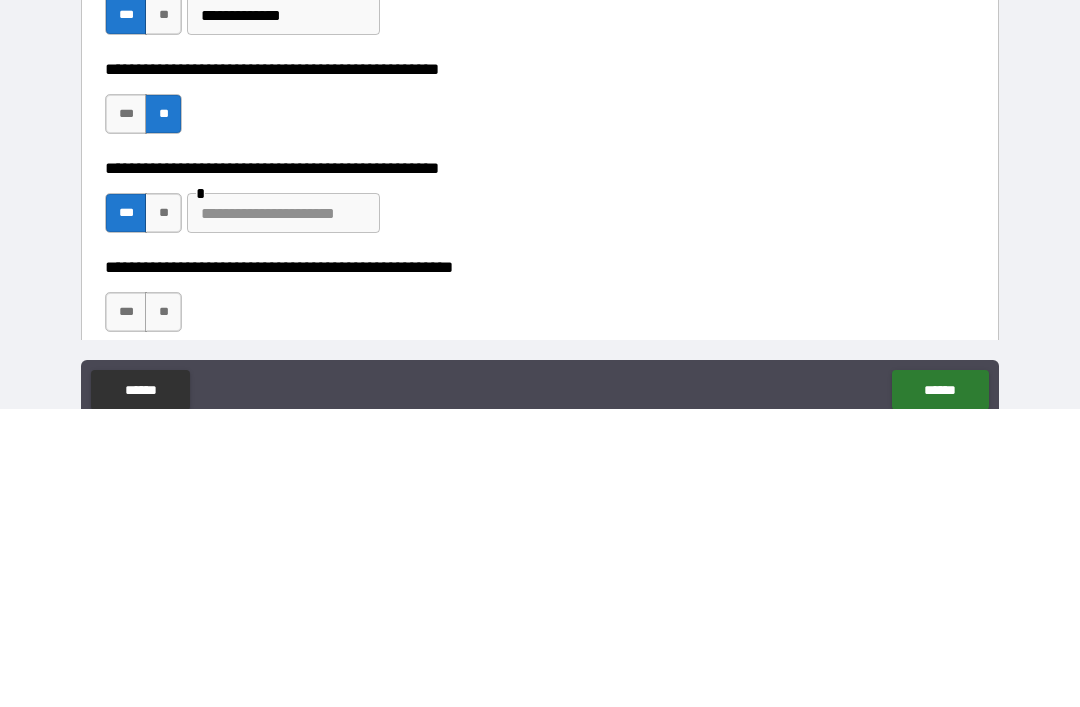 scroll, scrollTop: 64, scrollLeft: 0, axis: vertical 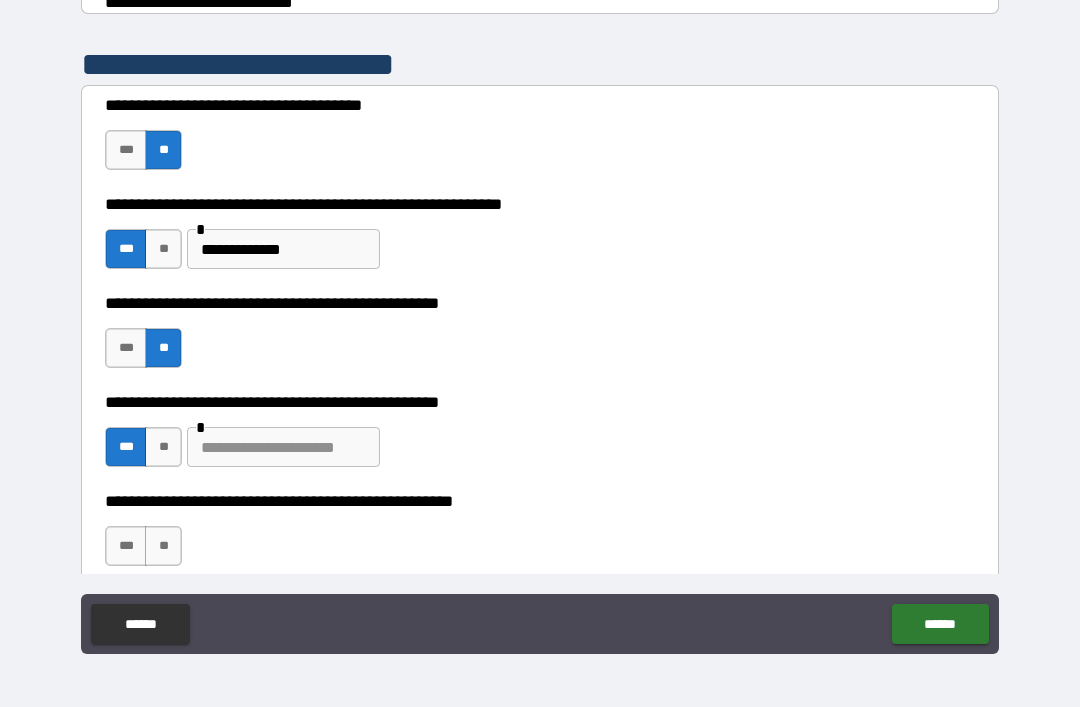 click at bounding box center (283, 447) 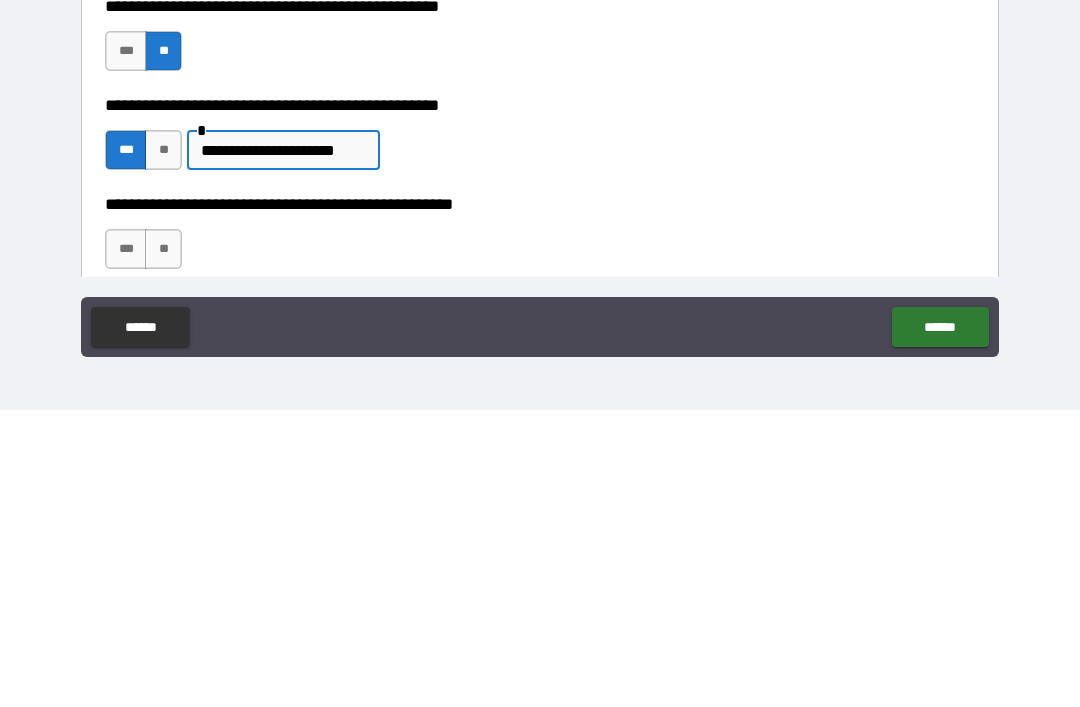 type on "**********" 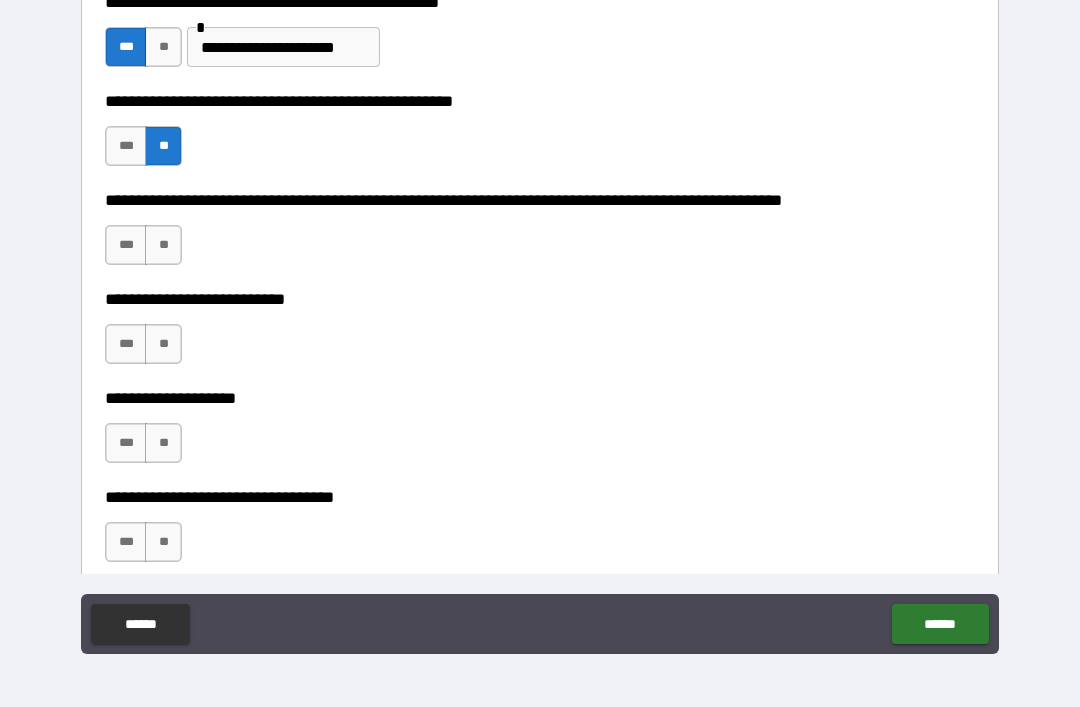 scroll, scrollTop: 770, scrollLeft: 0, axis: vertical 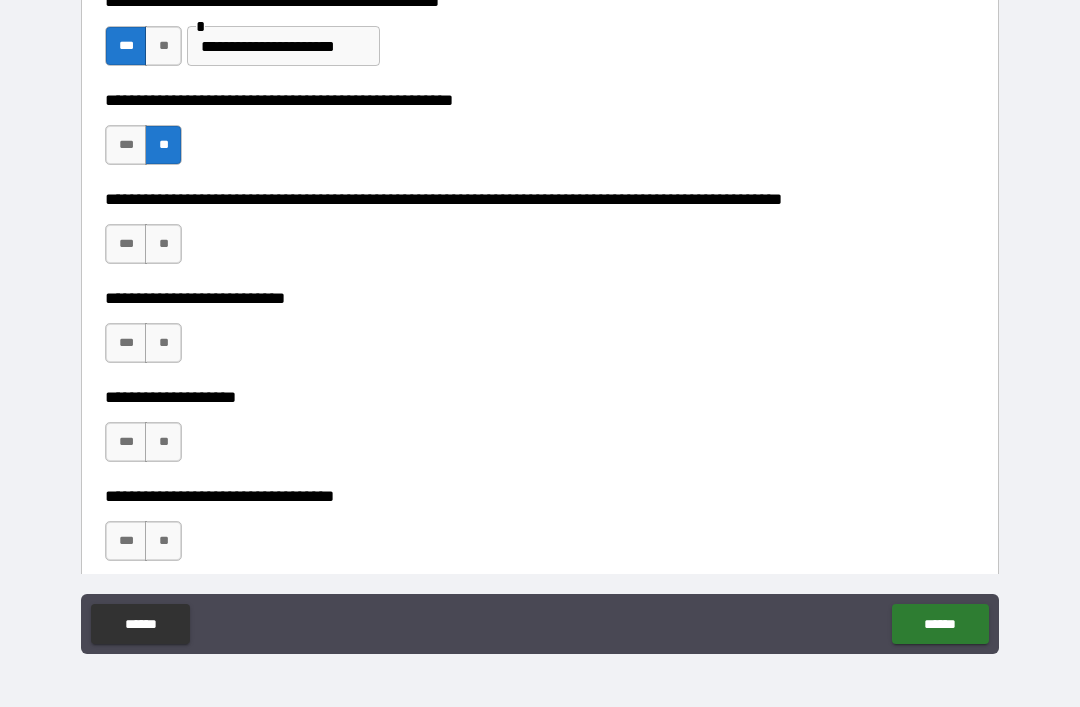 click on "***" at bounding box center (126, 244) 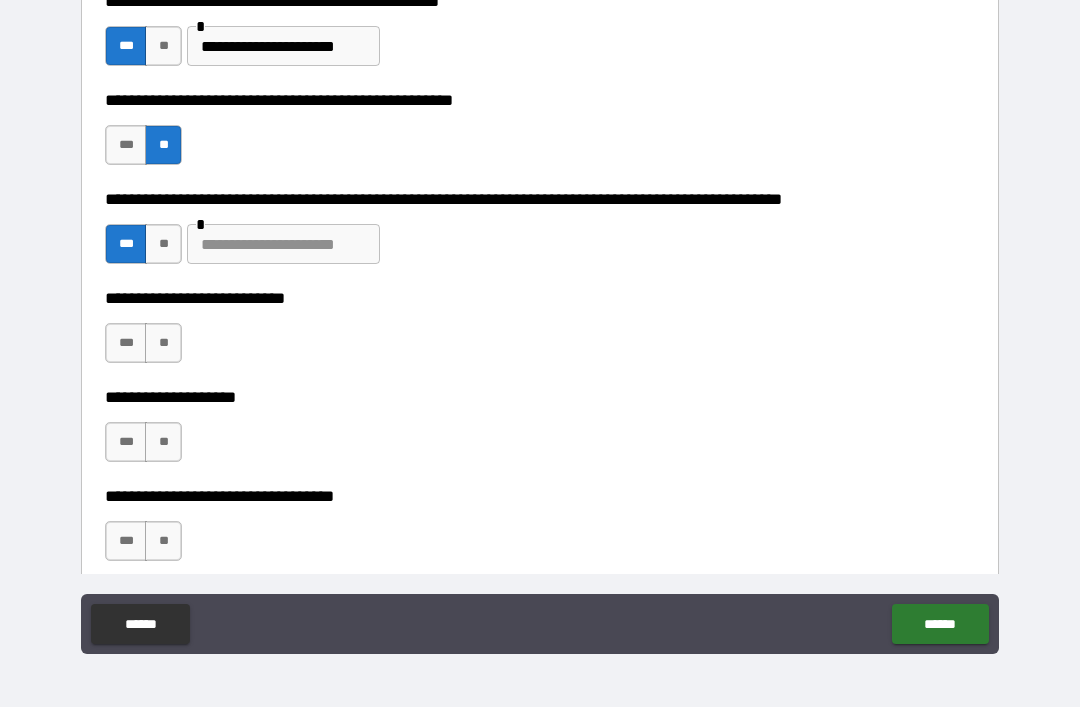 click on "**********" at bounding box center [540, 234] 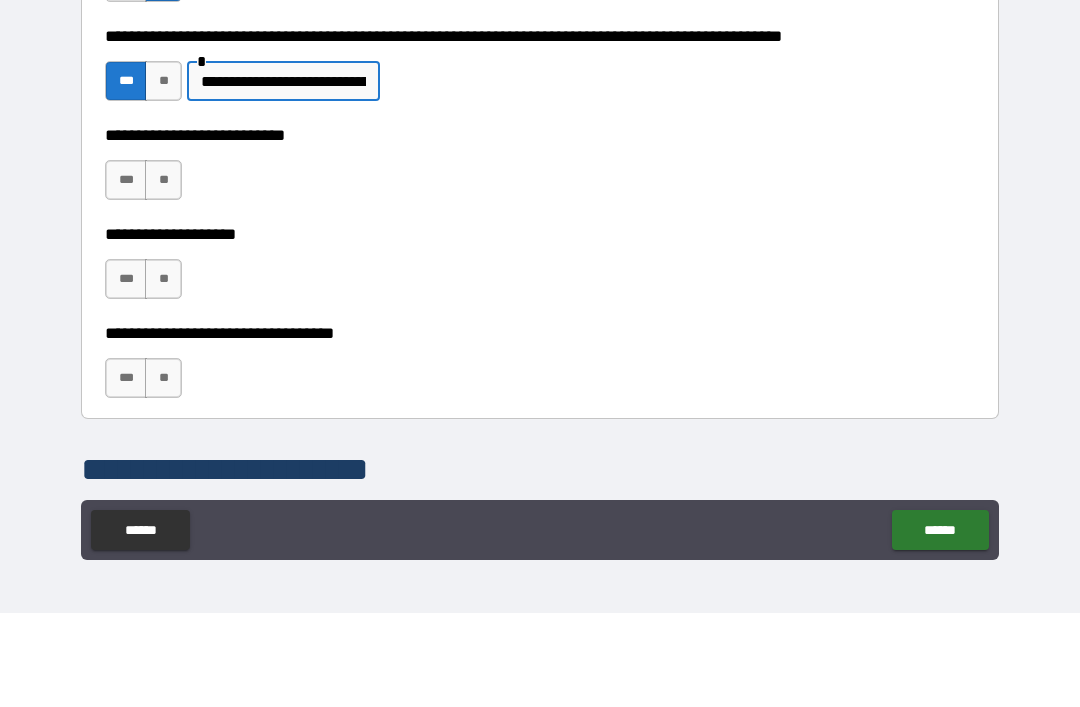 scroll, scrollTop: 843, scrollLeft: 0, axis: vertical 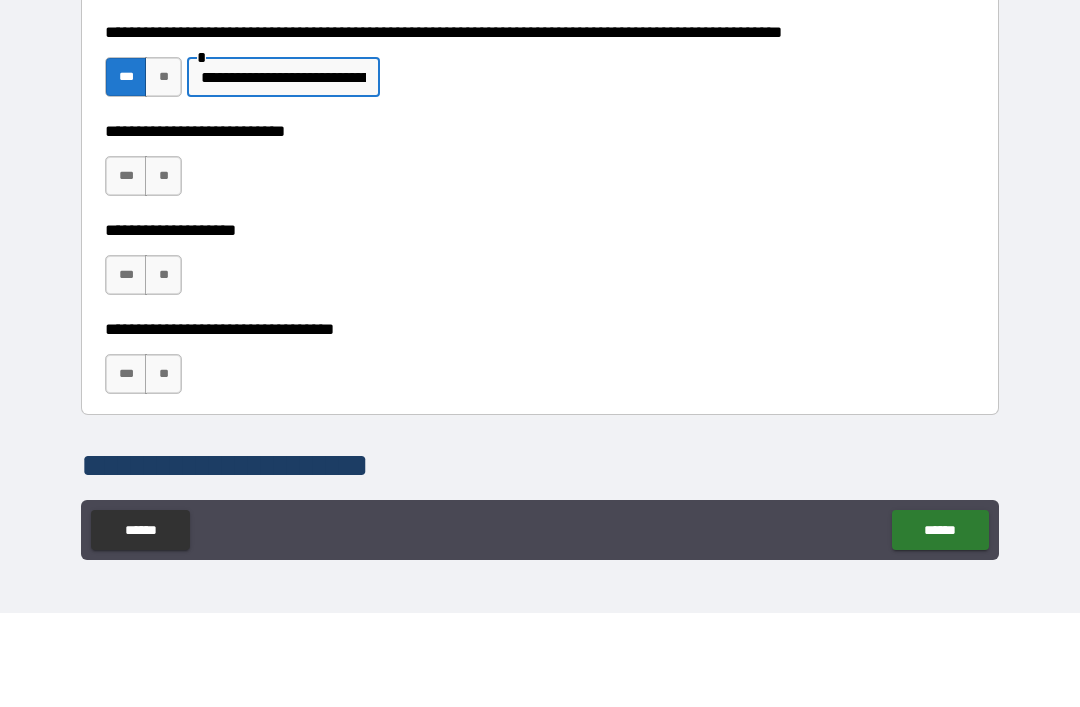 type on "**********" 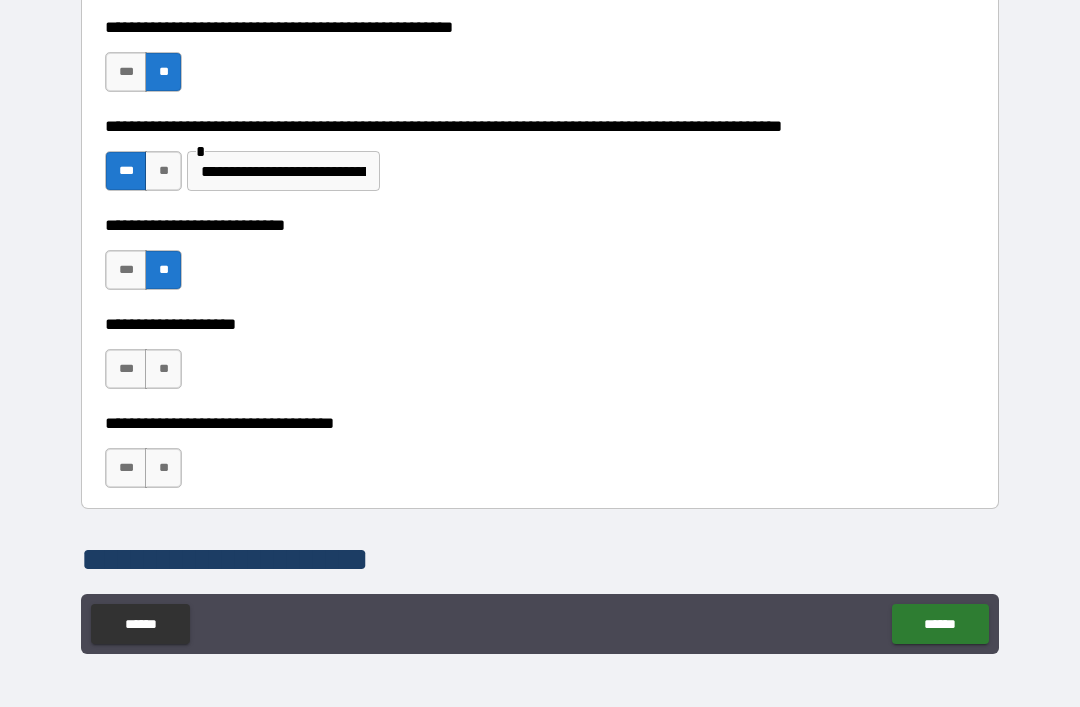 click on "**" at bounding box center (163, 369) 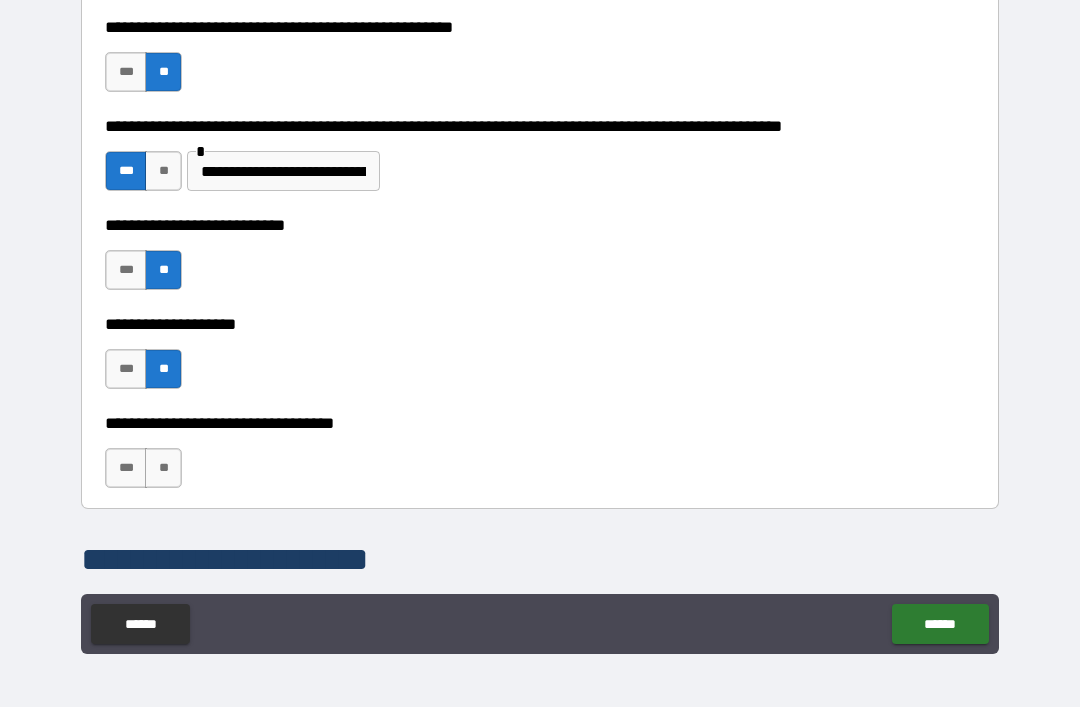 click on "**" at bounding box center (163, 468) 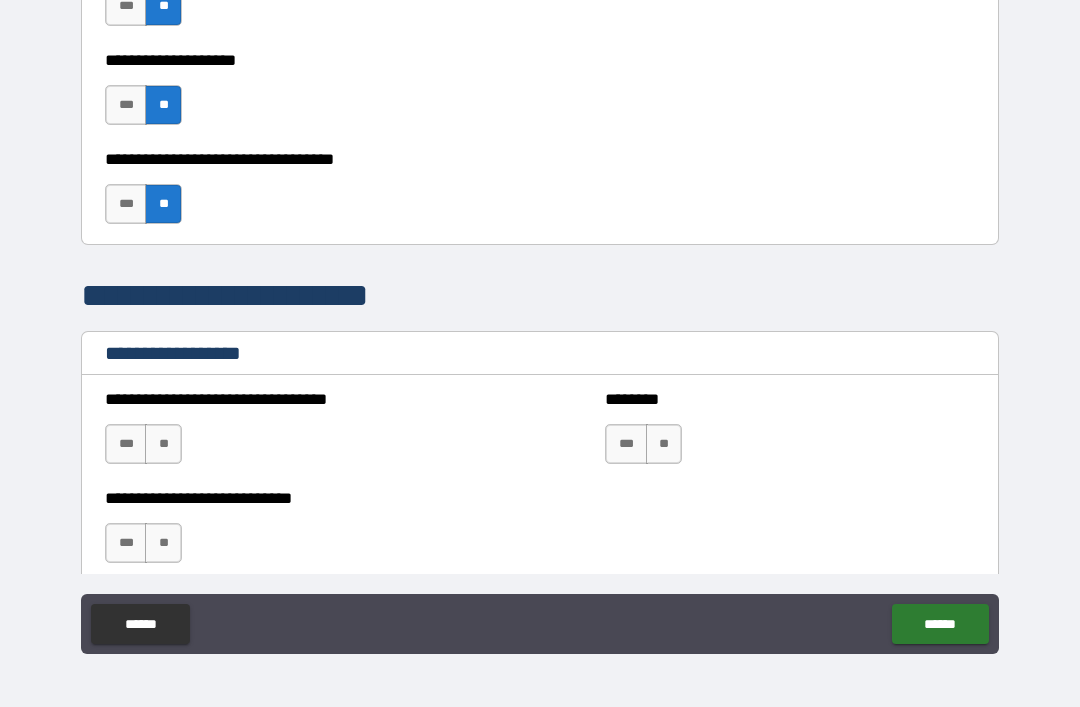 scroll, scrollTop: 1108, scrollLeft: 0, axis: vertical 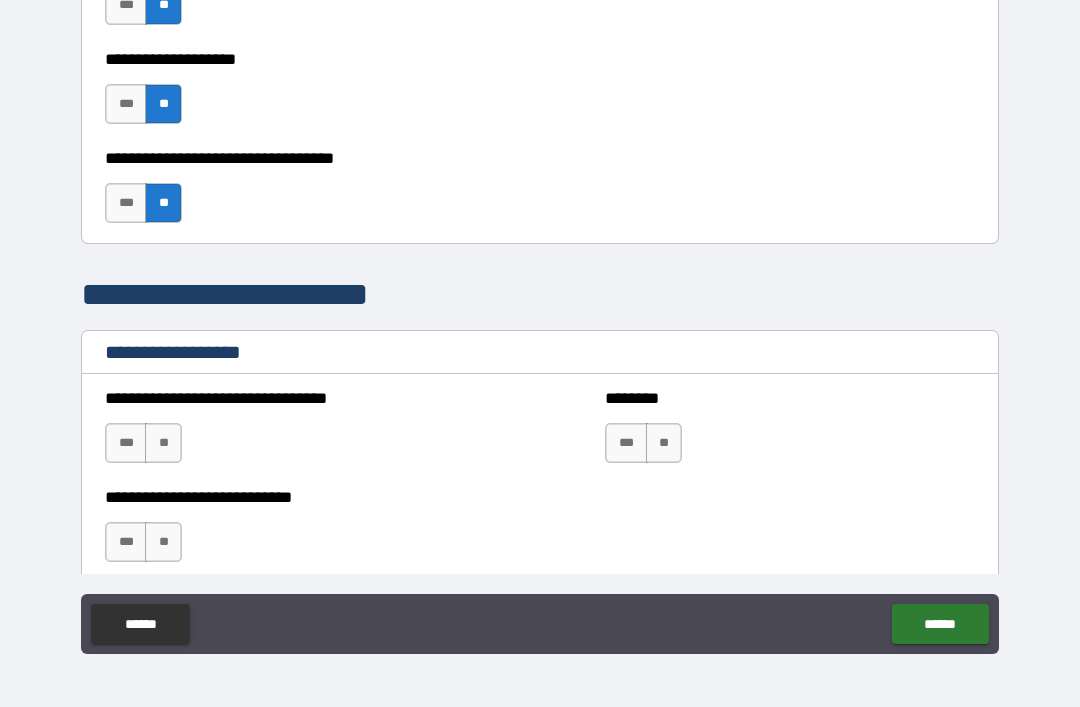 click on "**" at bounding box center (163, 443) 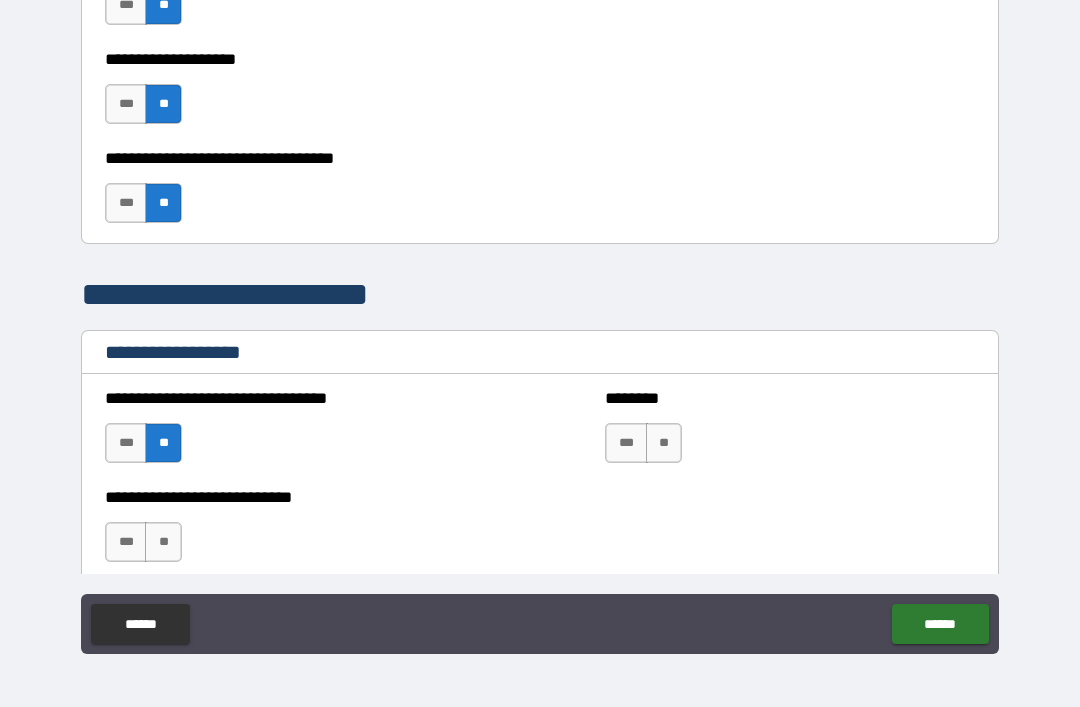 click on "**" at bounding box center [664, 443] 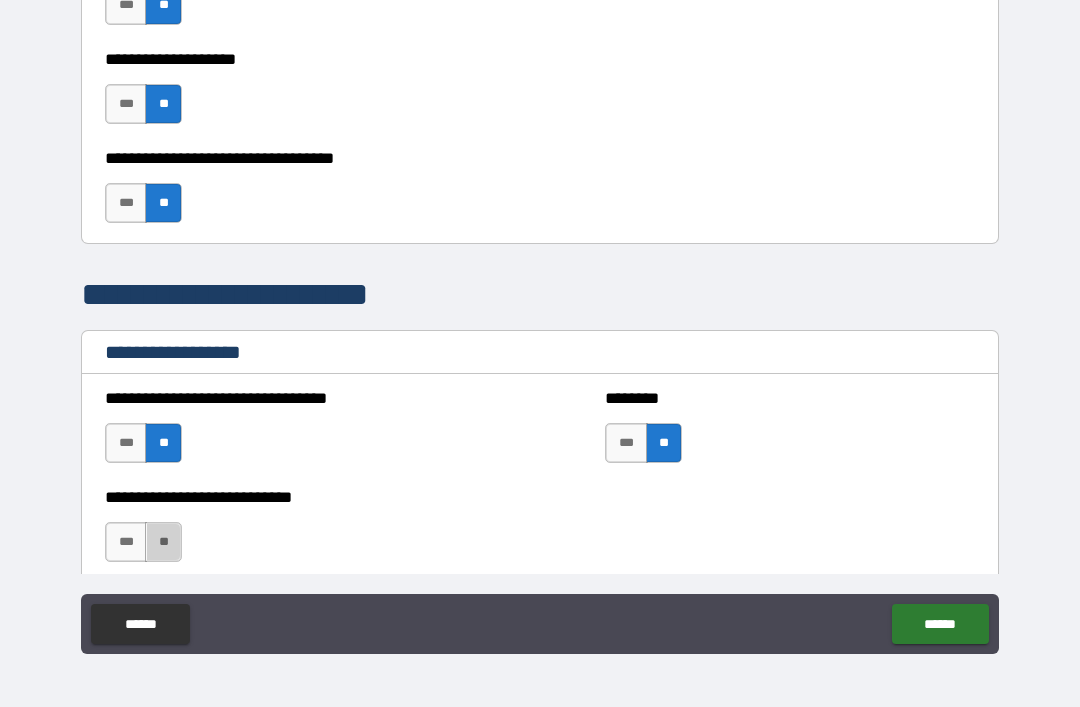 click on "**" at bounding box center (163, 542) 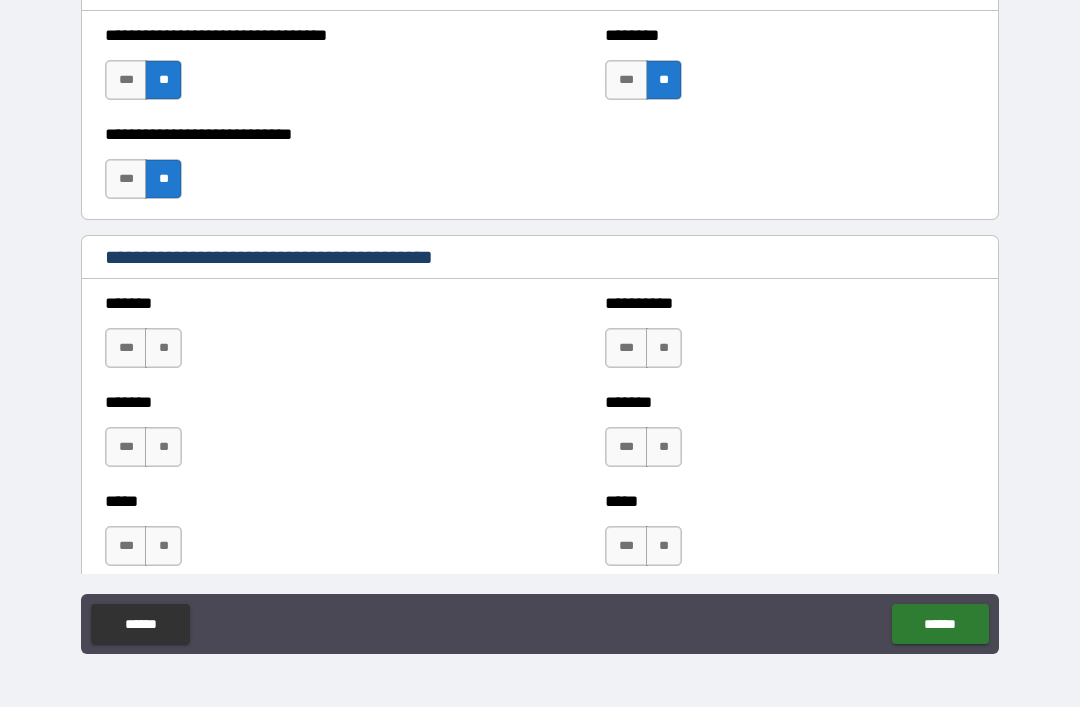 scroll, scrollTop: 1469, scrollLeft: 0, axis: vertical 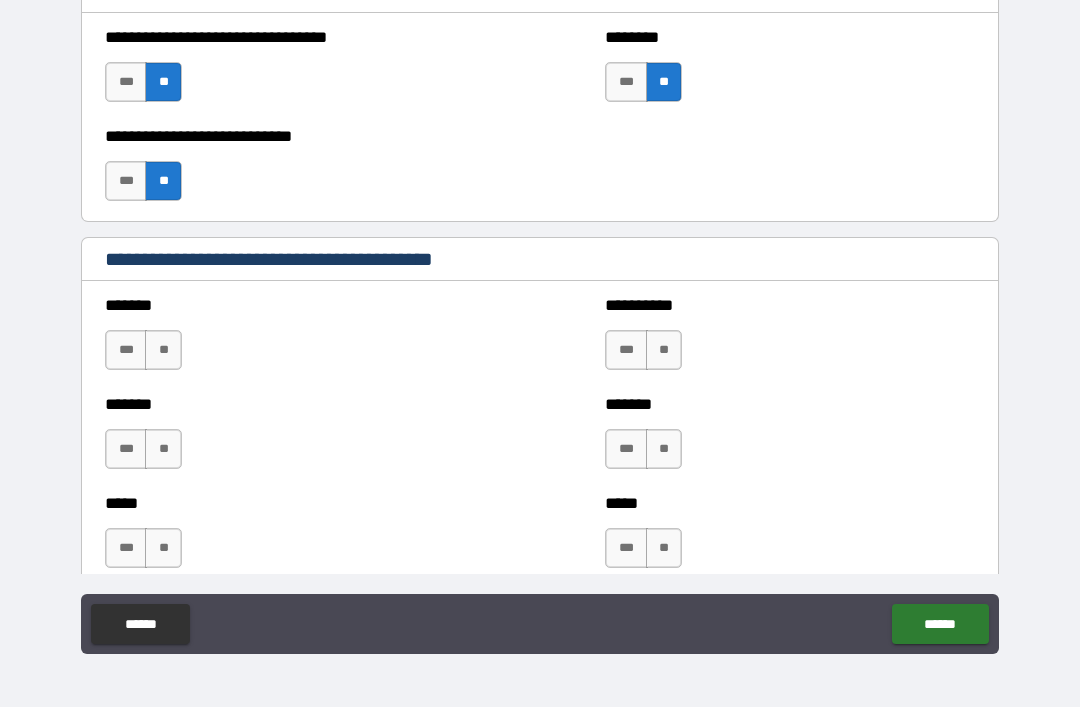click on "**" at bounding box center [163, 350] 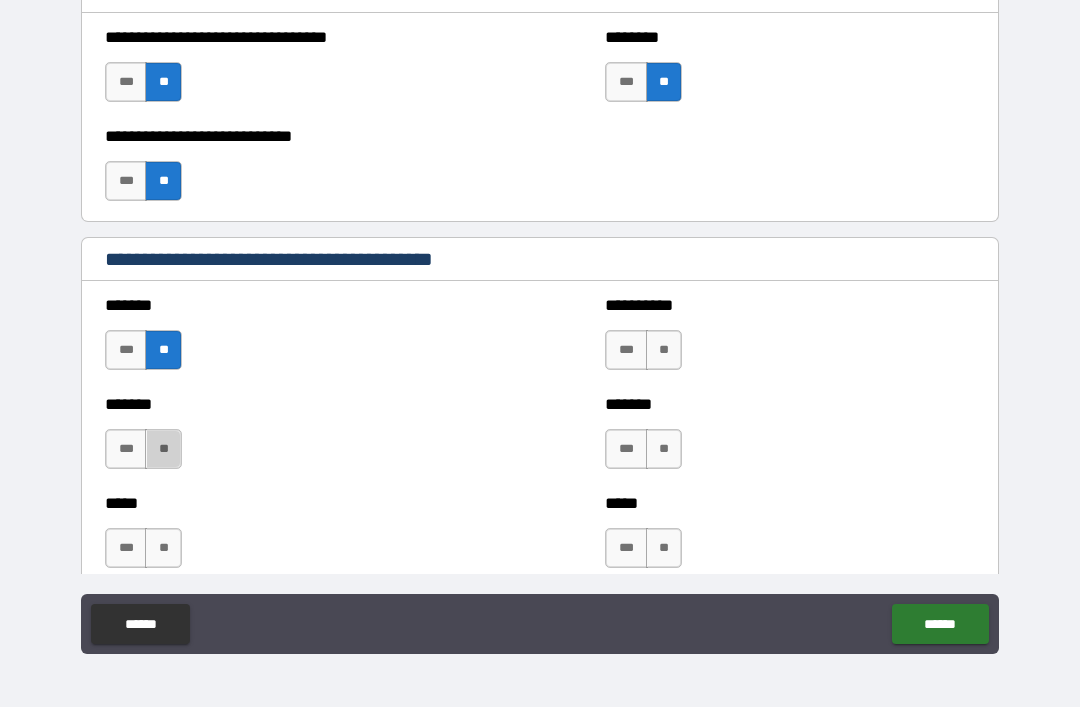 click on "**" at bounding box center (163, 449) 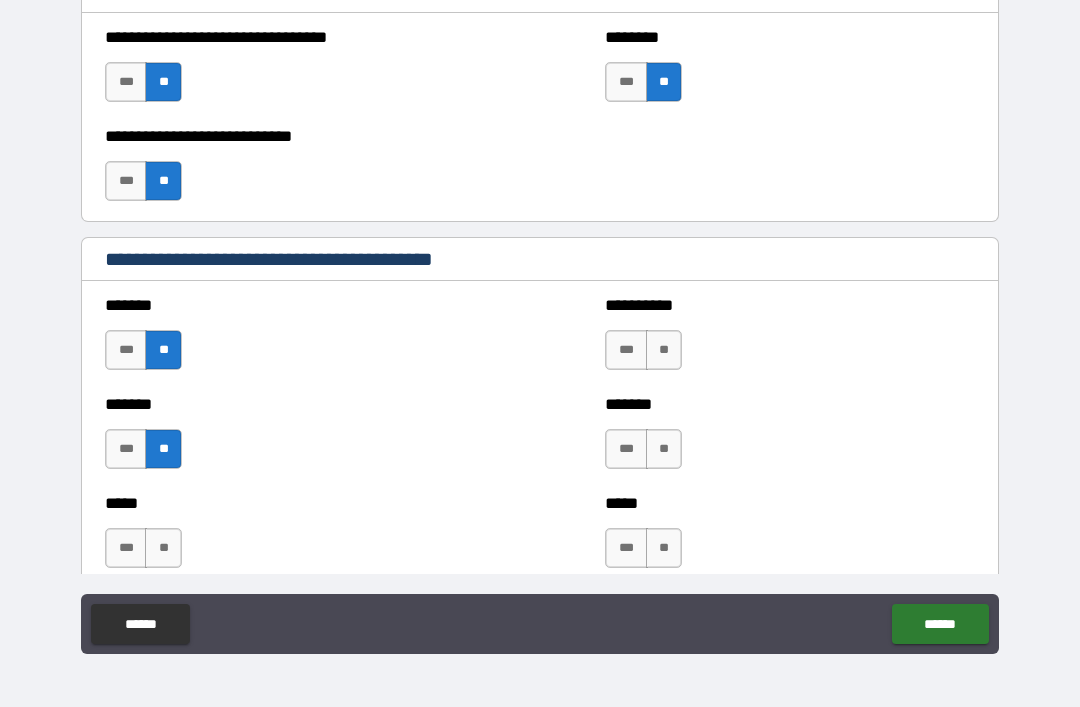 click on "**" at bounding box center (163, 548) 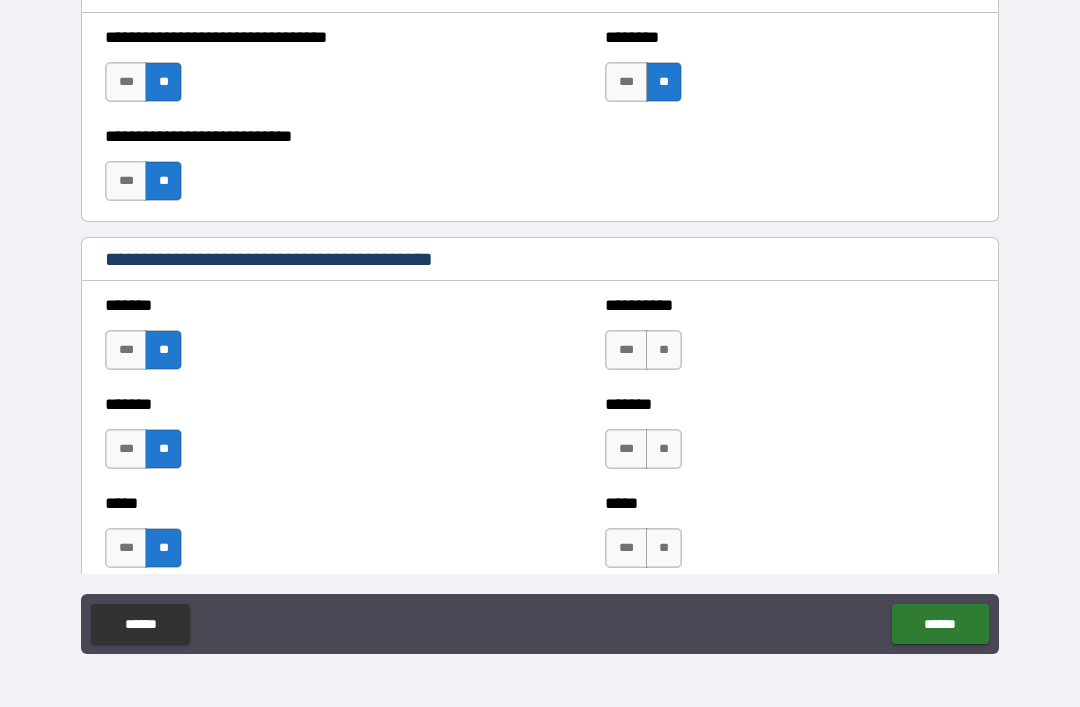 click on "***" at bounding box center [626, 350] 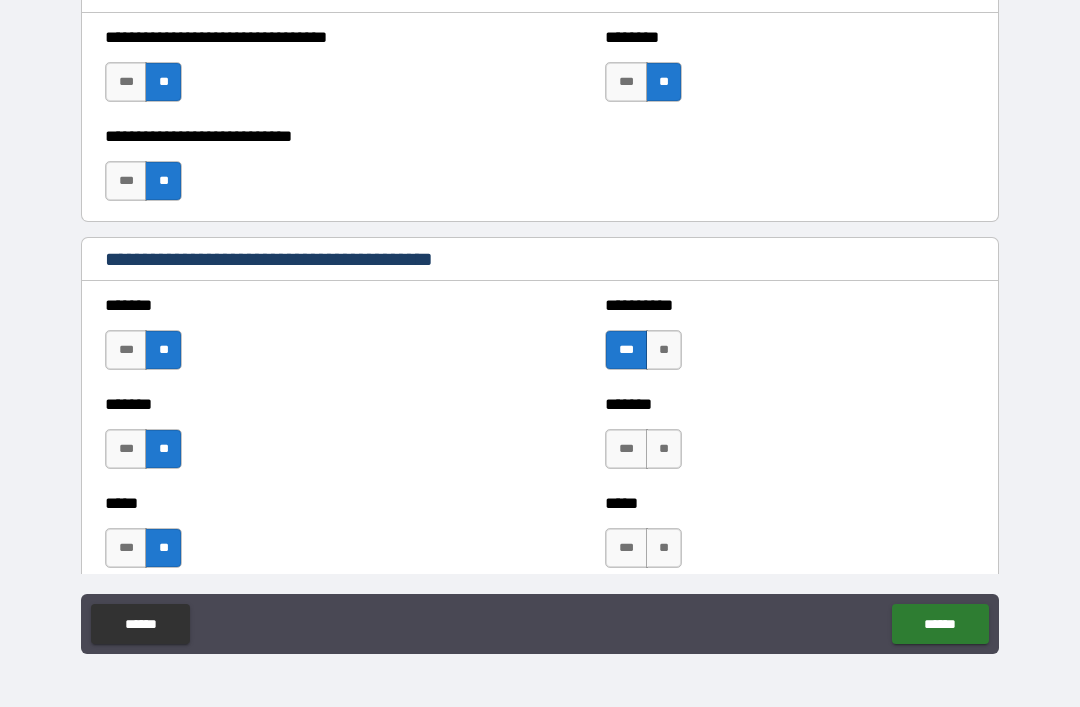 click on "**" at bounding box center [664, 449] 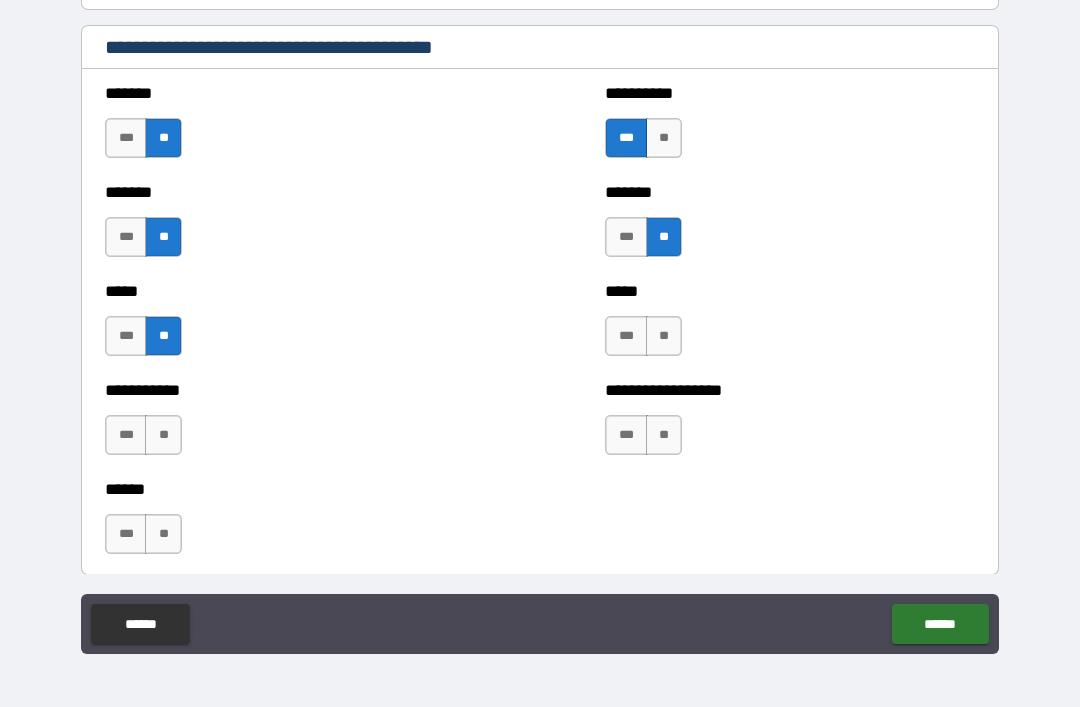 scroll, scrollTop: 1679, scrollLeft: 0, axis: vertical 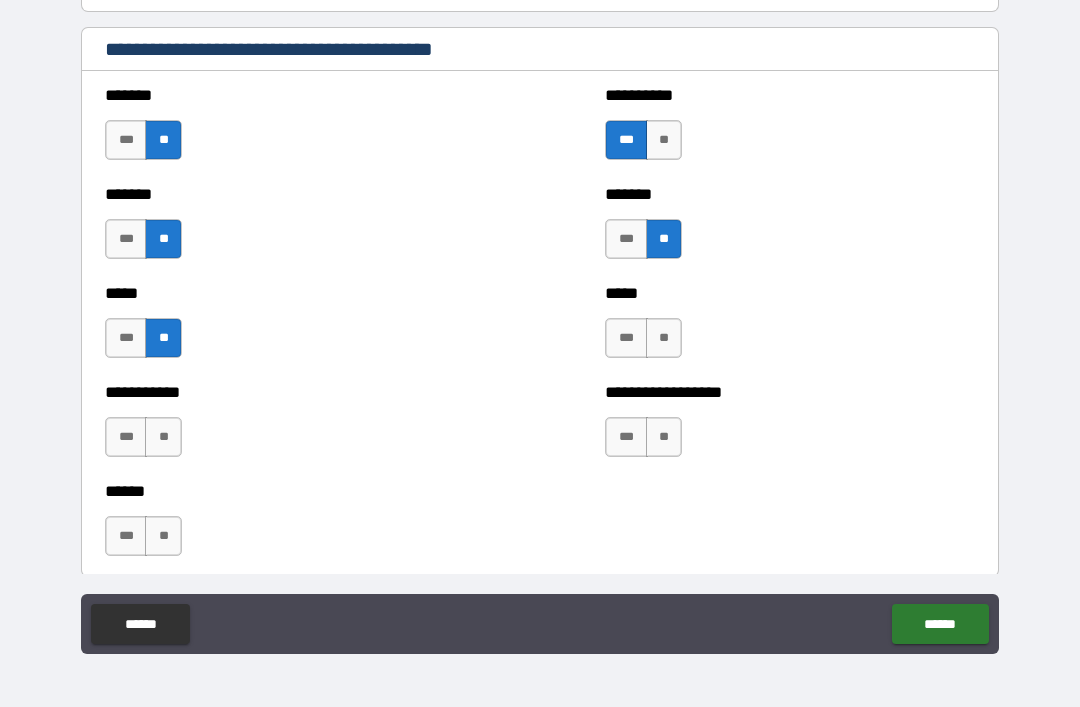 click on "**" at bounding box center [664, 338] 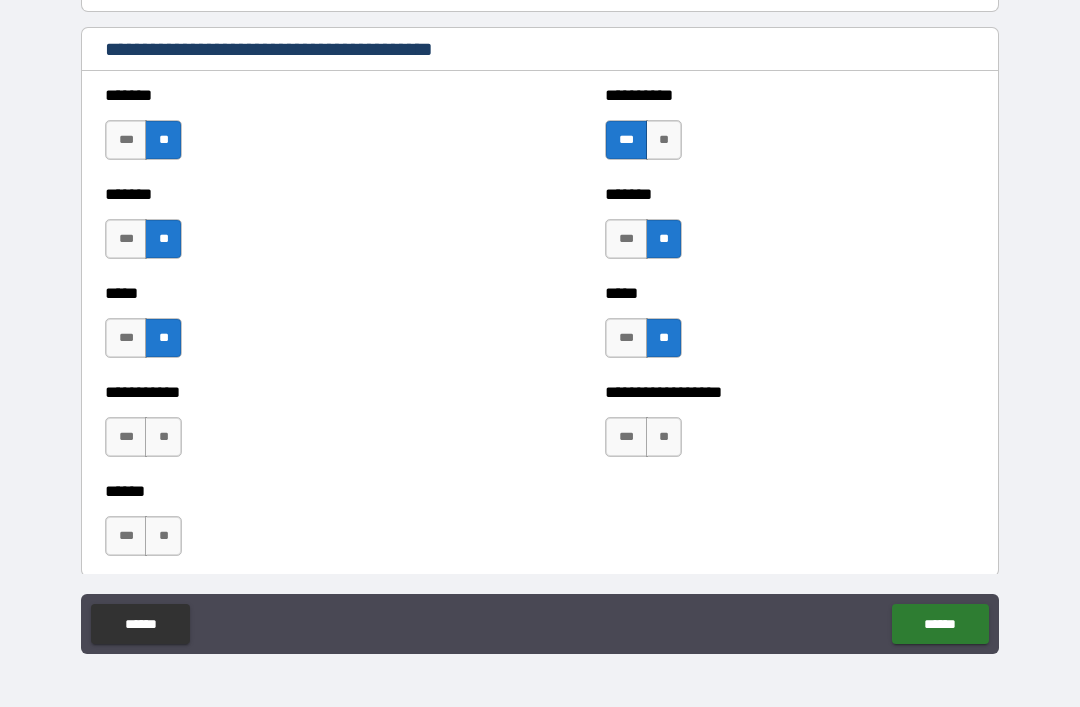 click on "**" at bounding box center [664, 437] 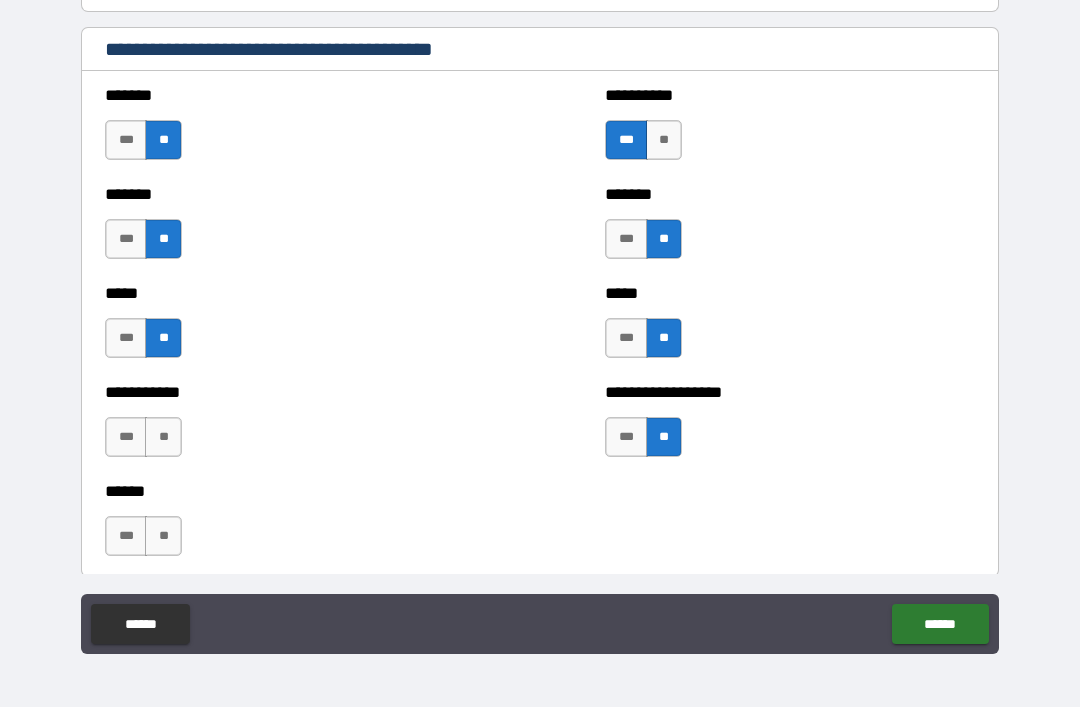 click on "**" at bounding box center [163, 437] 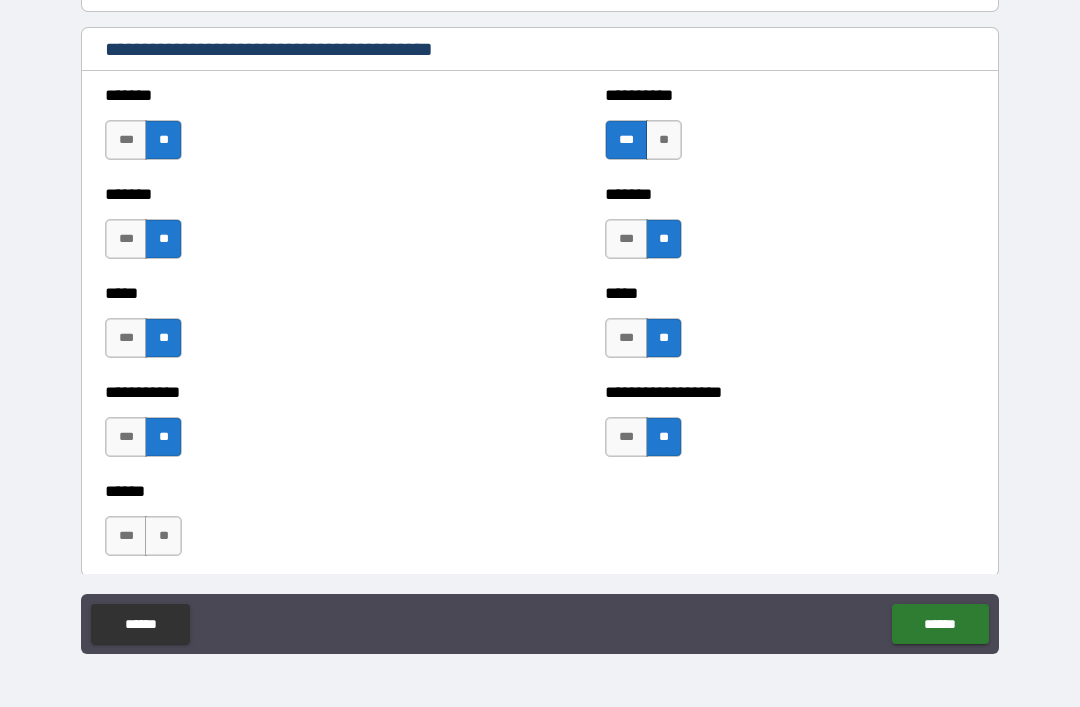 click on "***" at bounding box center [126, 536] 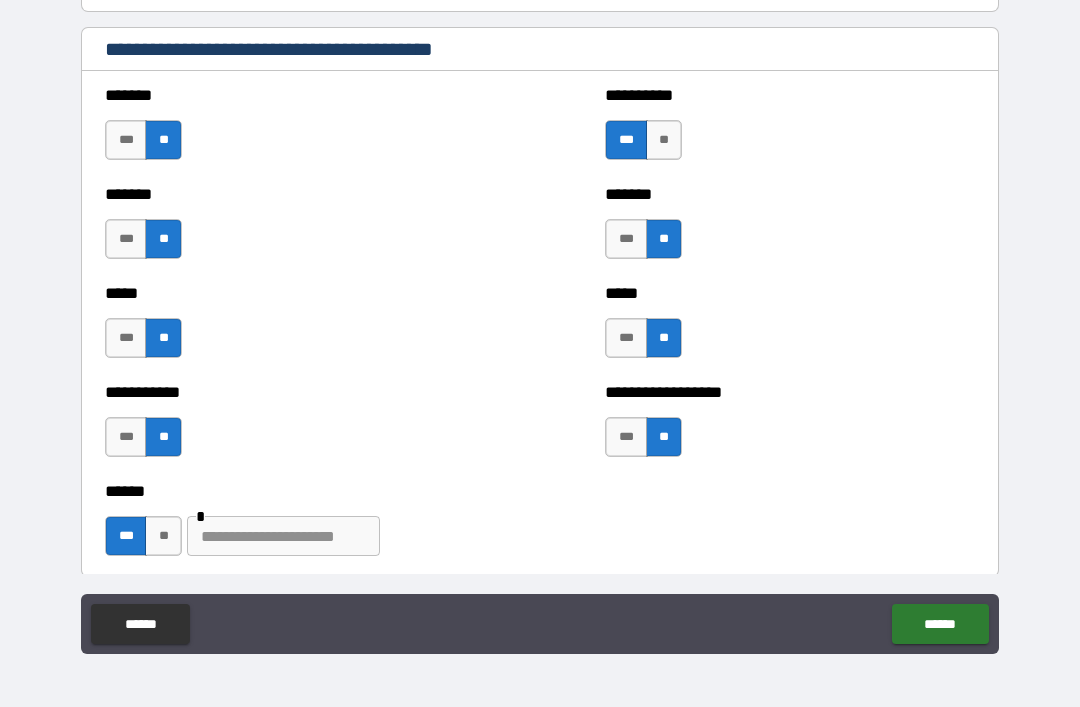 click at bounding box center (283, 536) 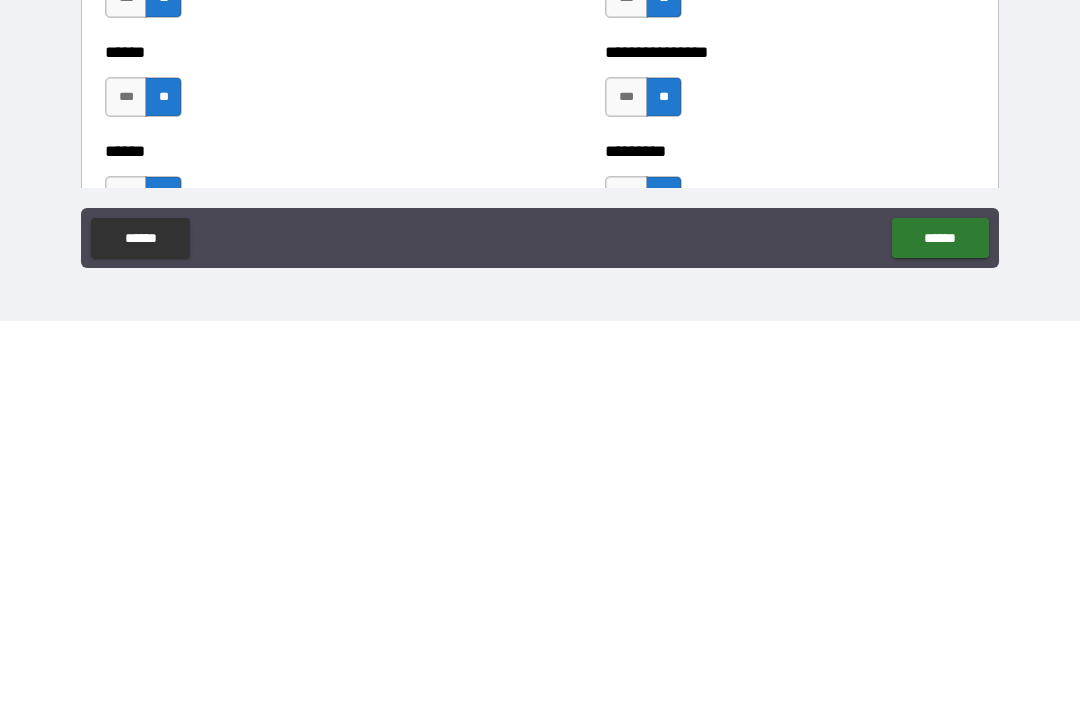 scroll, scrollTop: 2641, scrollLeft: 0, axis: vertical 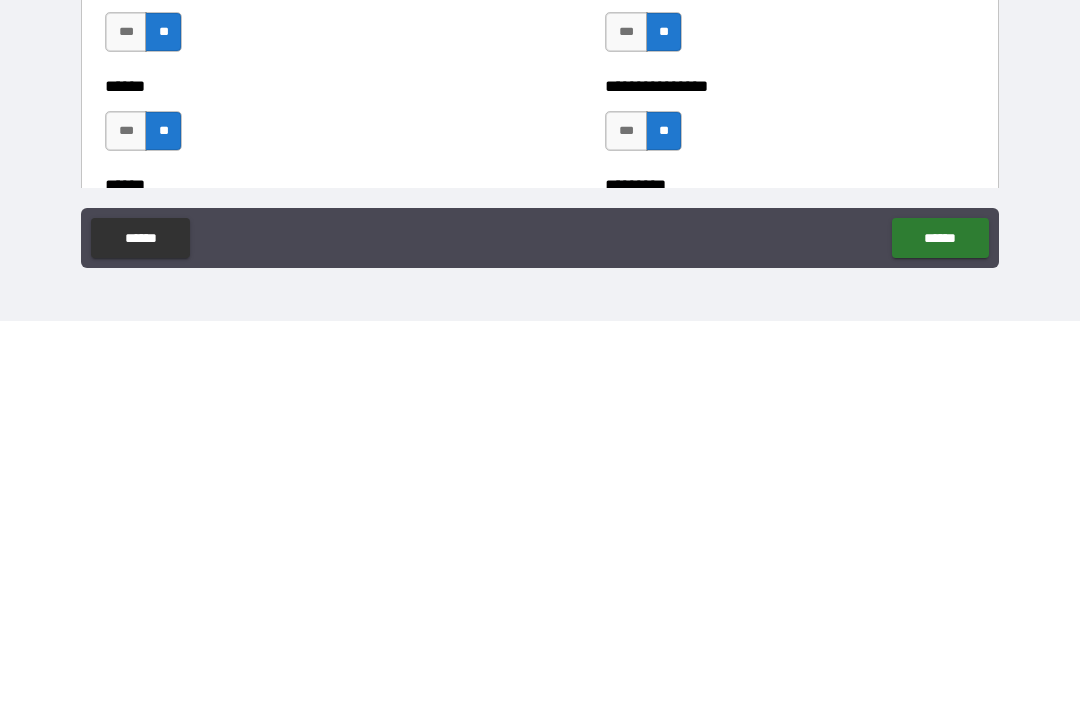 type on "*******" 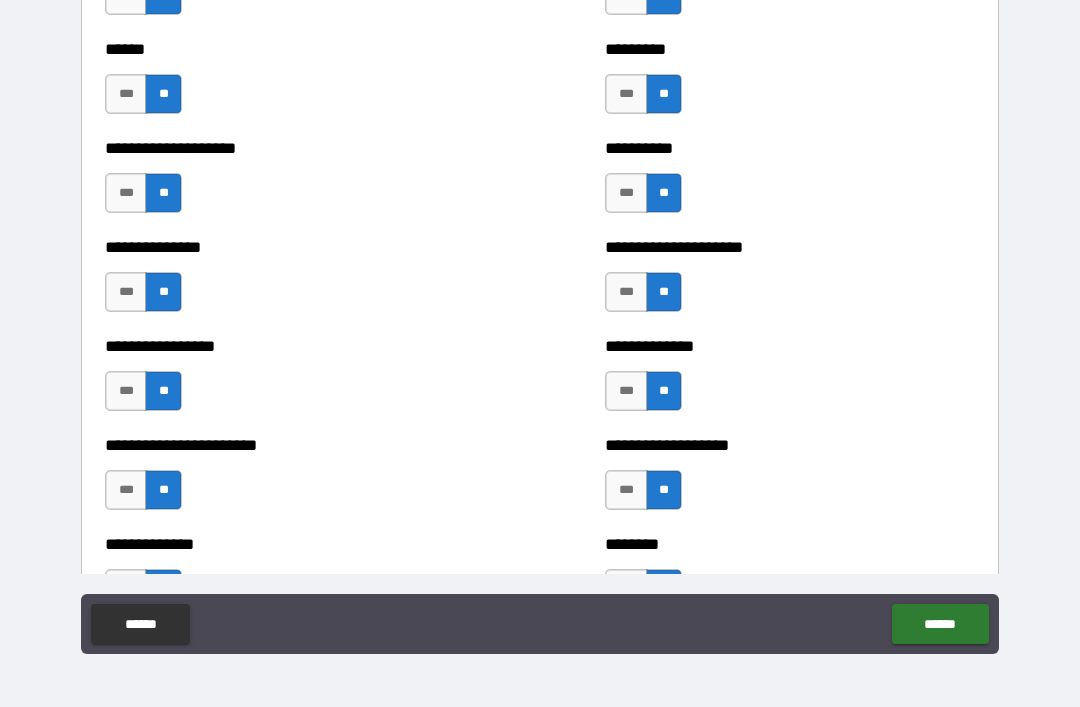 scroll, scrollTop: 3167, scrollLeft: 0, axis: vertical 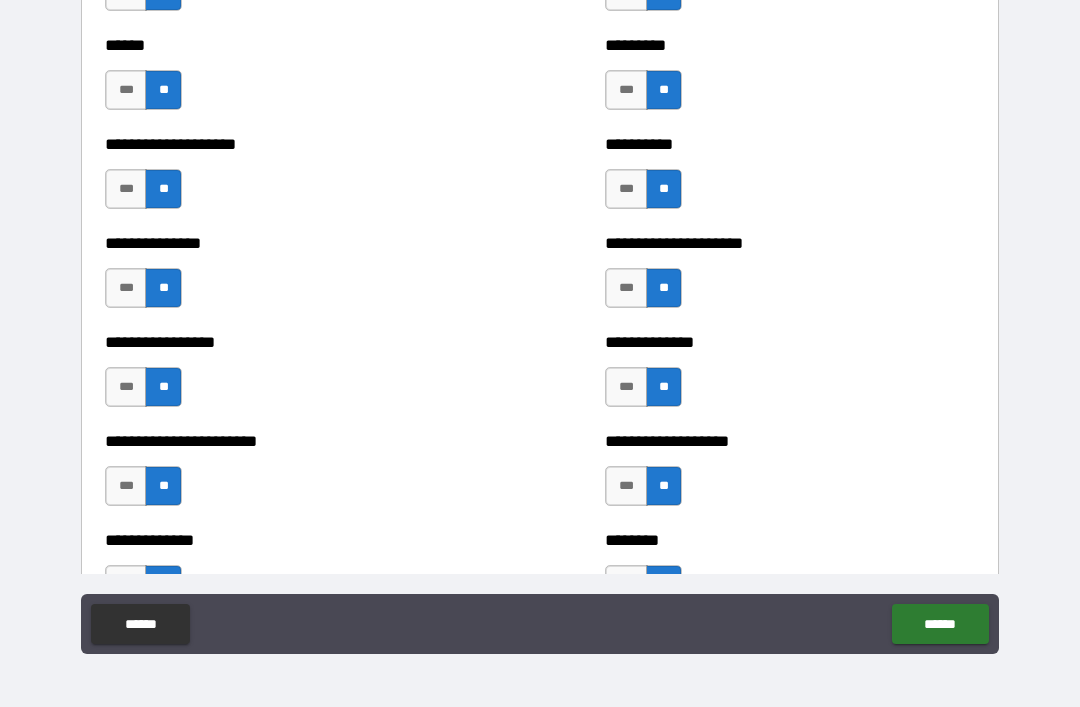 click on "***" at bounding box center [126, 387] 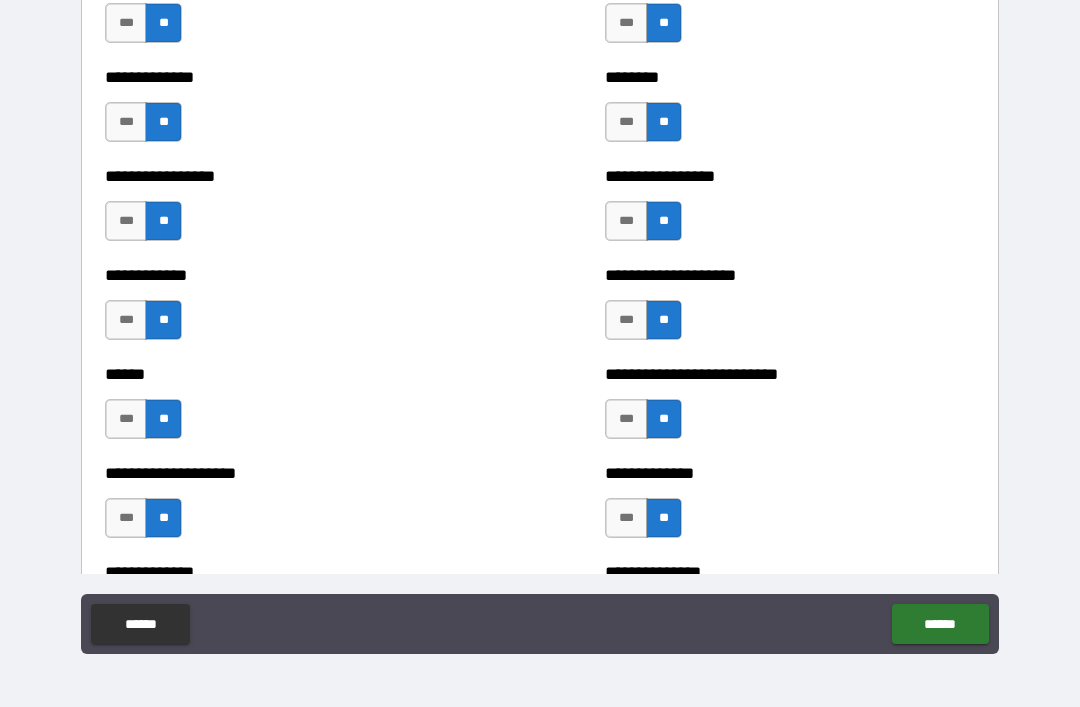 scroll, scrollTop: 3645, scrollLeft: 0, axis: vertical 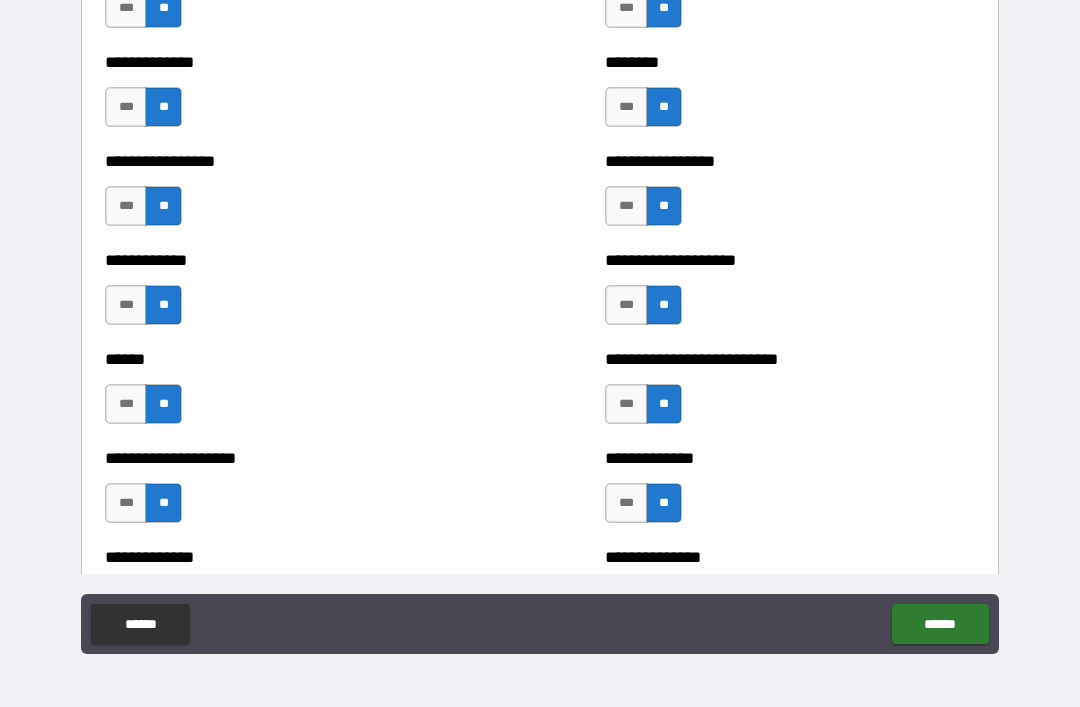 click on "***" at bounding box center (126, 305) 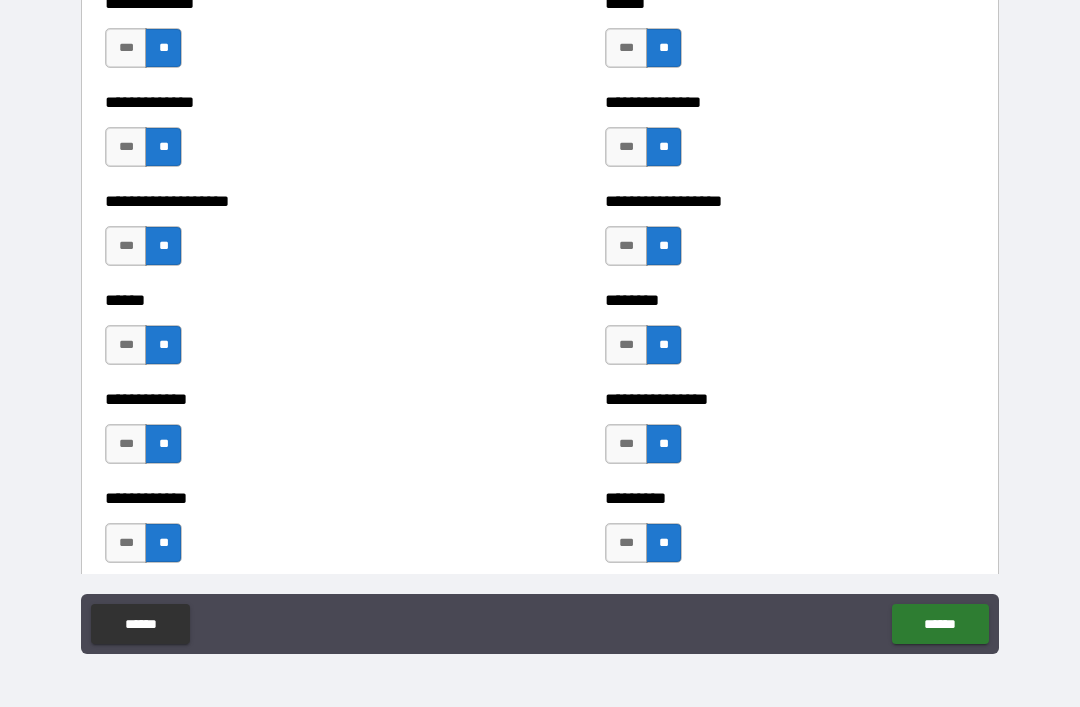 scroll, scrollTop: 4695, scrollLeft: 0, axis: vertical 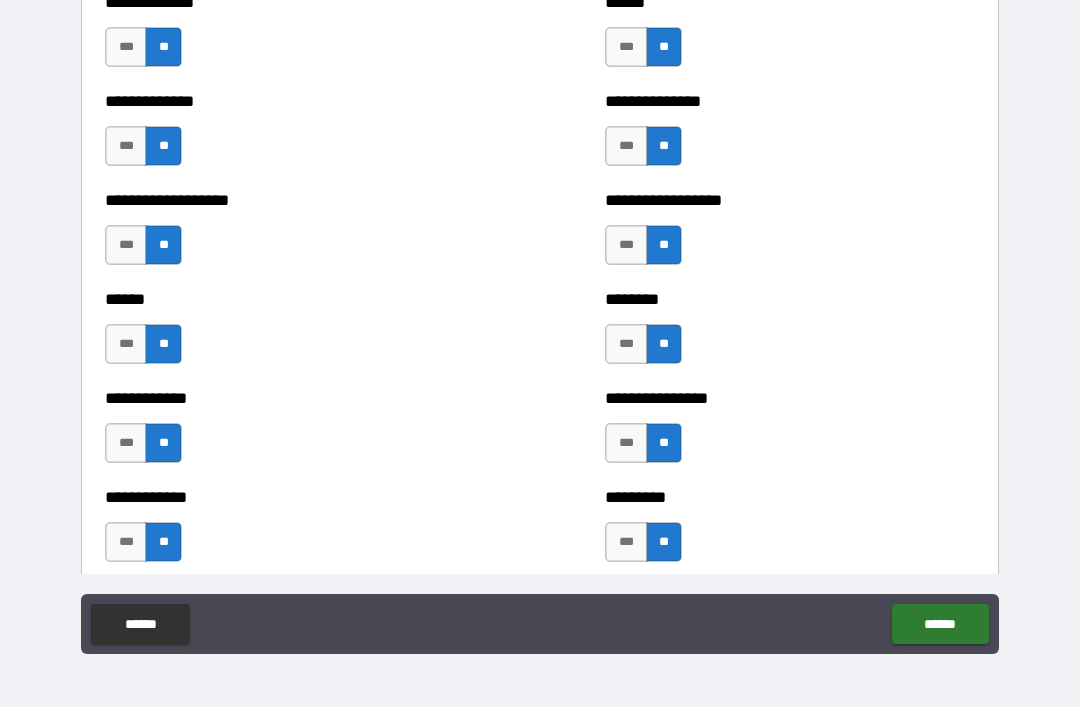 click on "***" at bounding box center [126, 245] 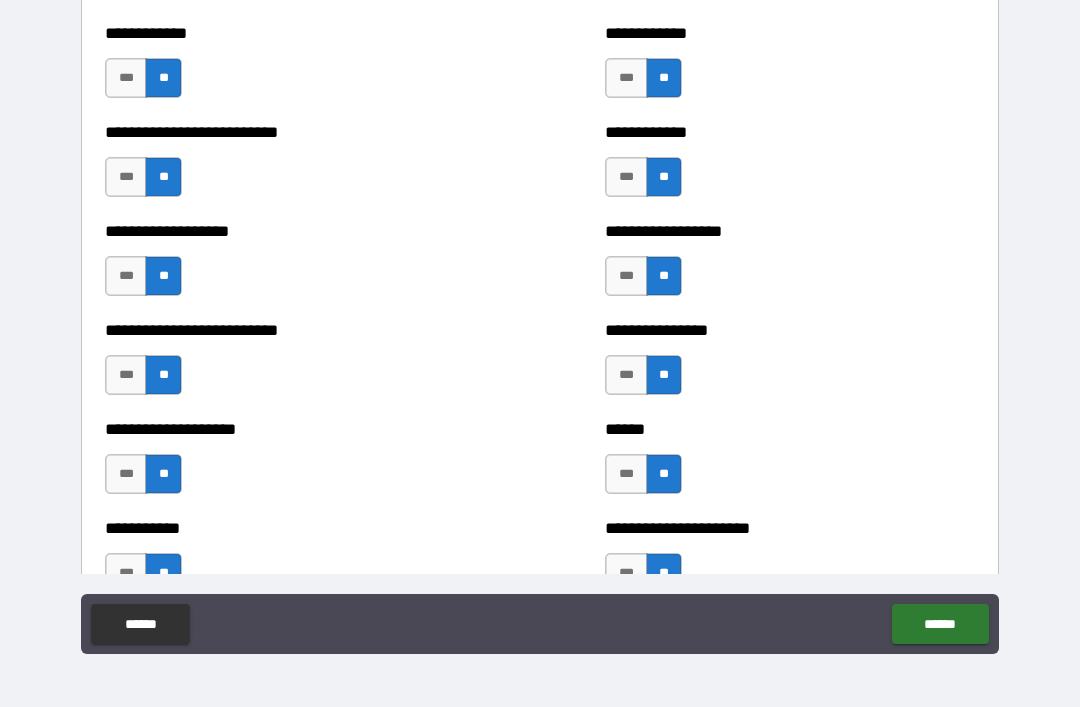 scroll, scrollTop: 5447, scrollLeft: 0, axis: vertical 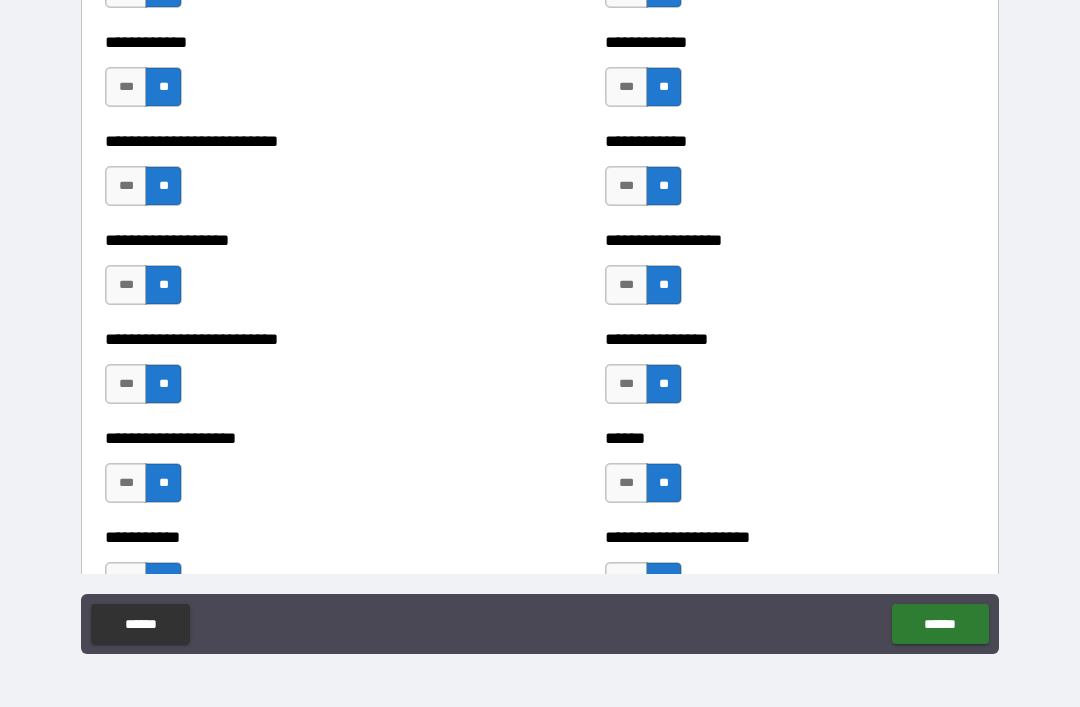 click on "***" at bounding box center [626, 483] 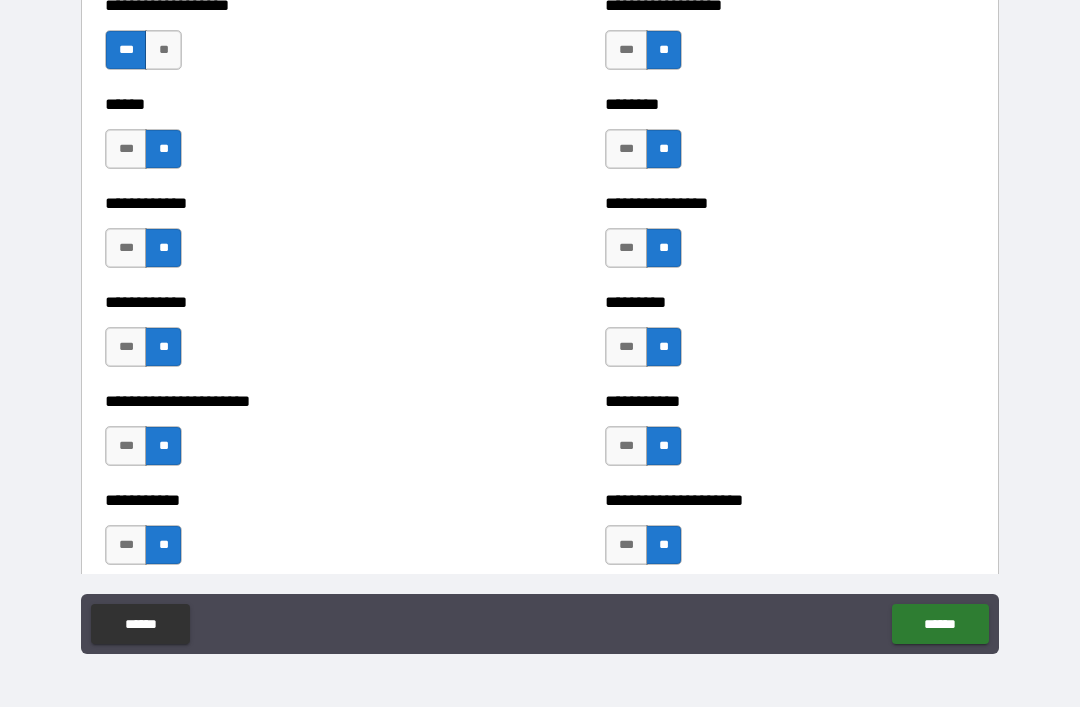 scroll, scrollTop: 4887, scrollLeft: 0, axis: vertical 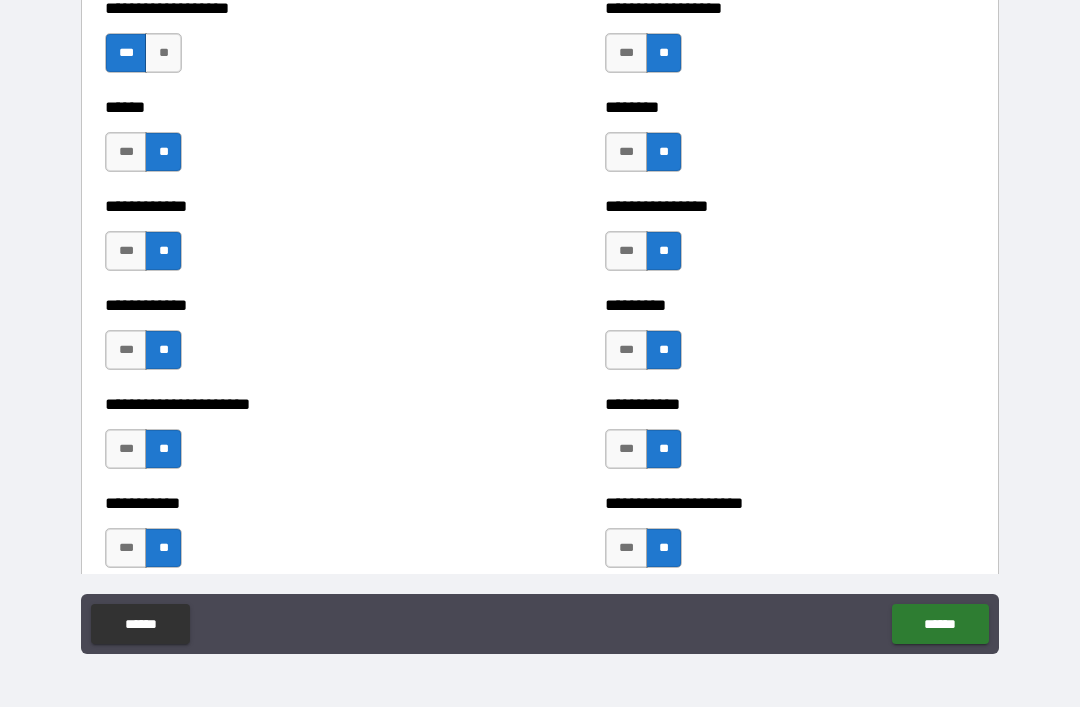 click on "***" at bounding box center [626, 449] 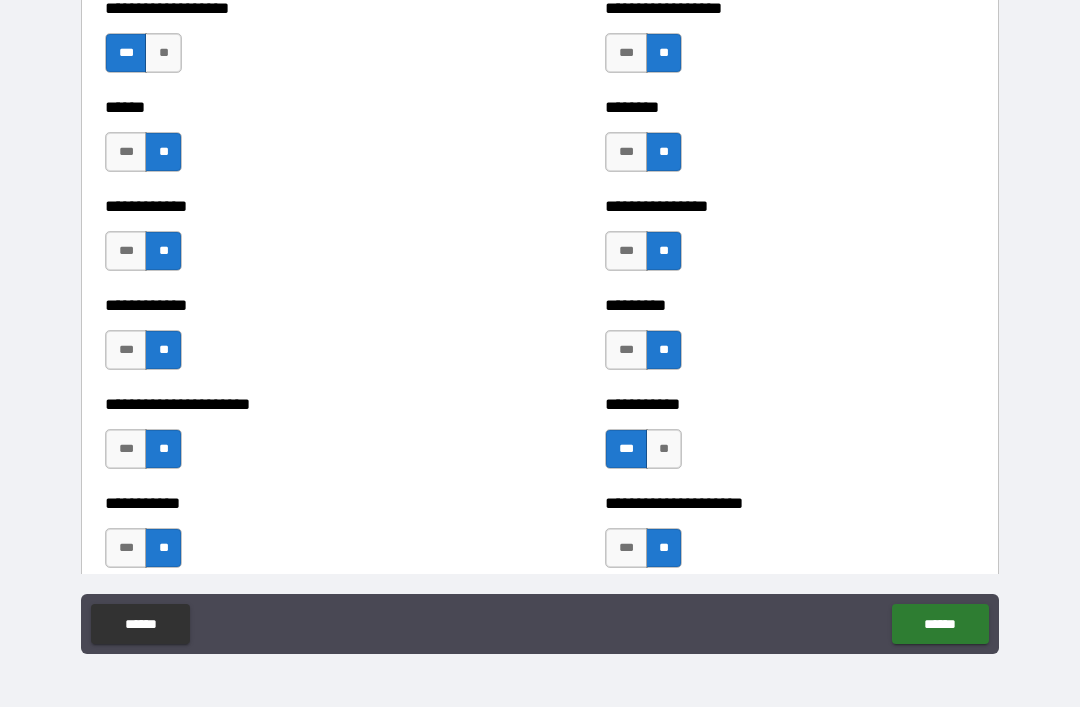 click on "***" at bounding box center (626, 350) 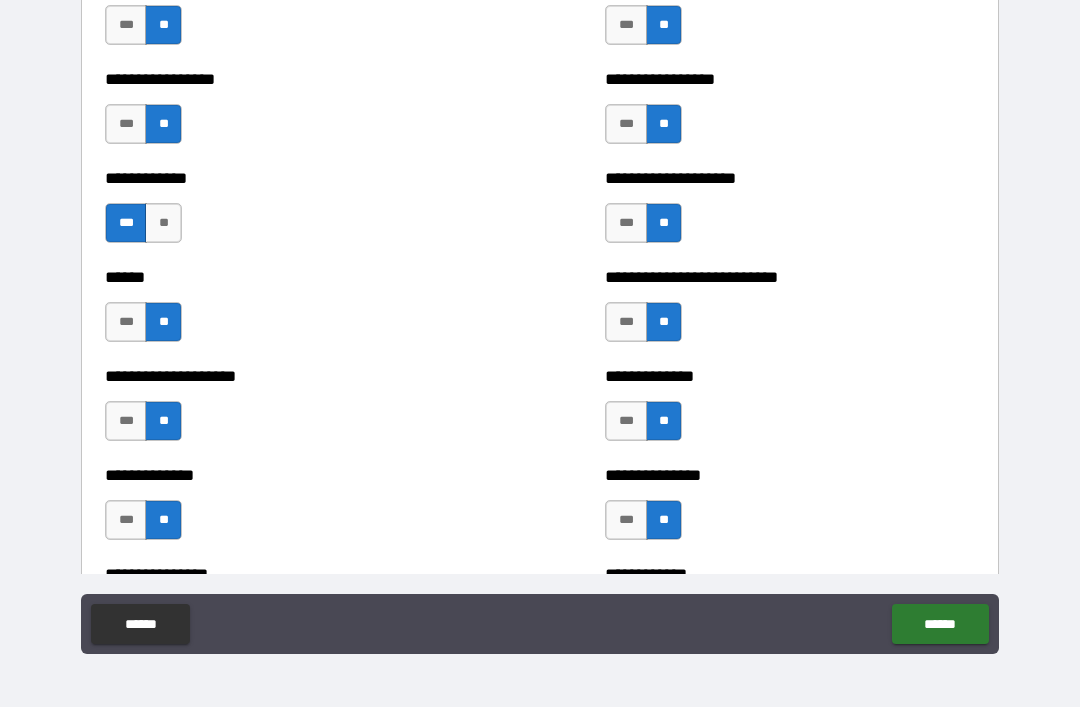 scroll, scrollTop: 3700, scrollLeft: 0, axis: vertical 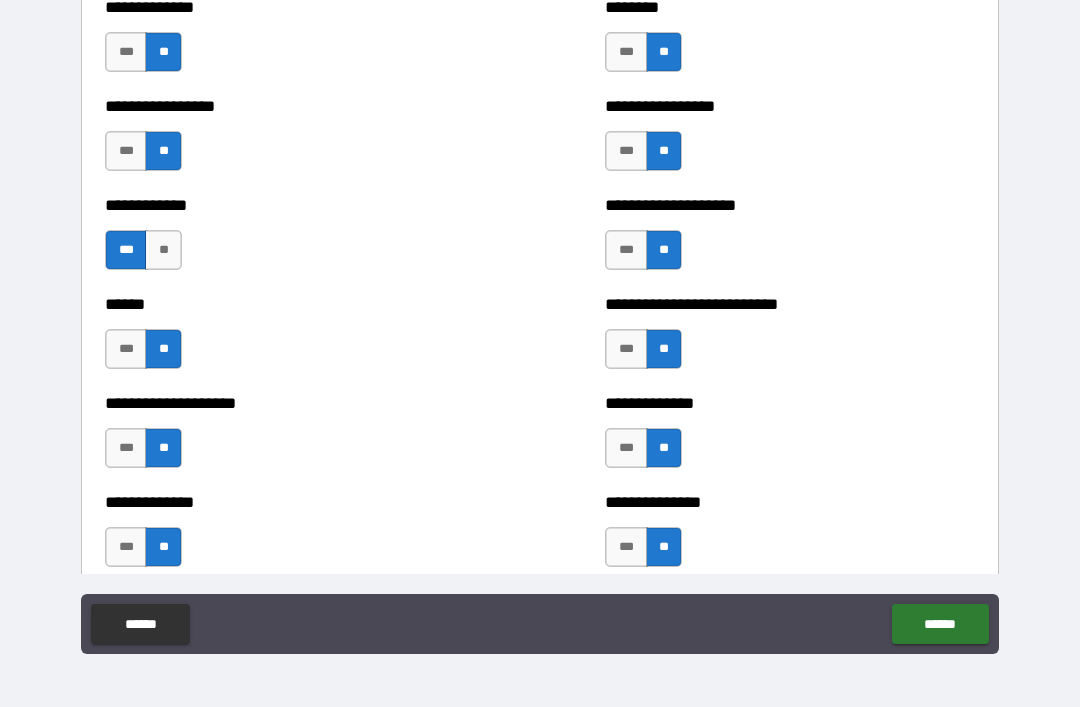 click on "***" at bounding box center (626, 448) 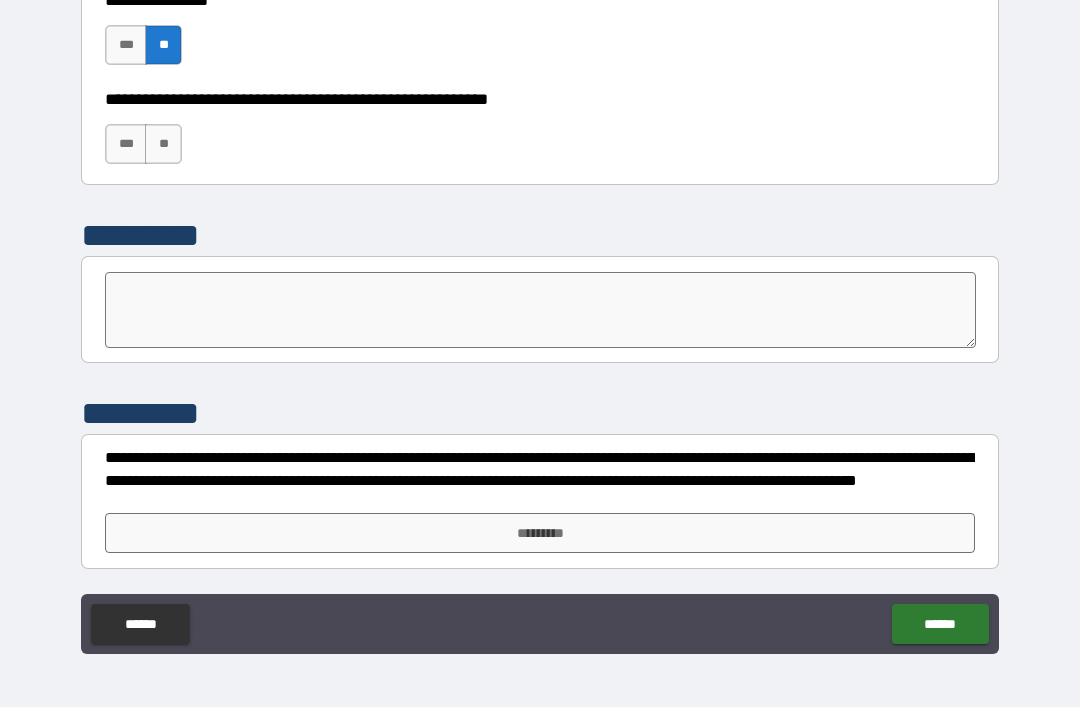 scroll, scrollTop: 6182, scrollLeft: 0, axis: vertical 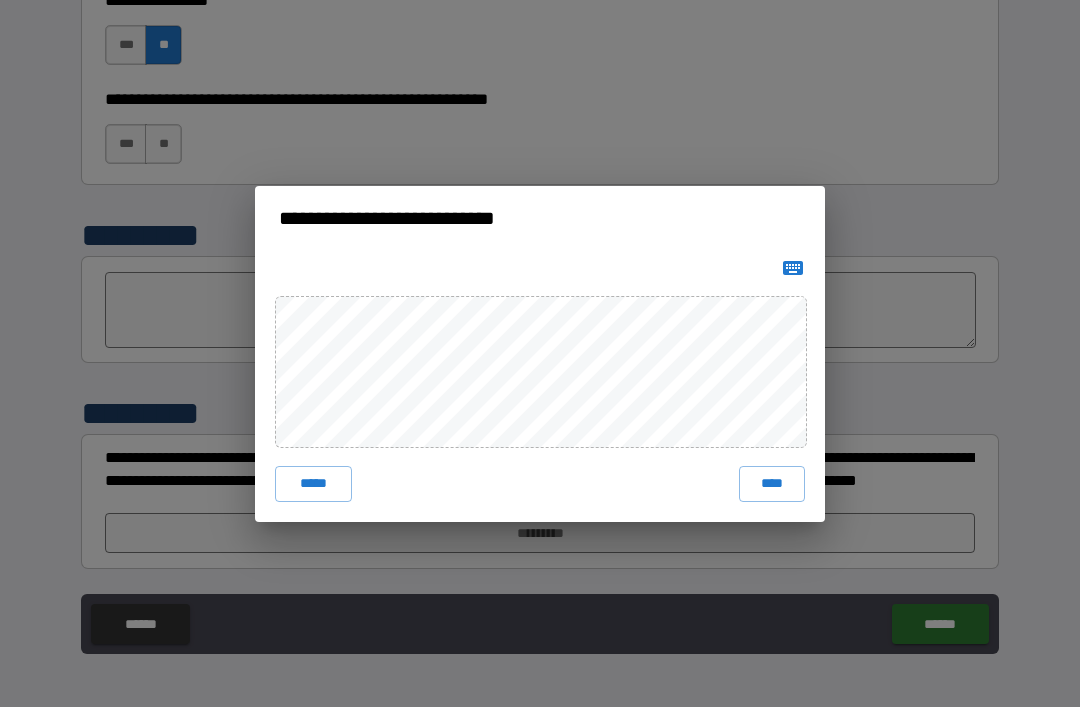 click on "****" at bounding box center (772, 484) 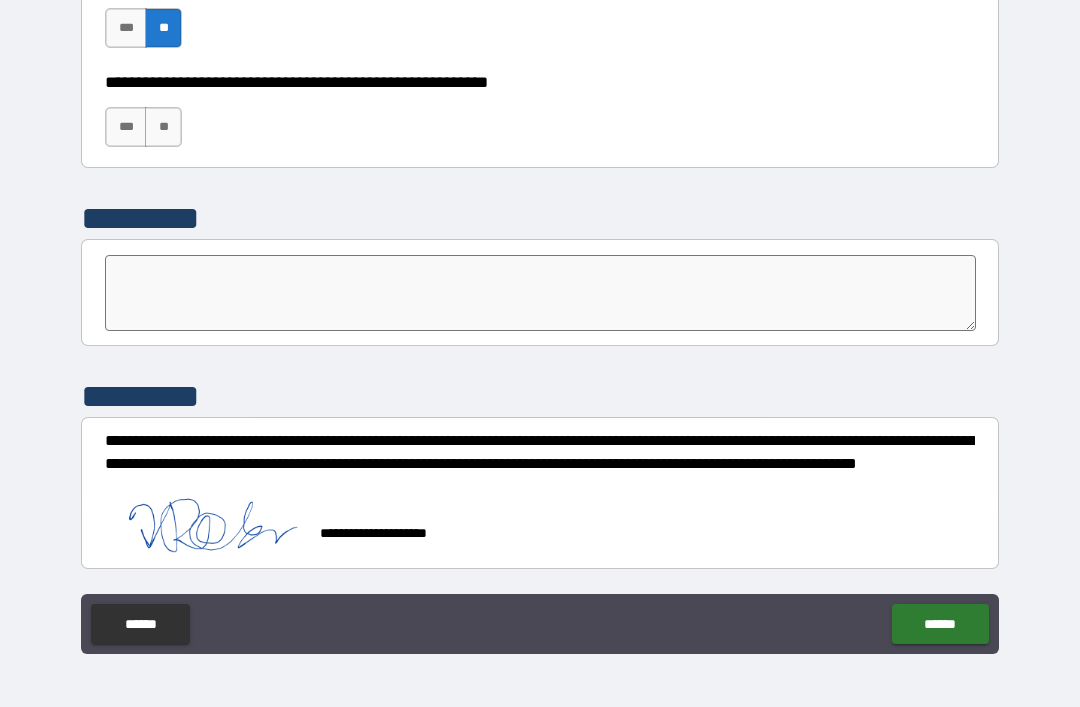 scroll, scrollTop: 6199, scrollLeft: 0, axis: vertical 